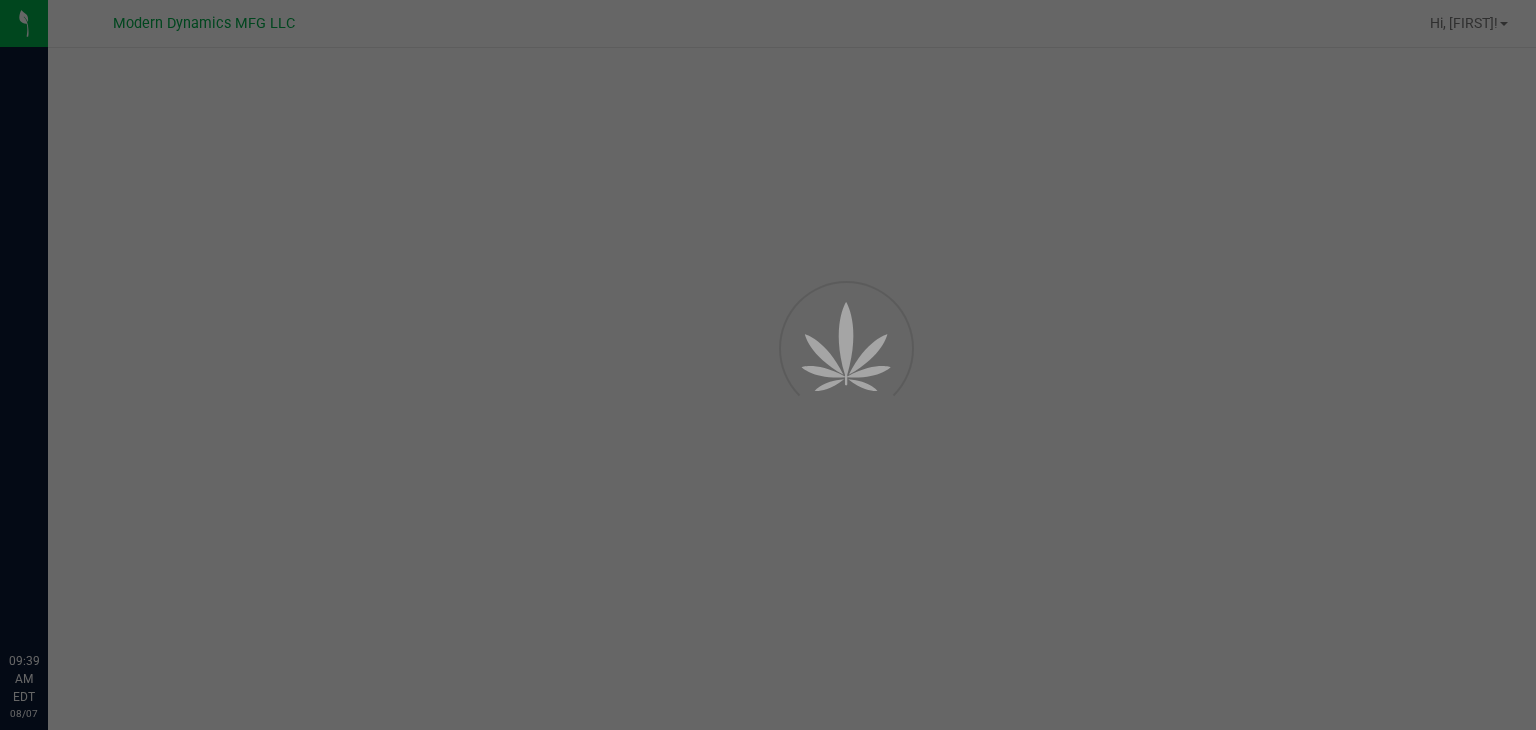 scroll, scrollTop: 0, scrollLeft: 0, axis: both 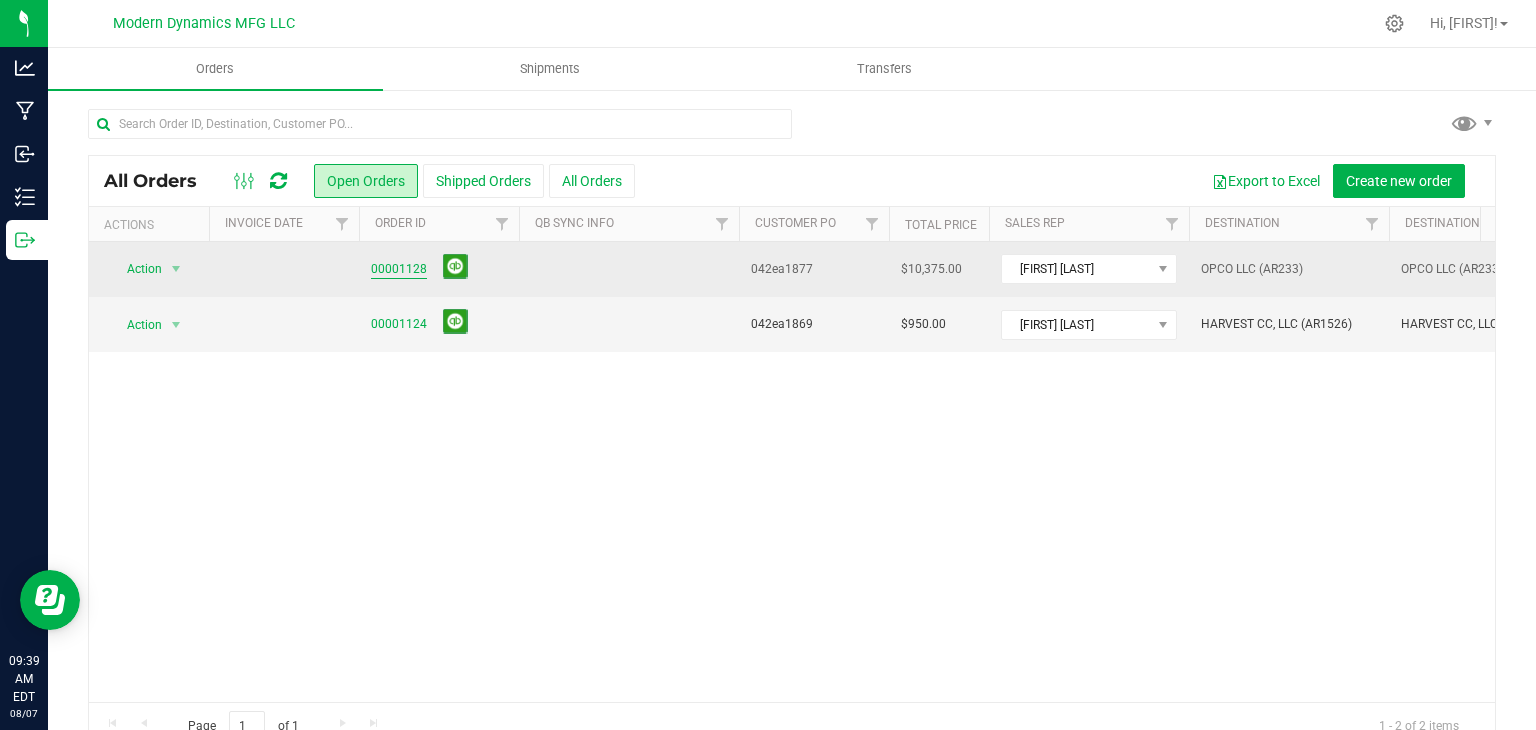 click on "00001128" at bounding box center (439, 269) 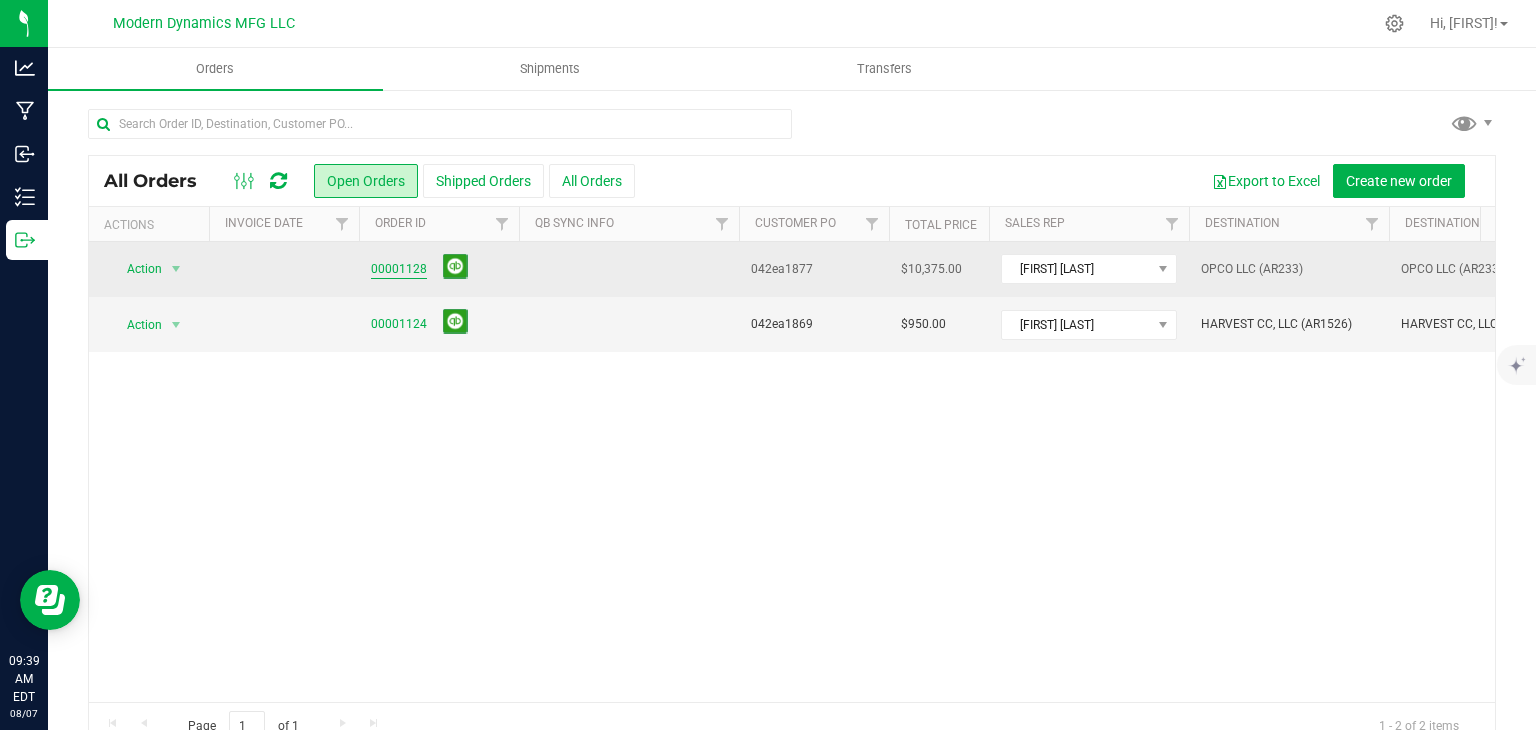 click on "00001128" at bounding box center (399, 269) 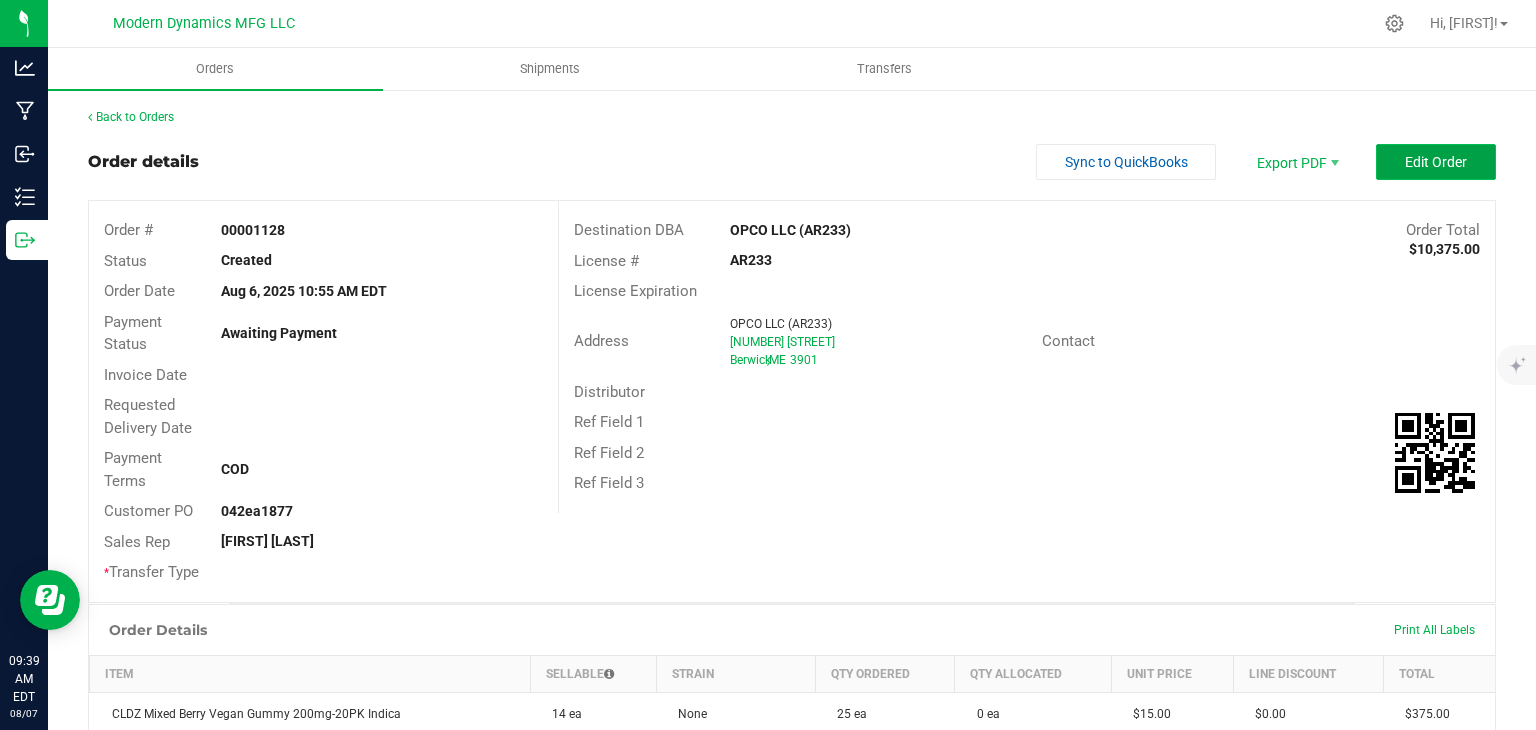 click on "Edit Order" at bounding box center [1436, 162] 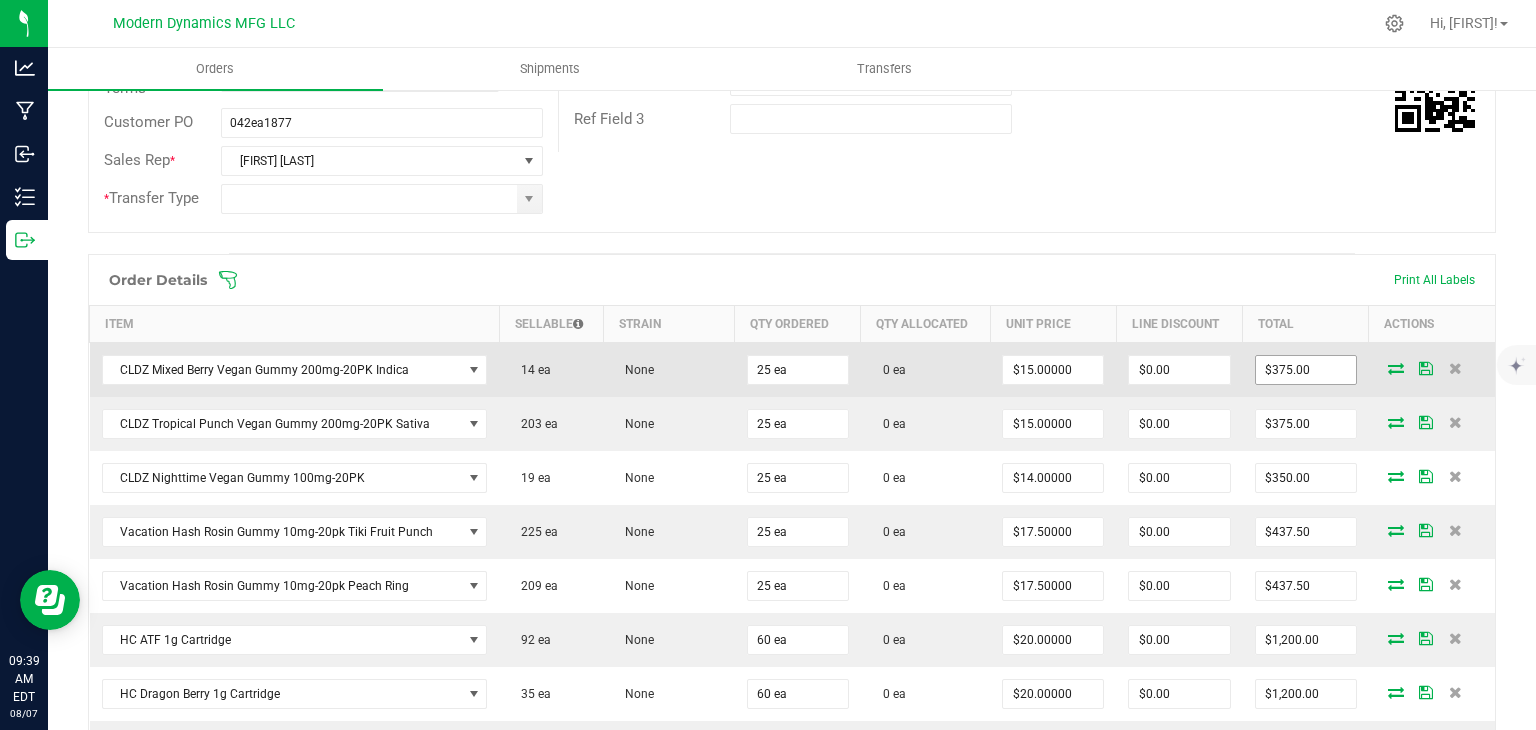 scroll, scrollTop: 400, scrollLeft: 0, axis: vertical 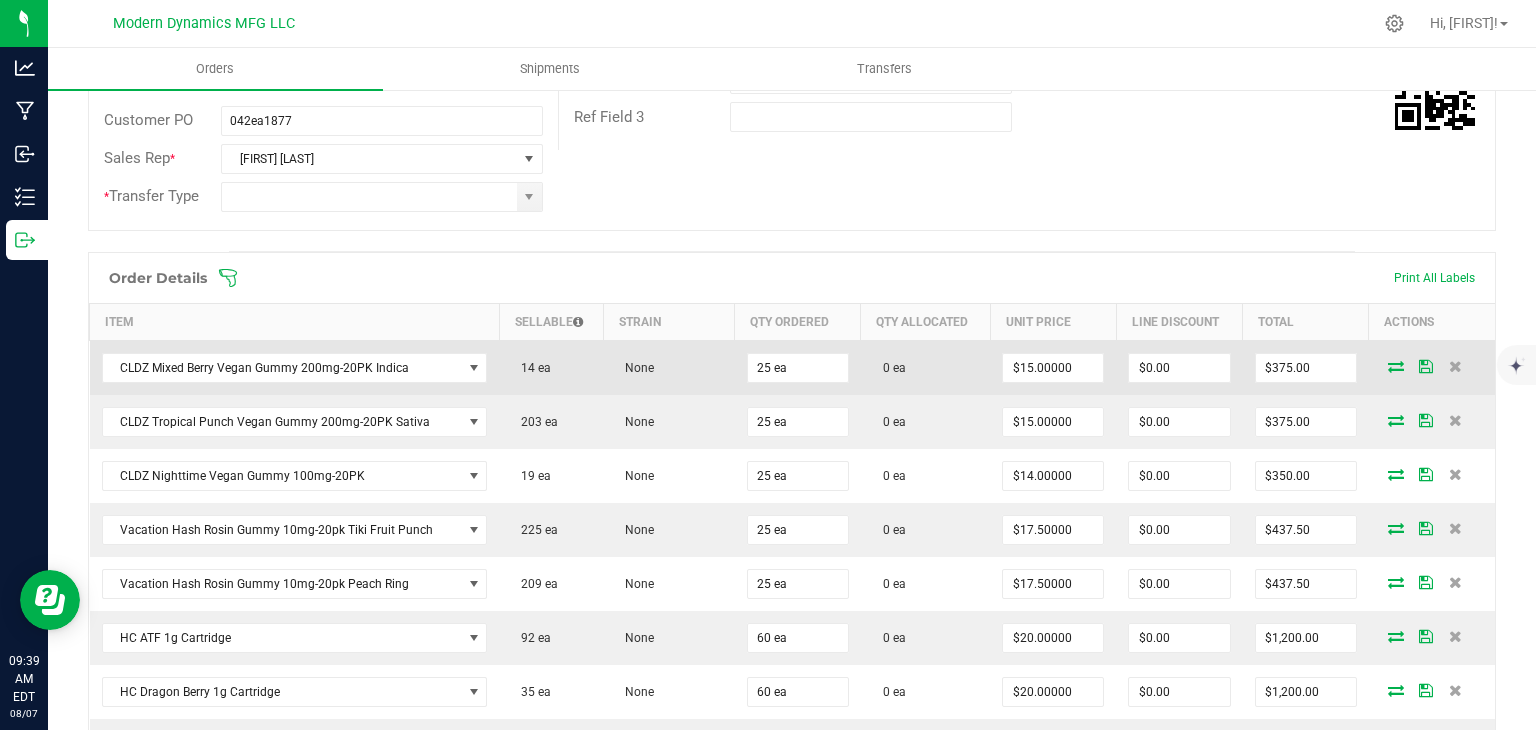 click at bounding box center [1396, 366] 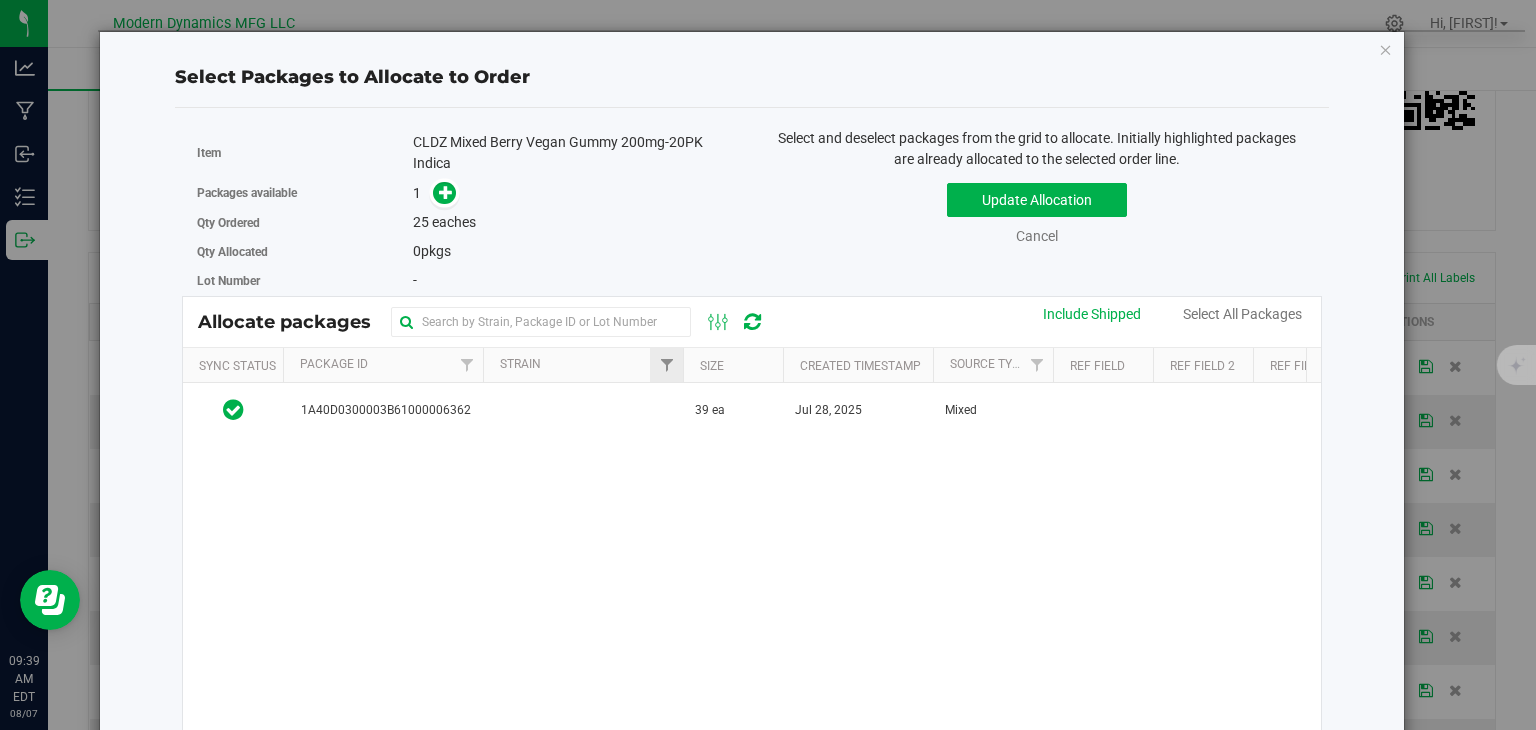 drag, startPoint x: 782, startPoint y: 409, endPoint x: 657, endPoint y: 355, distance: 136.16534 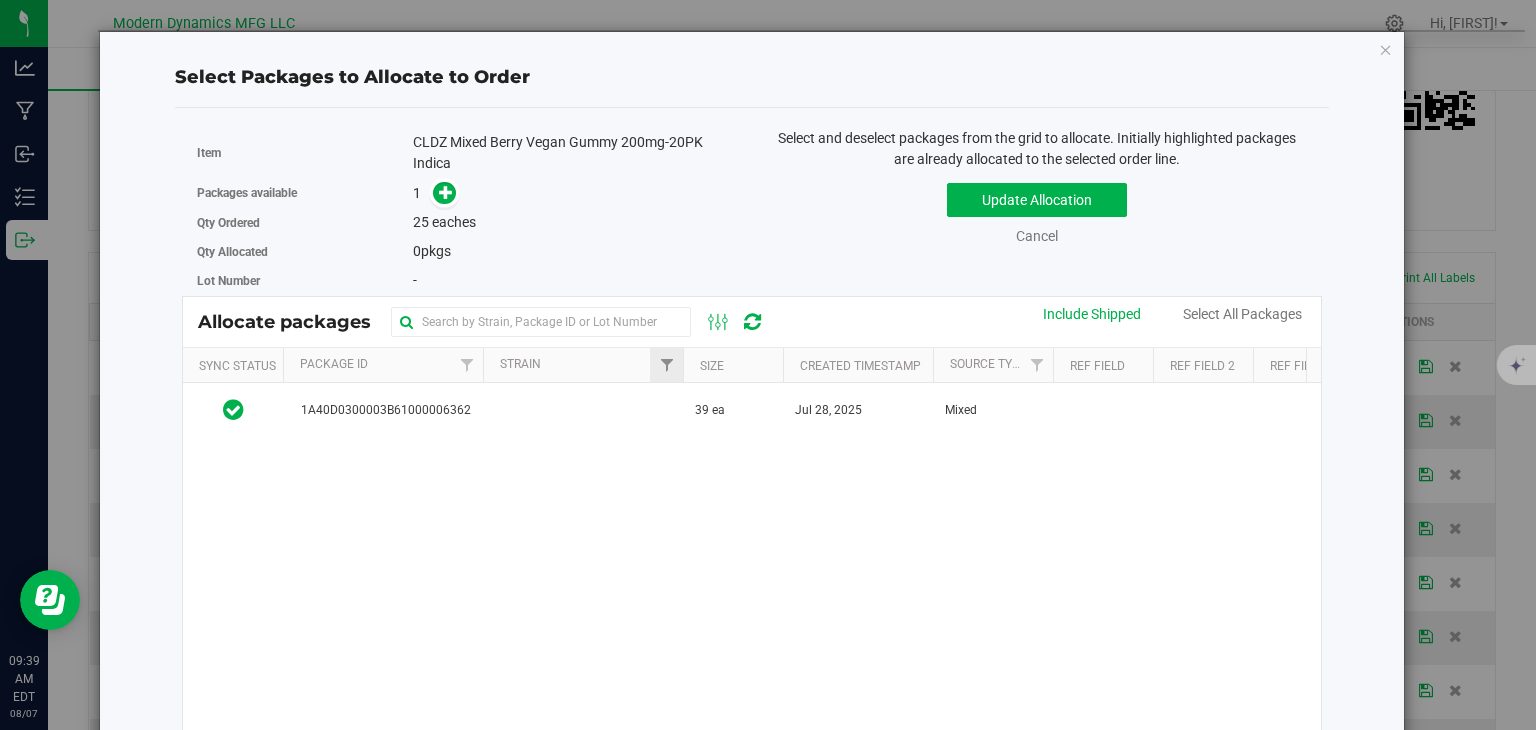 click on "Jul 28, 2025" at bounding box center (858, 410) 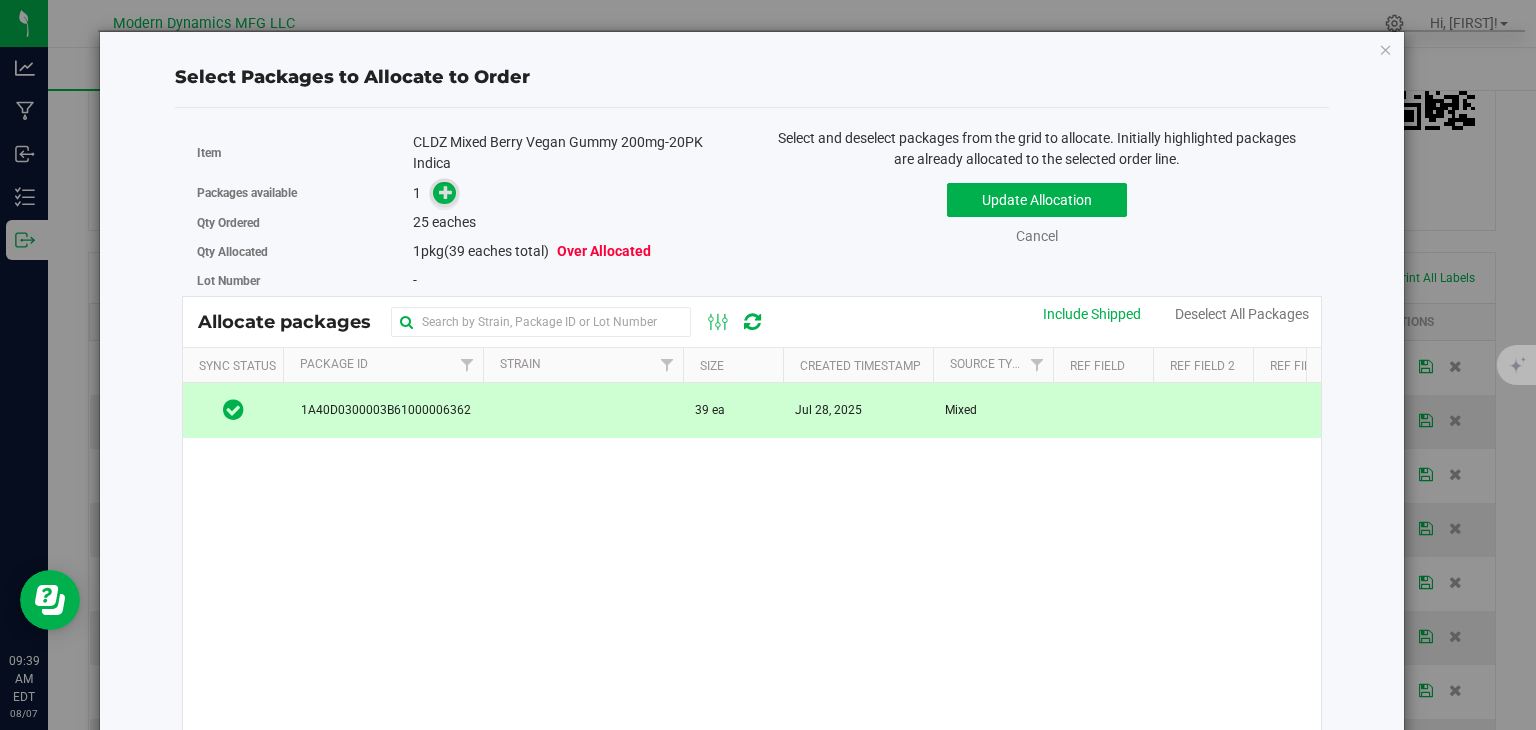 click at bounding box center (446, 191) 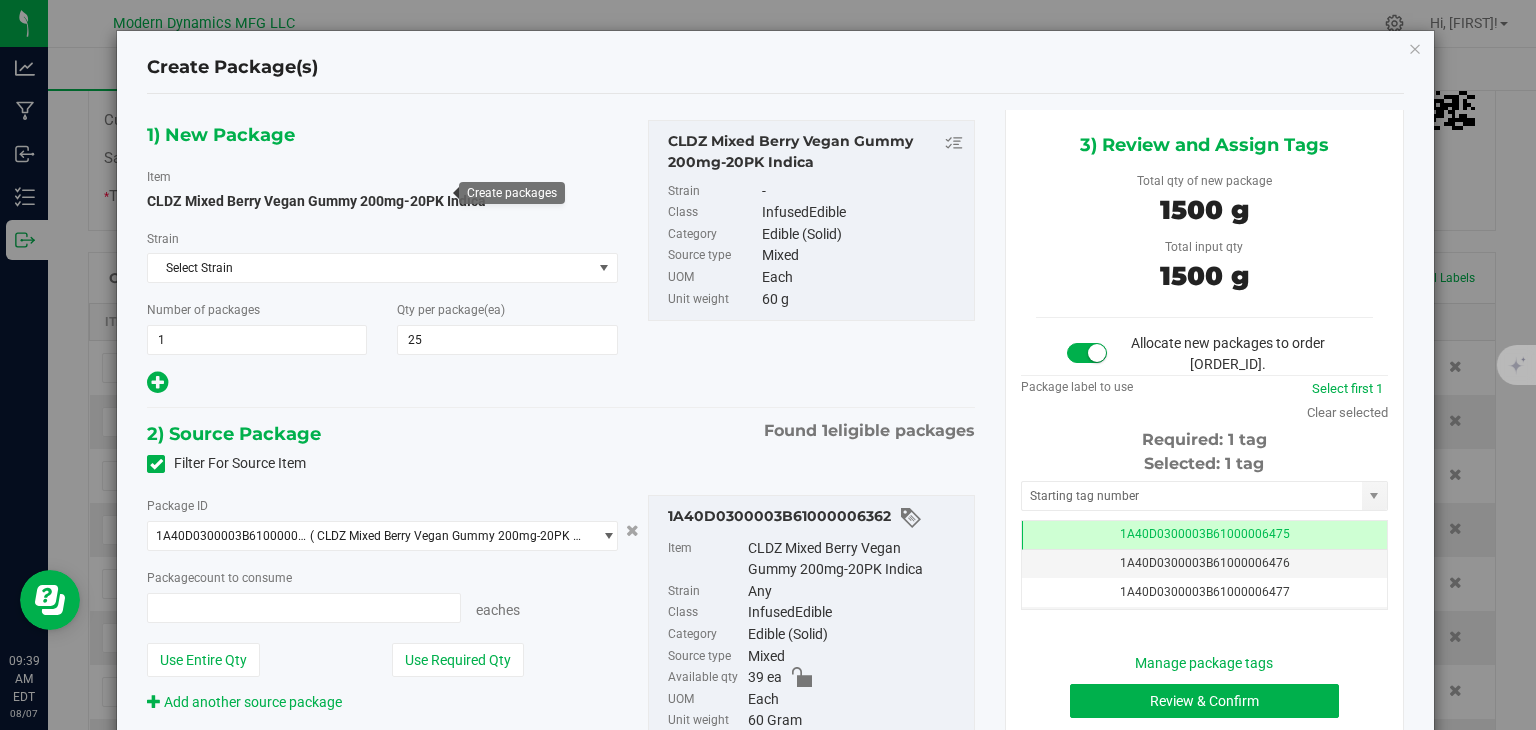 type on "25 ea" 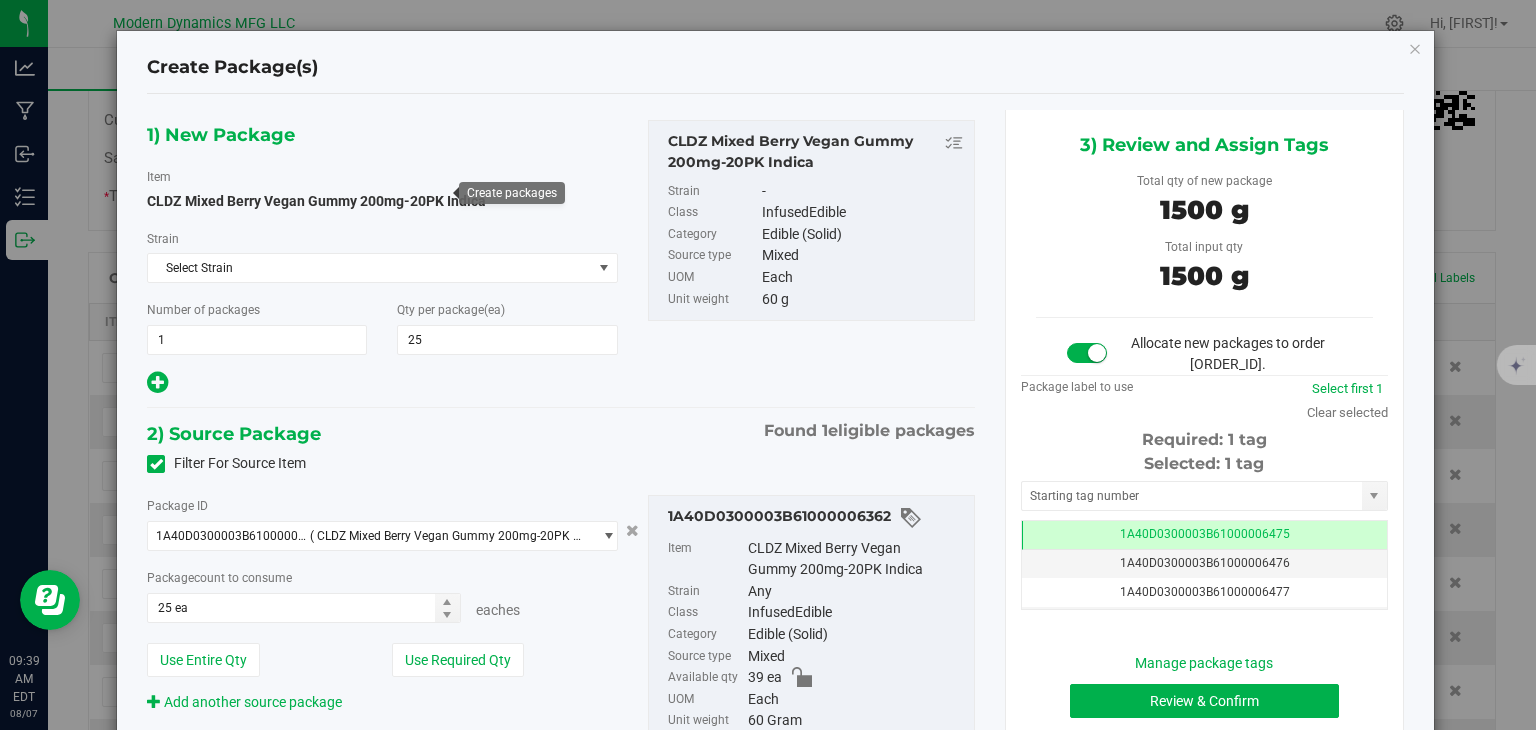 scroll, scrollTop: 0, scrollLeft: 0, axis: both 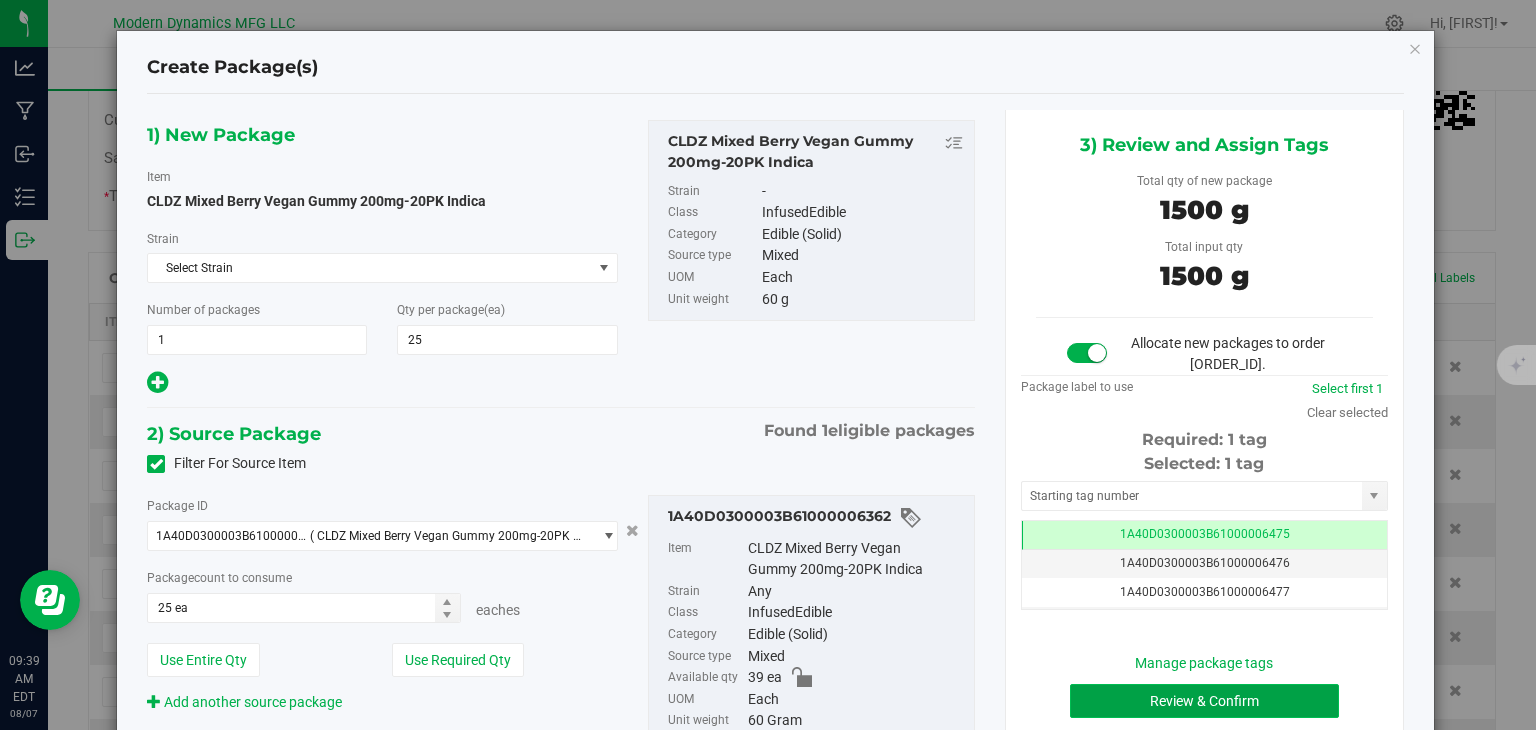 click on "Review & Confirm" at bounding box center [1204, 701] 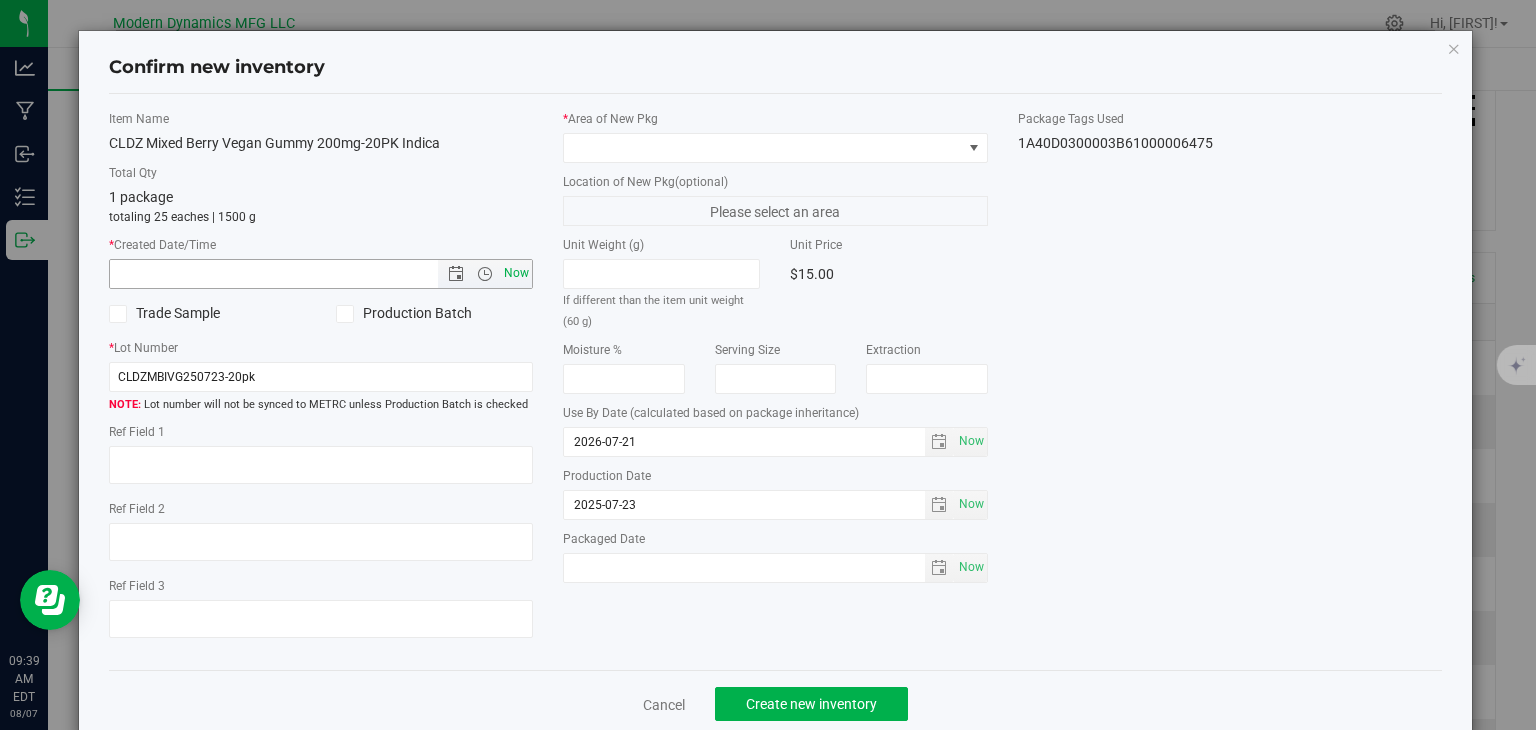 click on "Now" at bounding box center (517, 273) 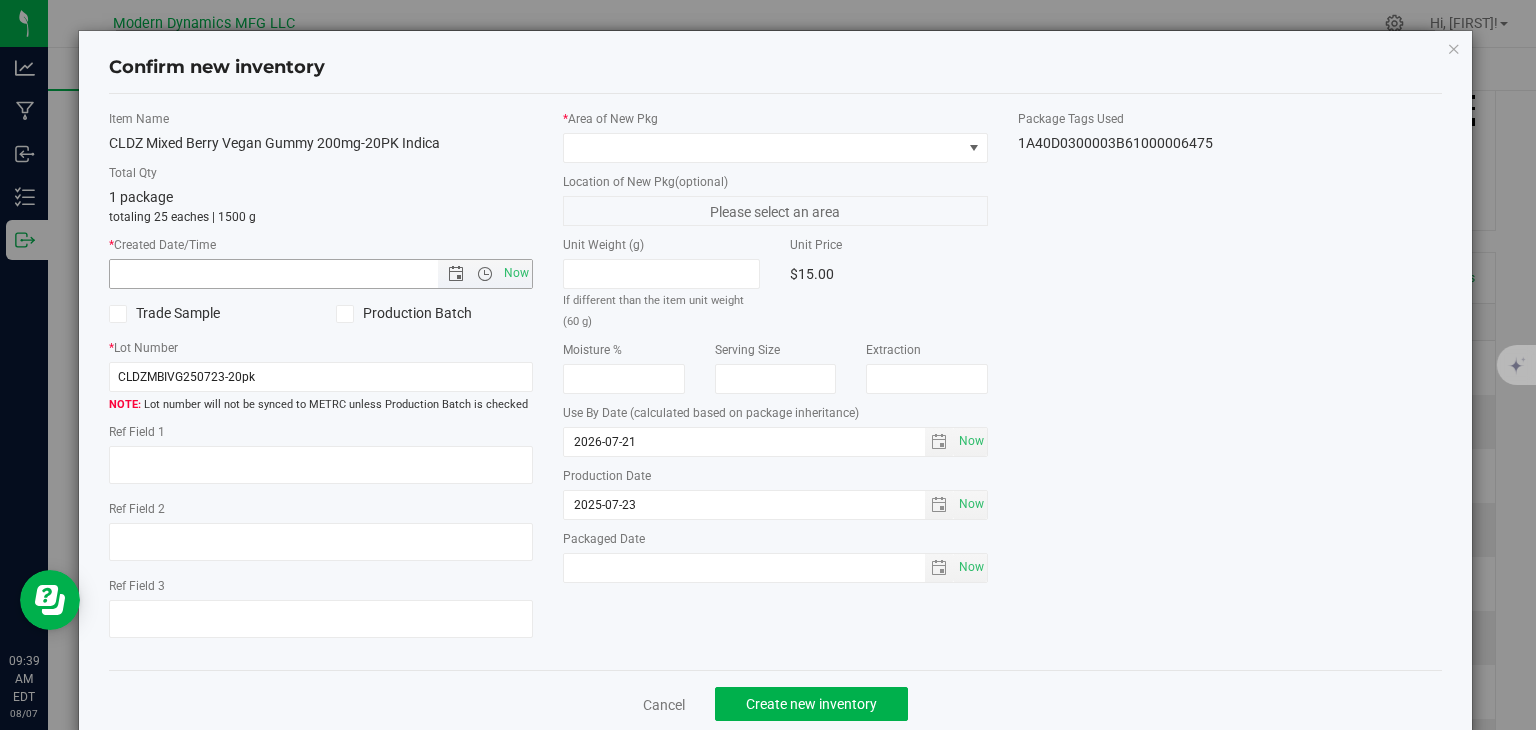 type on "[MONTH]/[DAY]/[YEAR] [HOUR]:[MINUTE] [AM/PM]" 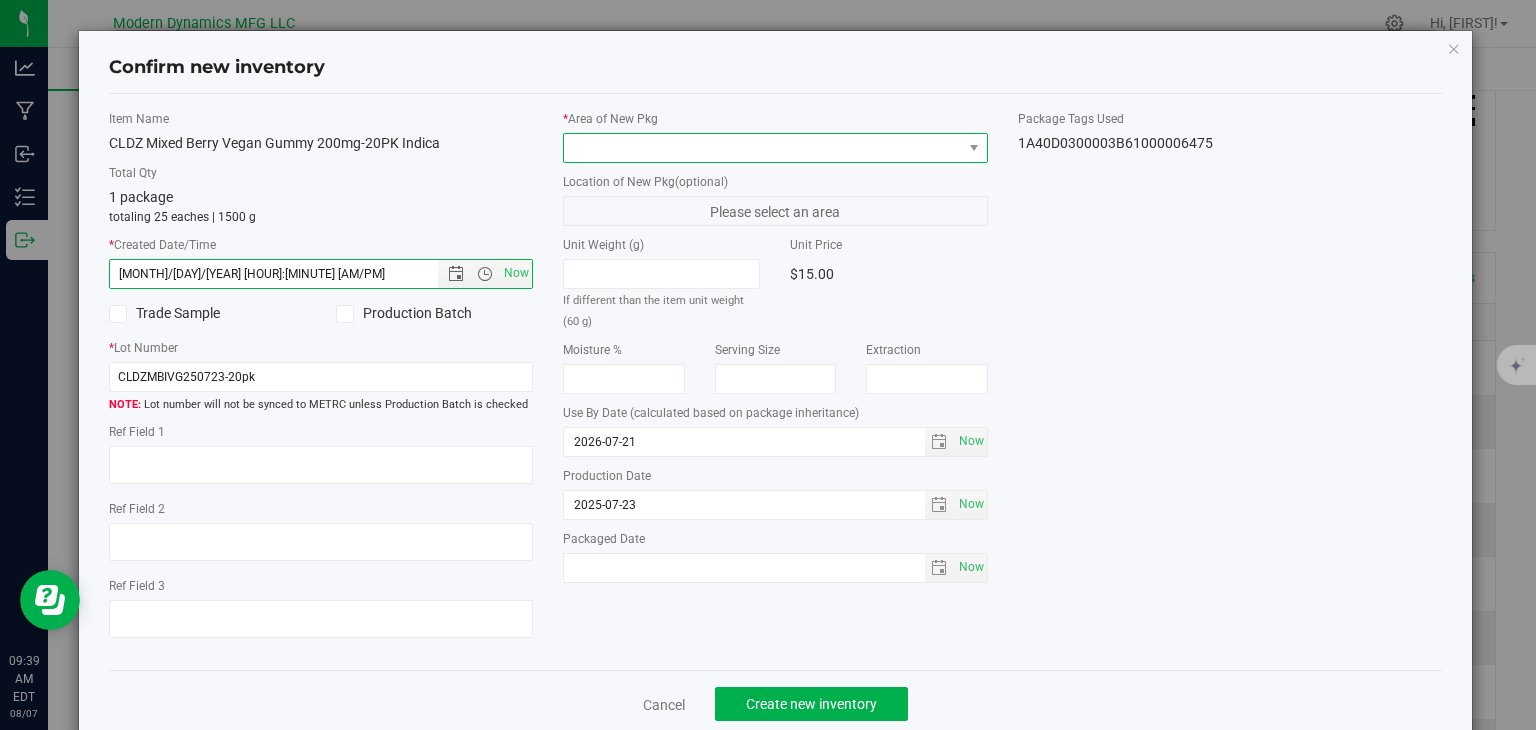 click at bounding box center (763, 148) 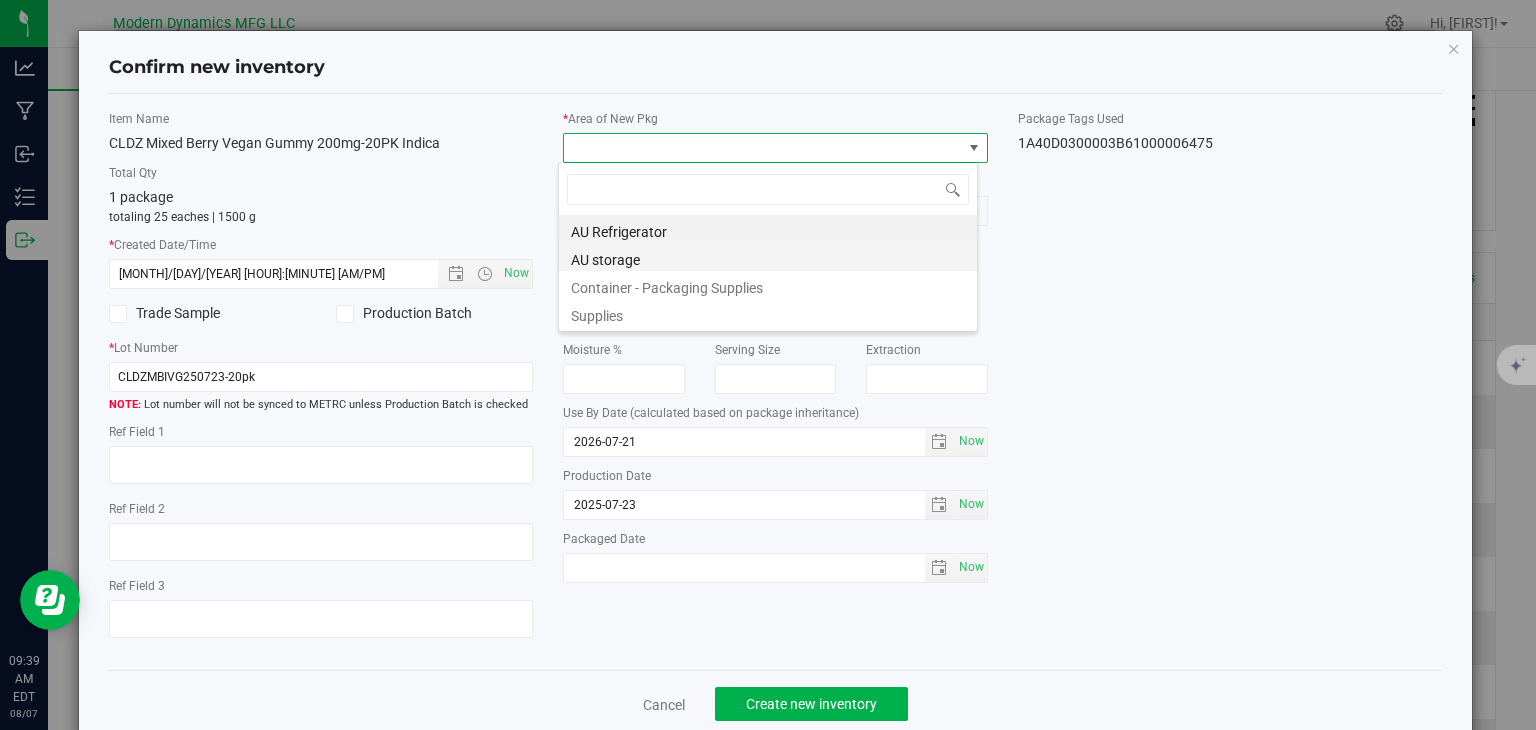 click on "AU storage" at bounding box center [768, 257] 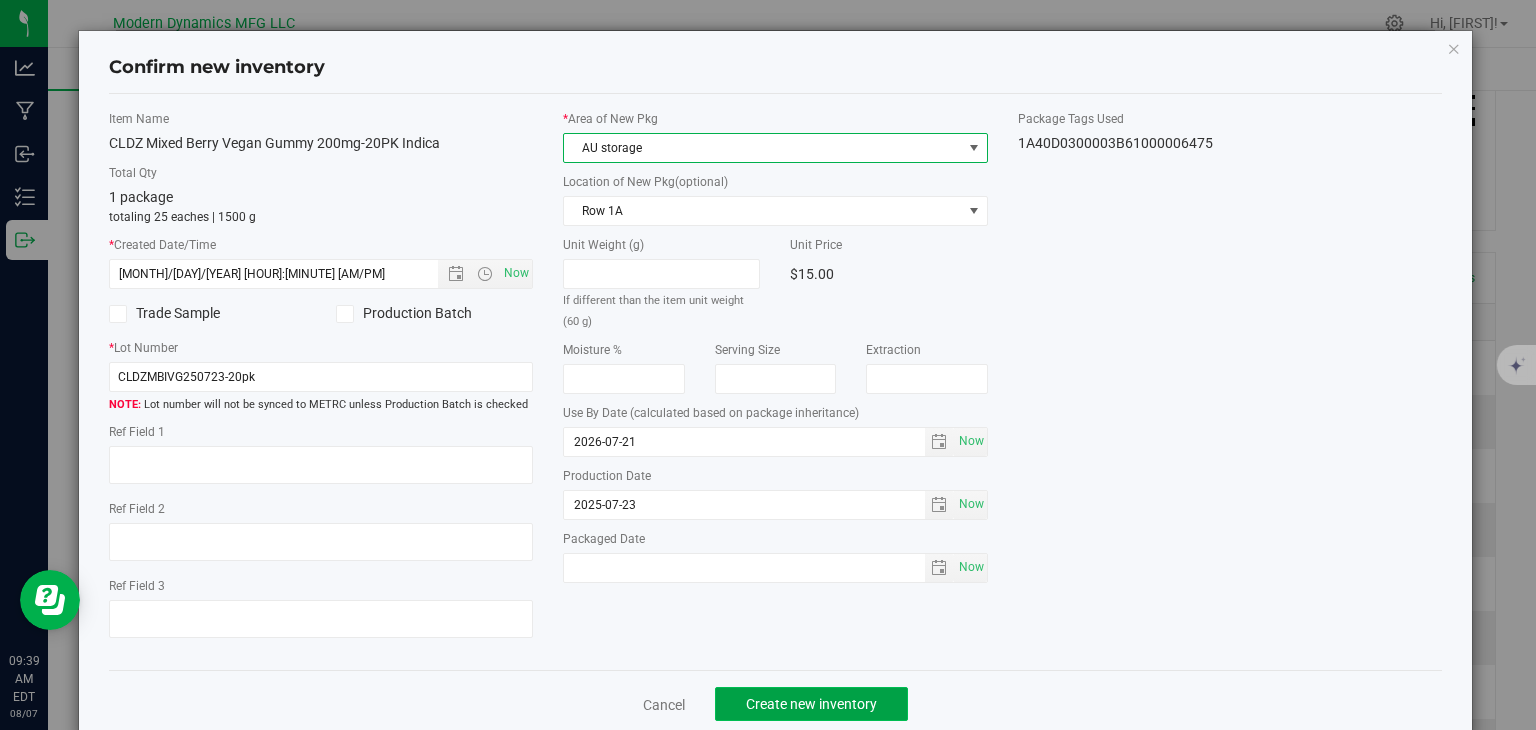 click on "Create new inventory" 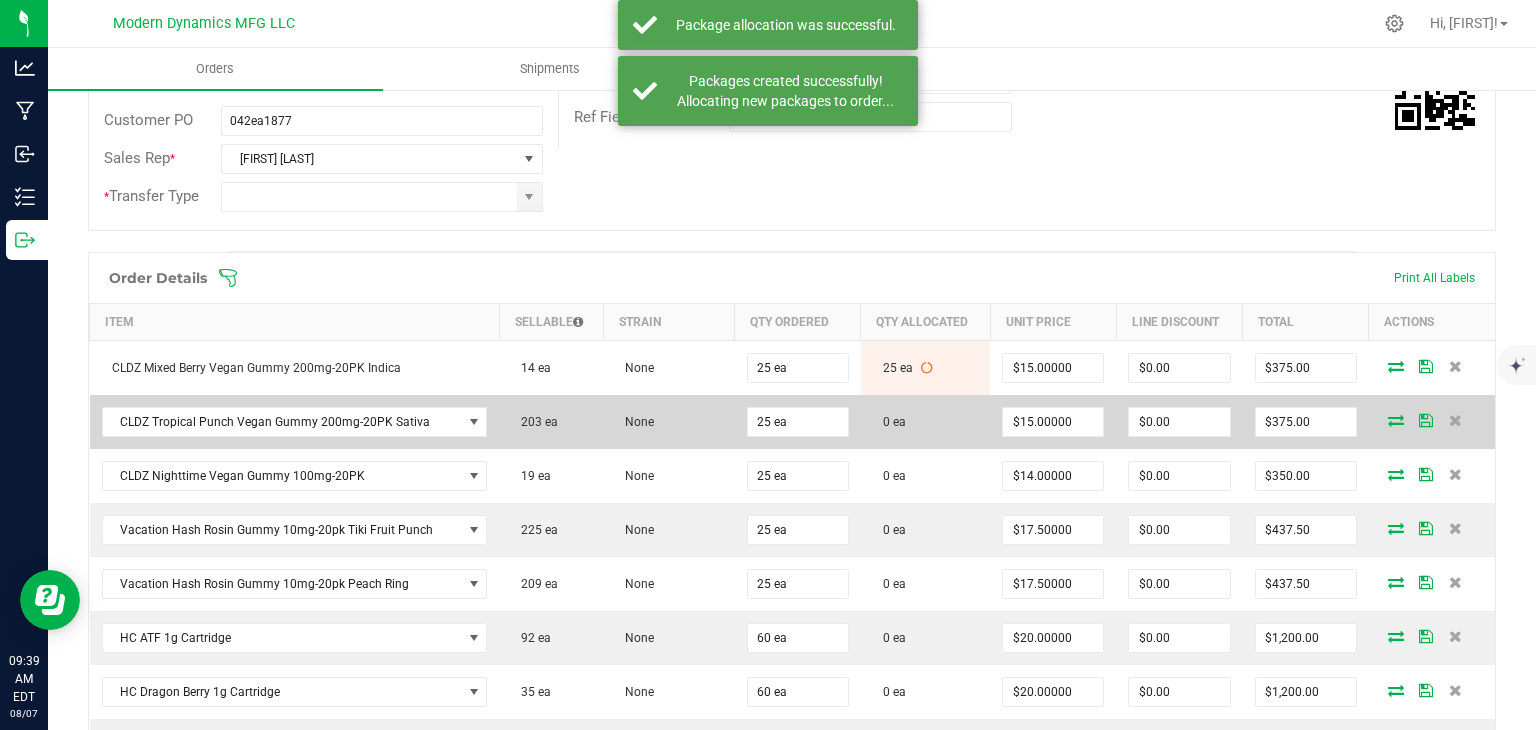 click at bounding box center [1396, 420] 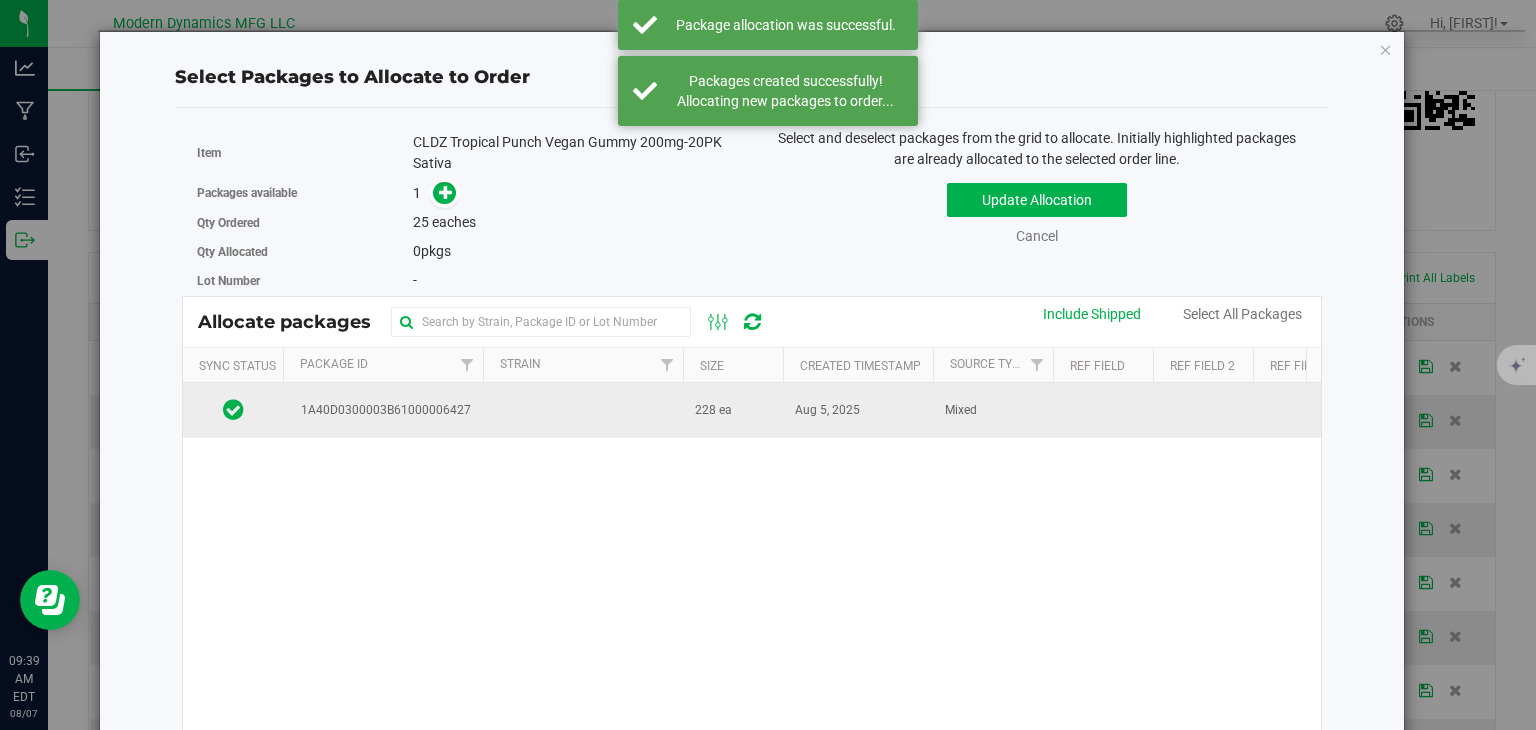 click at bounding box center (583, 410) 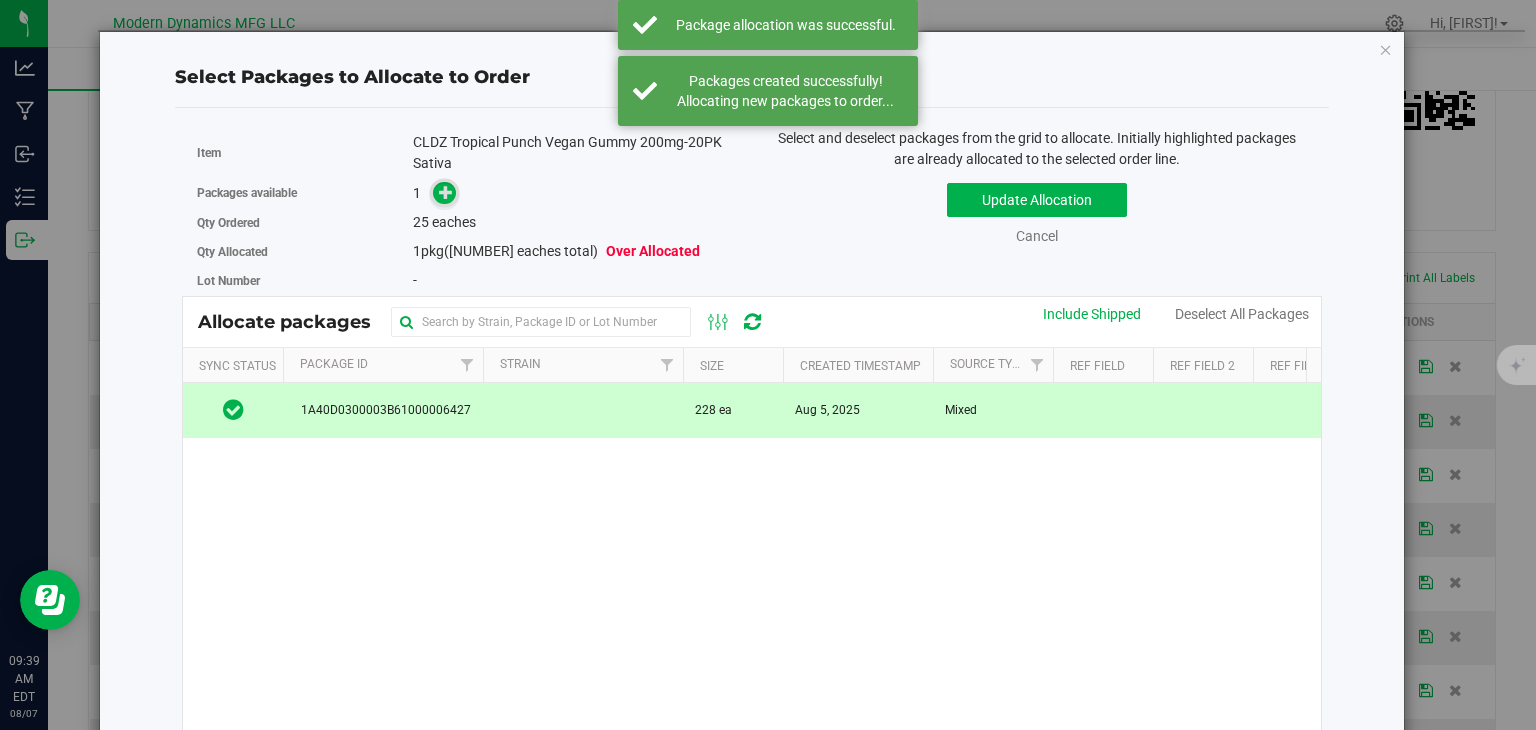click at bounding box center [446, 191] 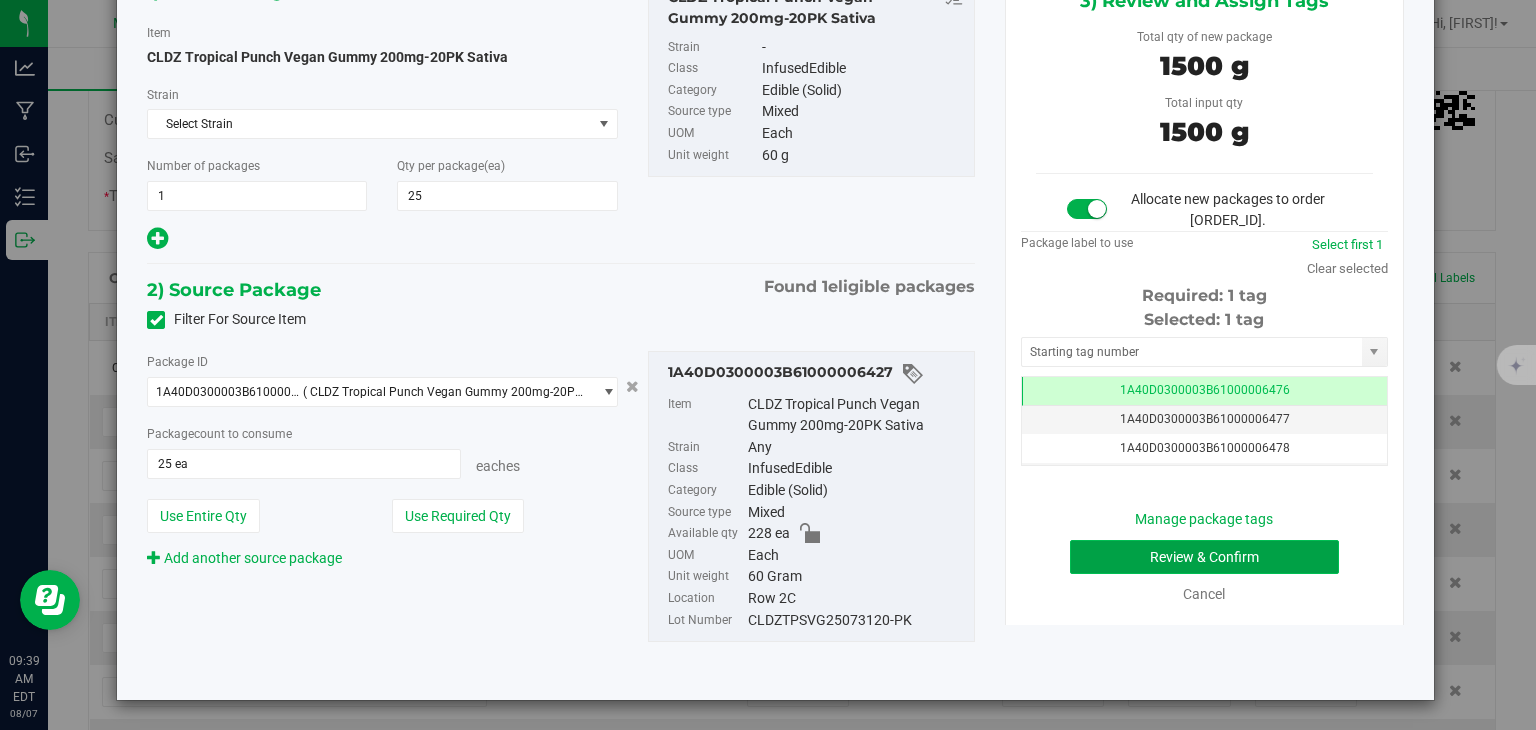 click on "Review & Confirm" at bounding box center [1204, 557] 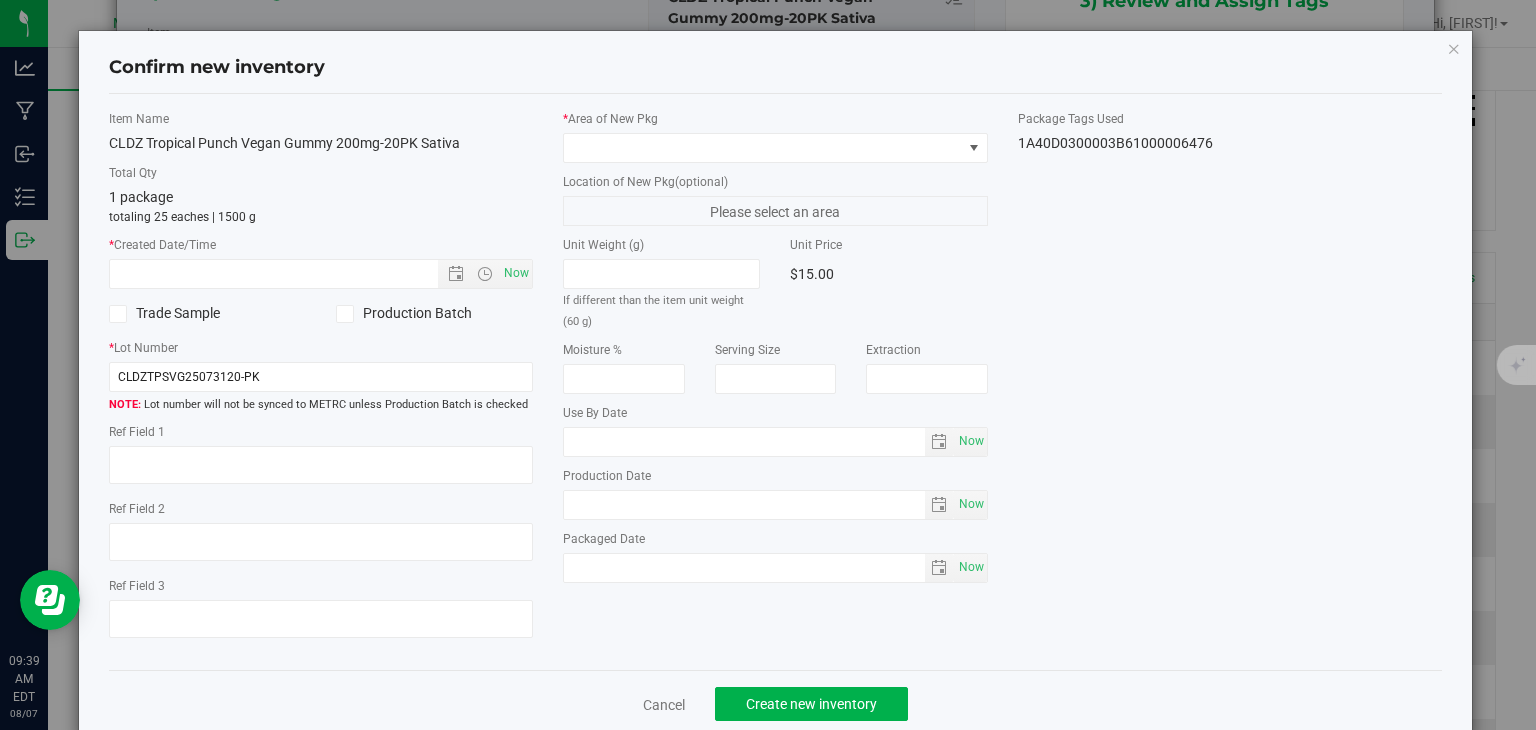 type on "2026-07-29" 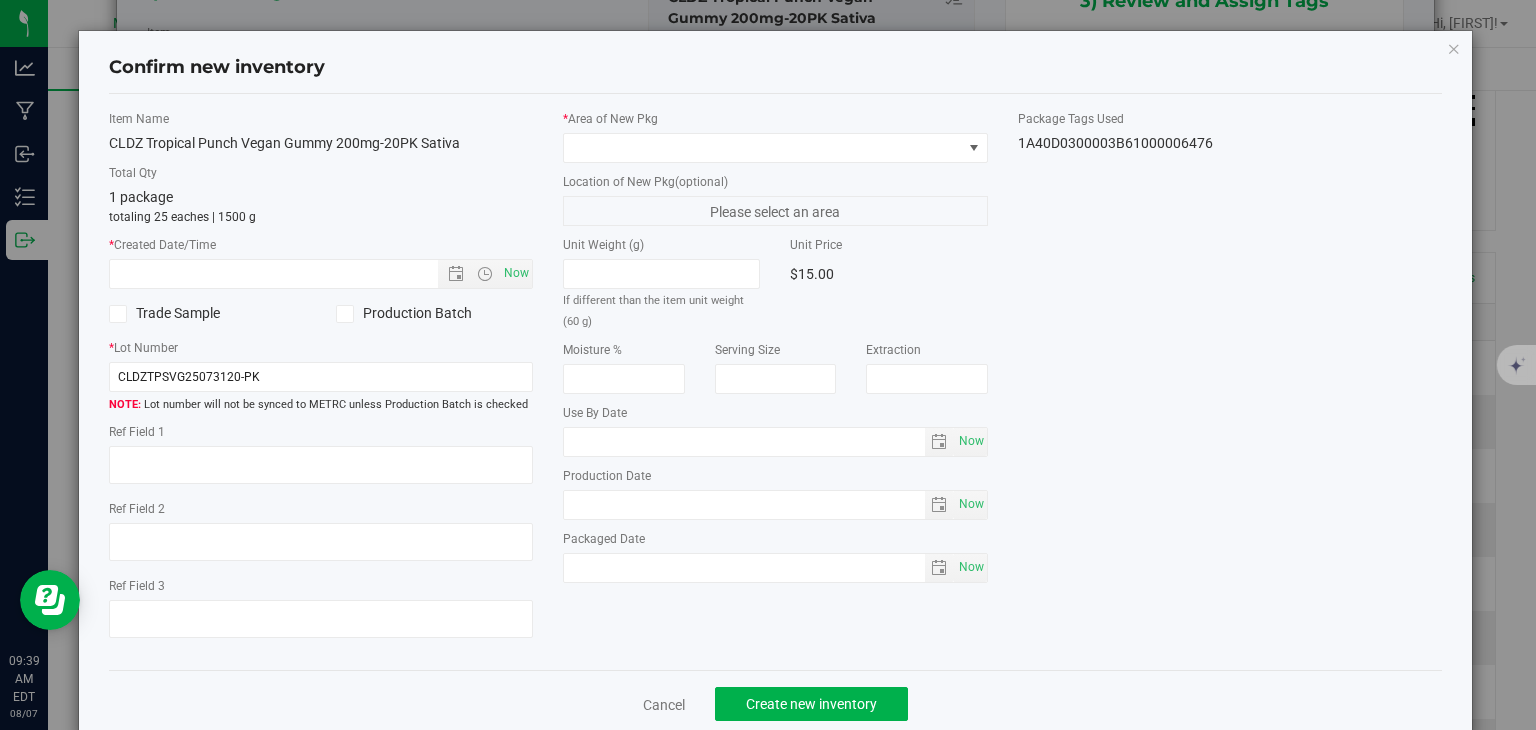 type on "2025-07-31" 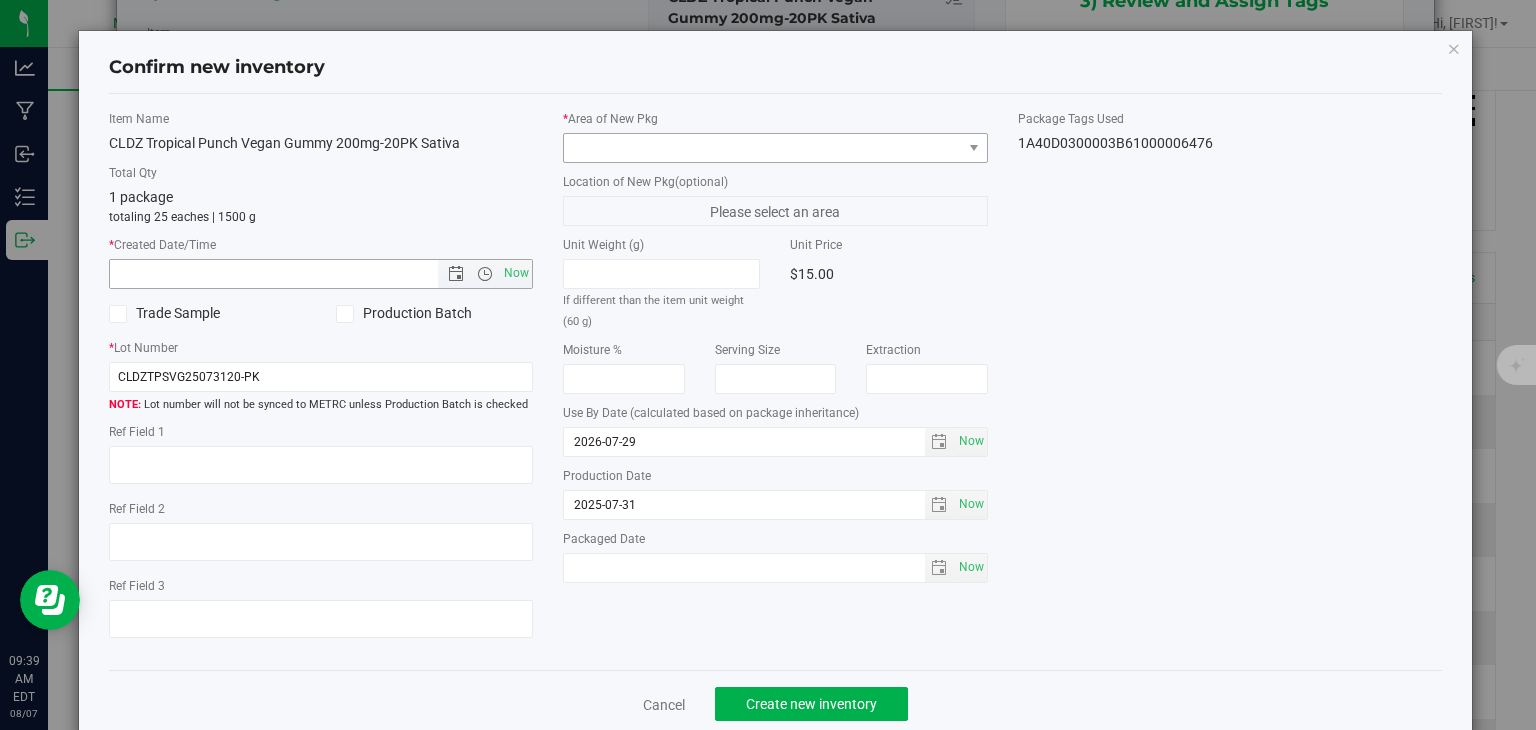 drag, startPoint x: 508, startPoint y: 266, endPoint x: 634, endPoint y: 147, distance: 173.31186 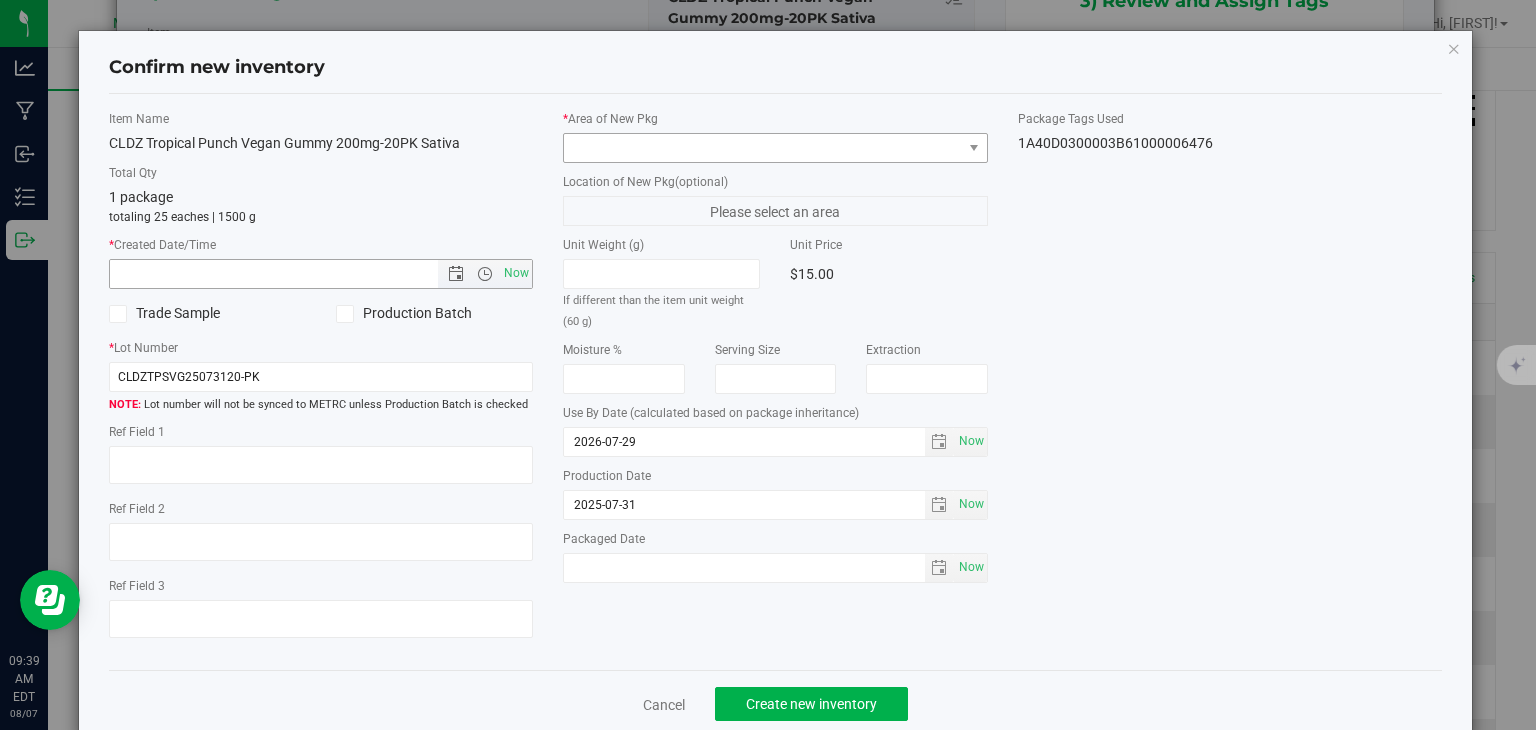 click on "Now" at bounding box center (517, 273) 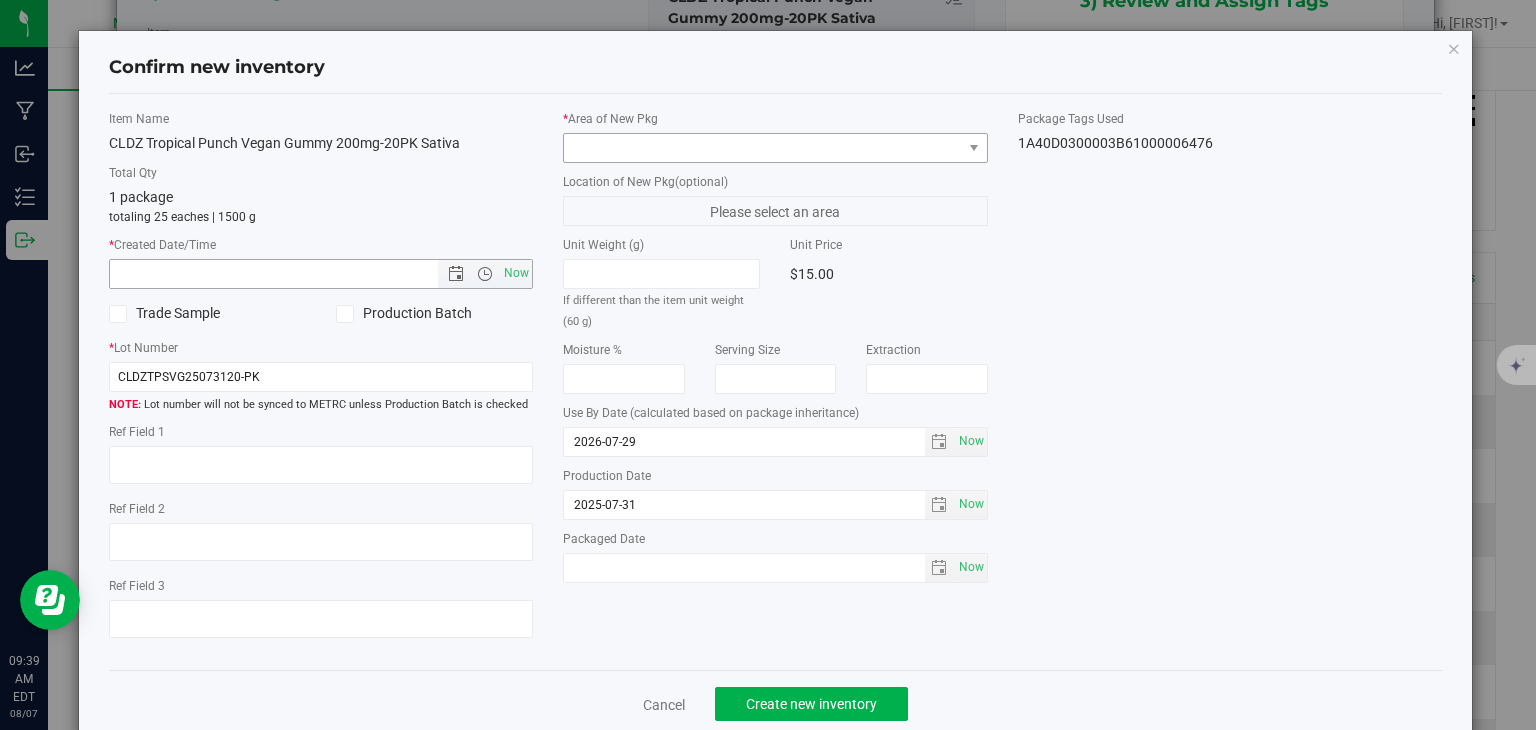 type on "[MONTH]/[DAY]/[YEAR] [HOUR]:[MINUTE] [AM/PM]" 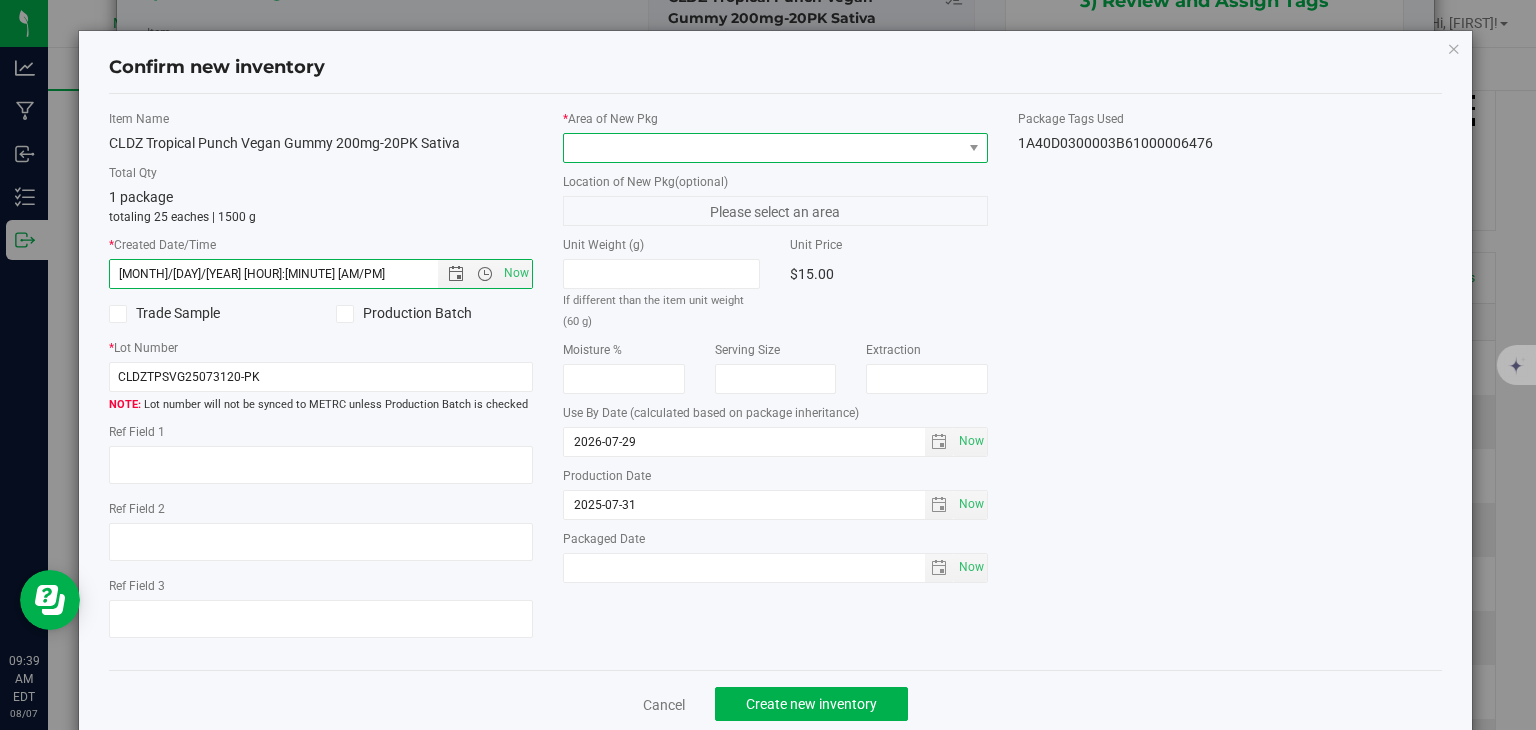 click at bounding box center (763, 148) 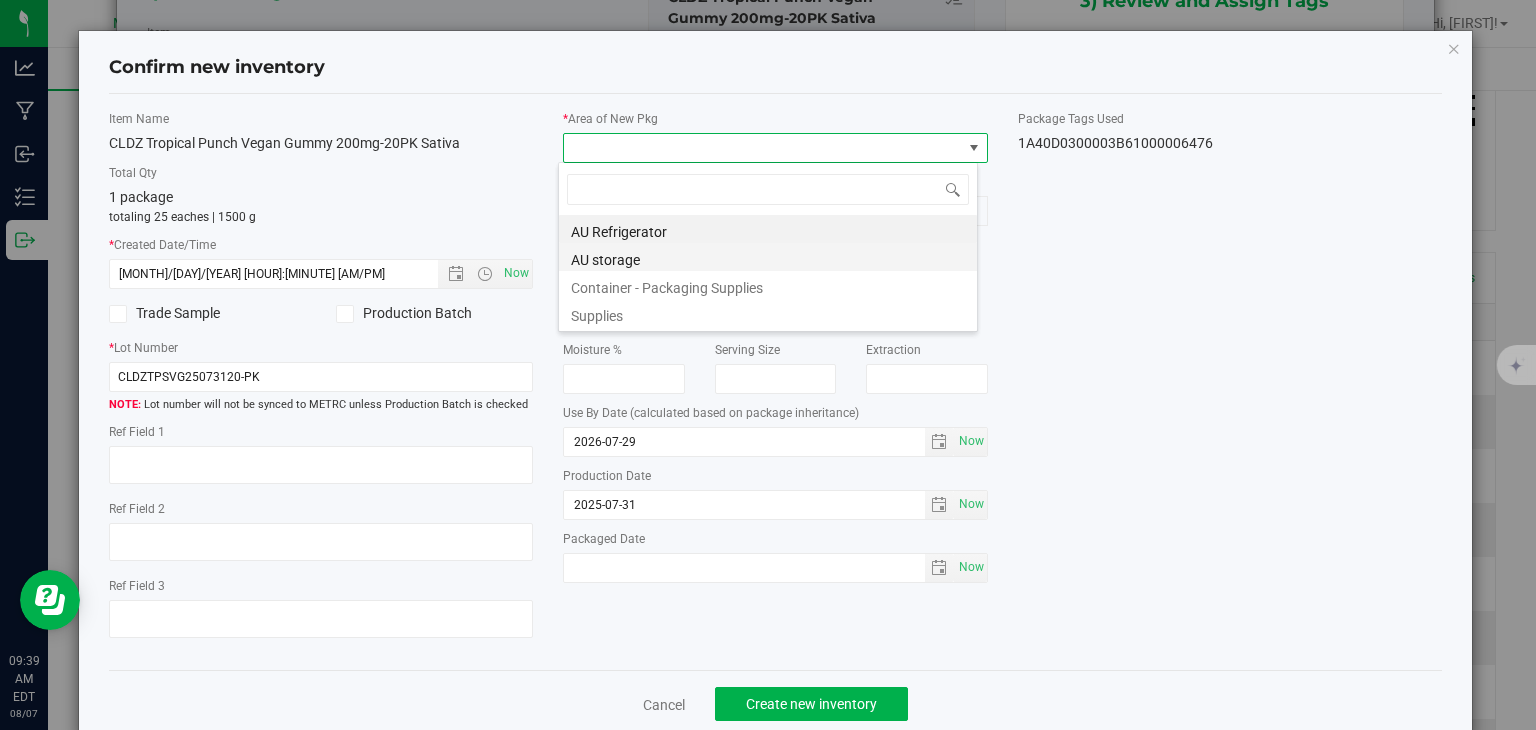 click on "AU storage" at bounding box center (768, 257) 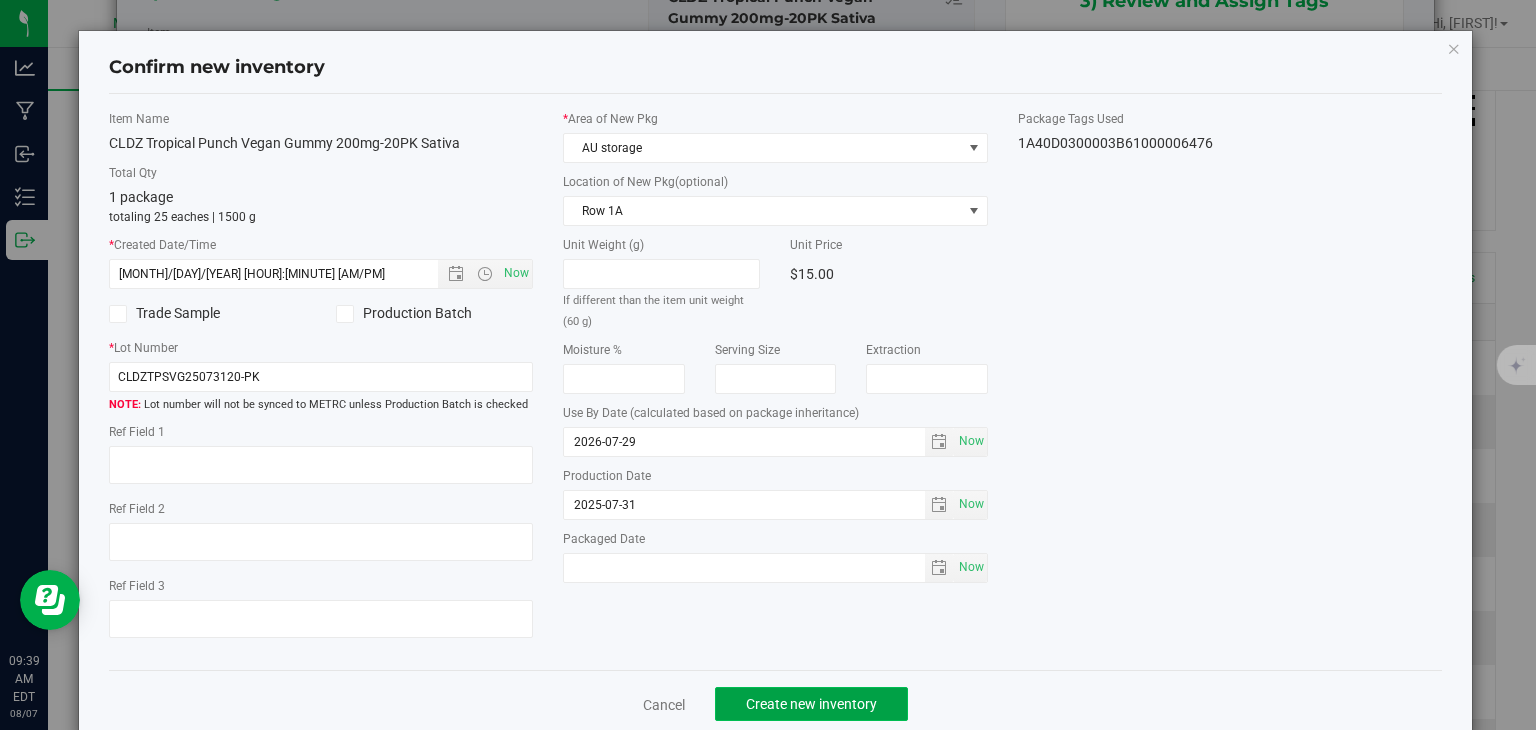 click on "Create new inventory" 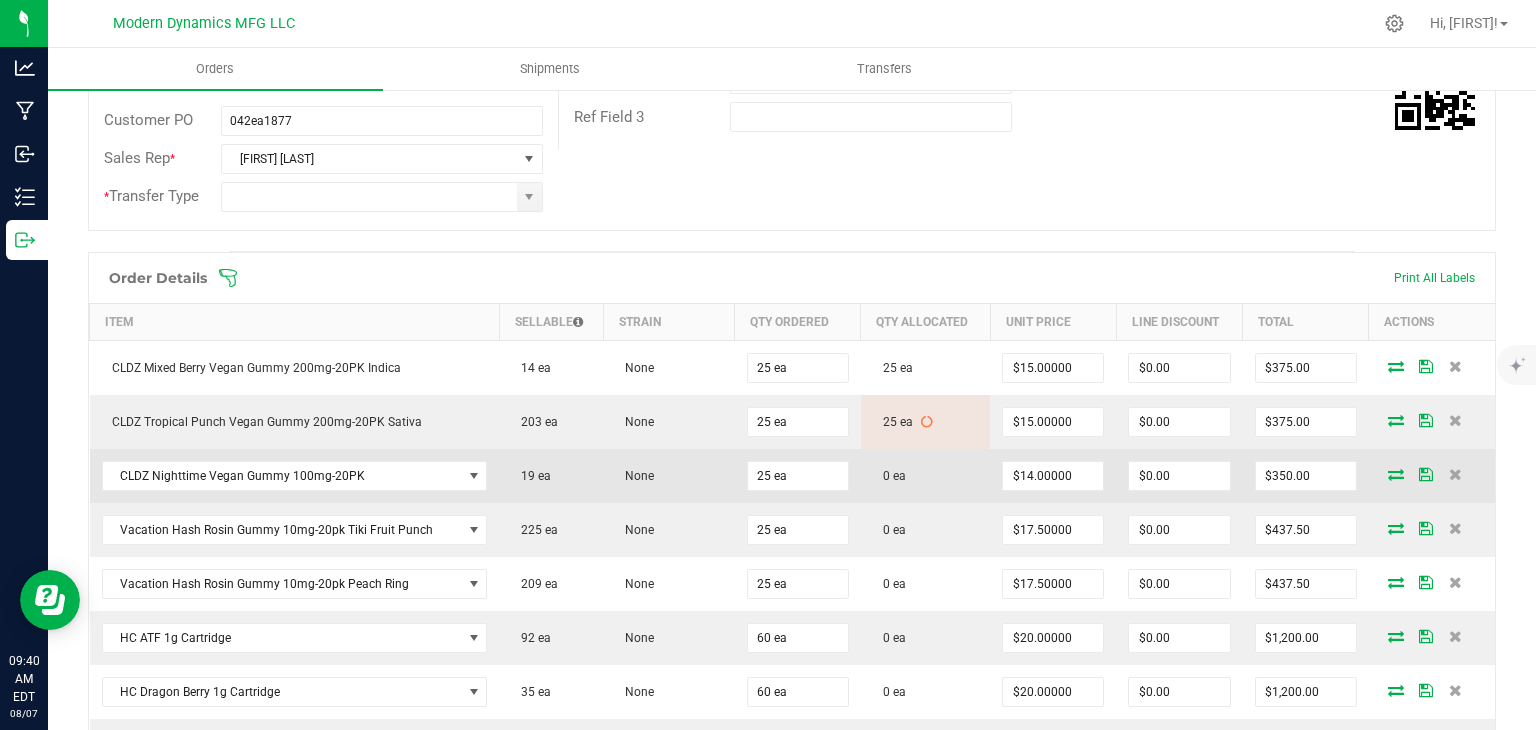 click at bounding box center (1396, 474) 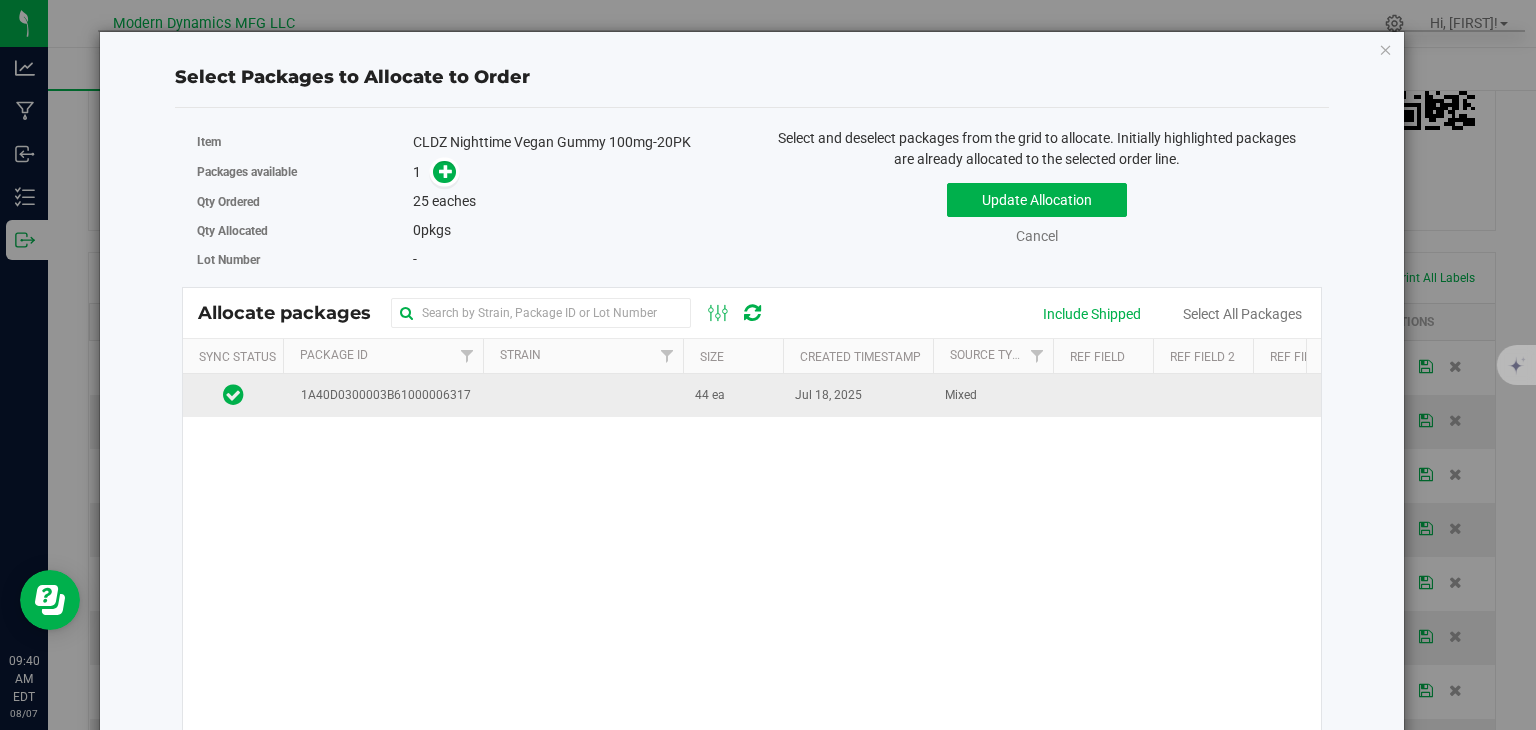 click at bounding box center [583, 395] 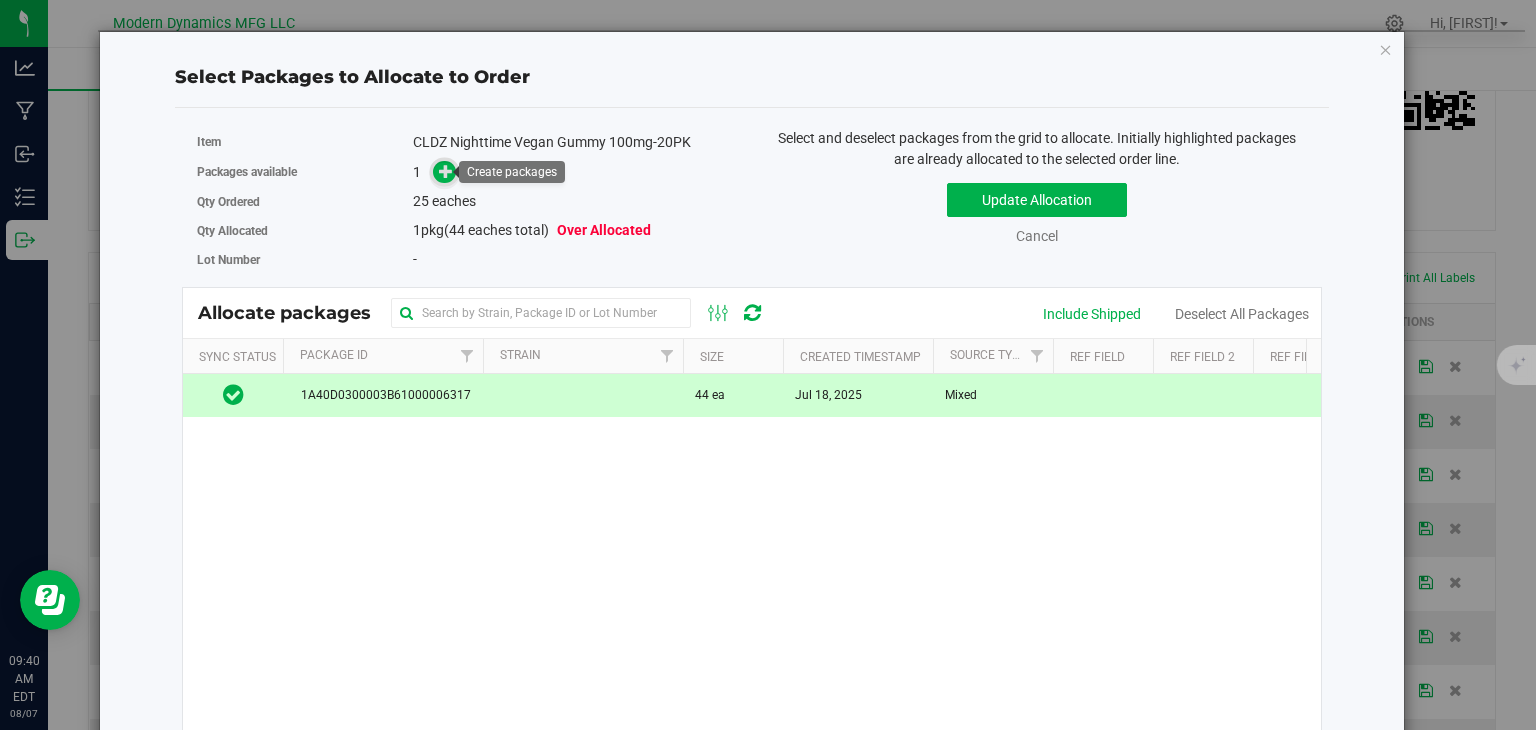 click at bounding box center (446, 170) 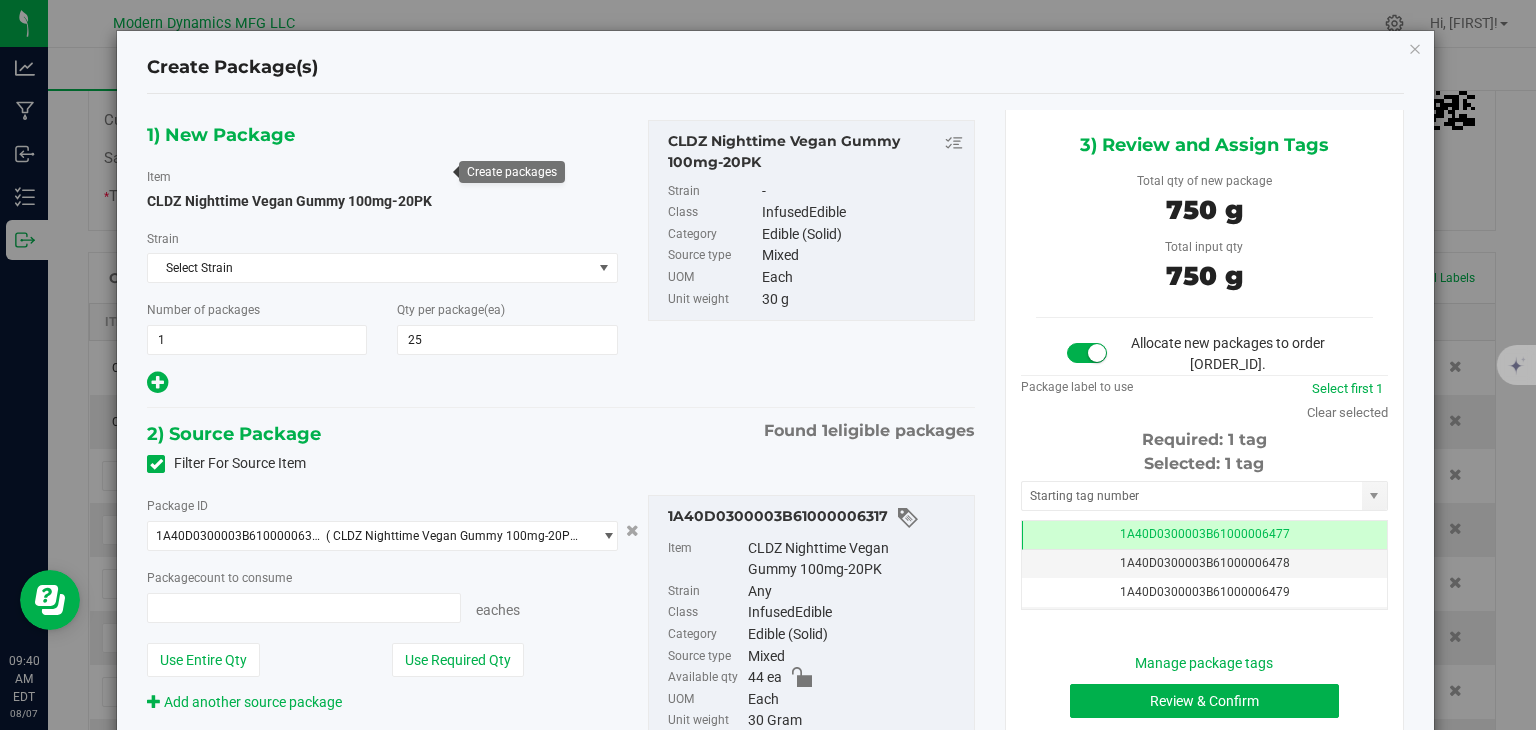 type on "25 ea" 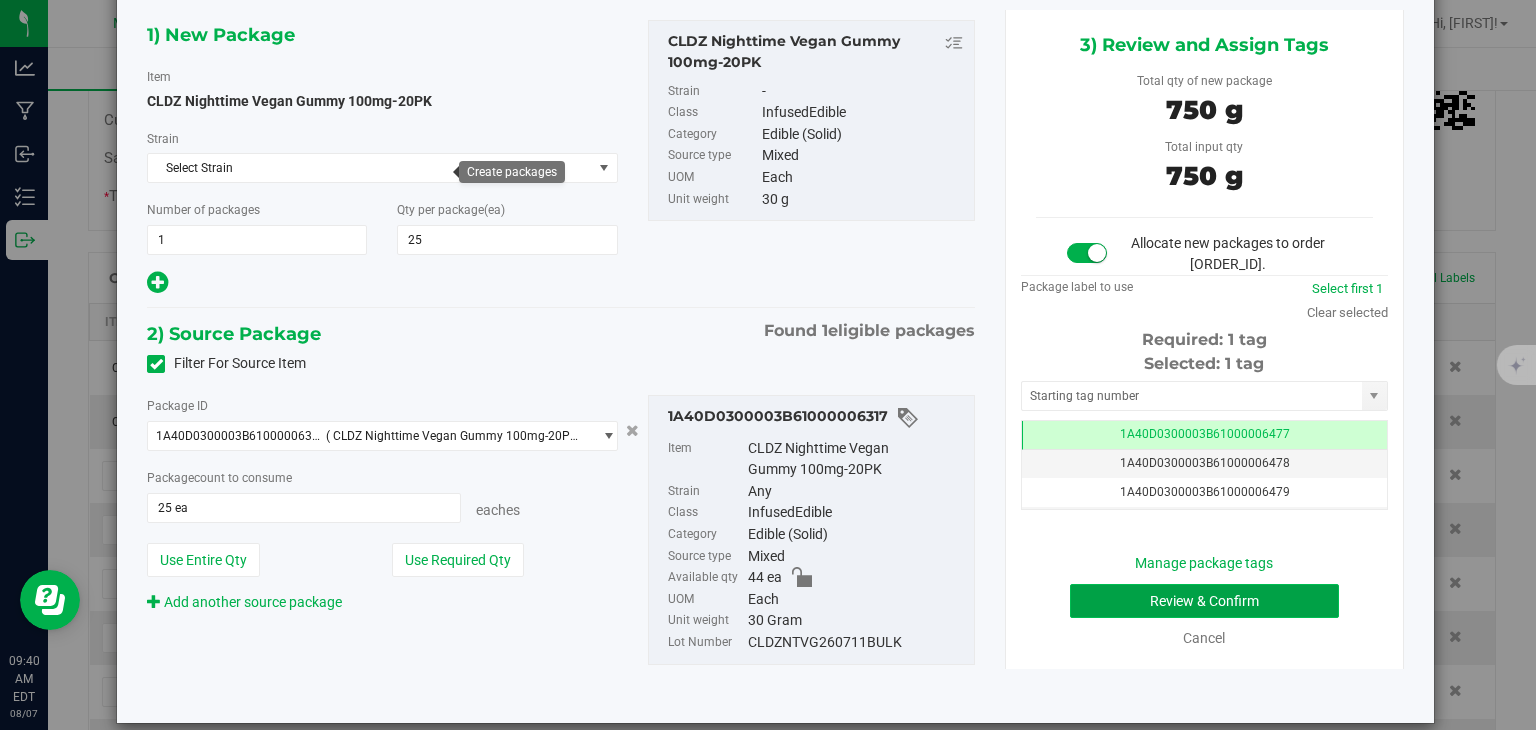 click on "Review & Confirm" at bounding box center [1204, 601] 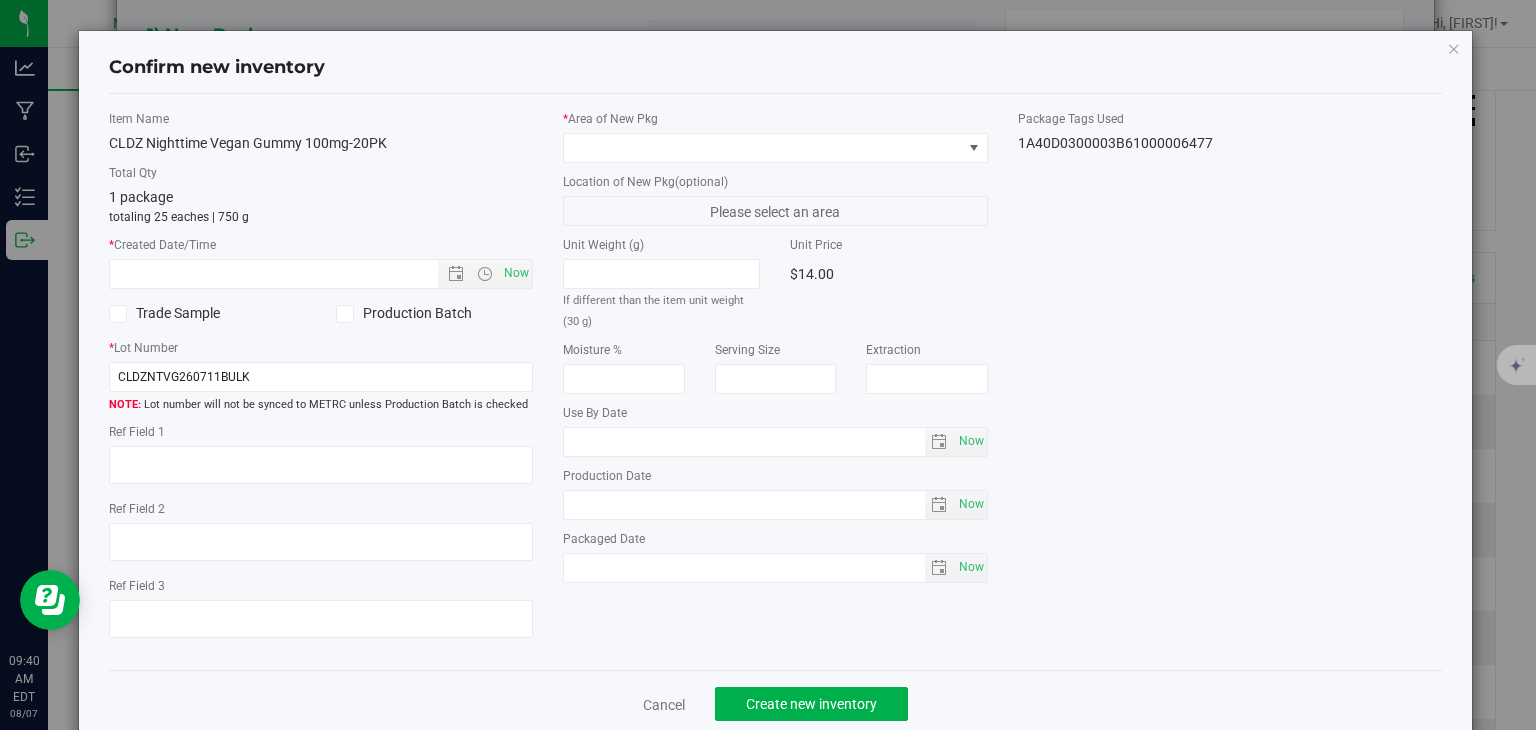type on "2026-07-09" 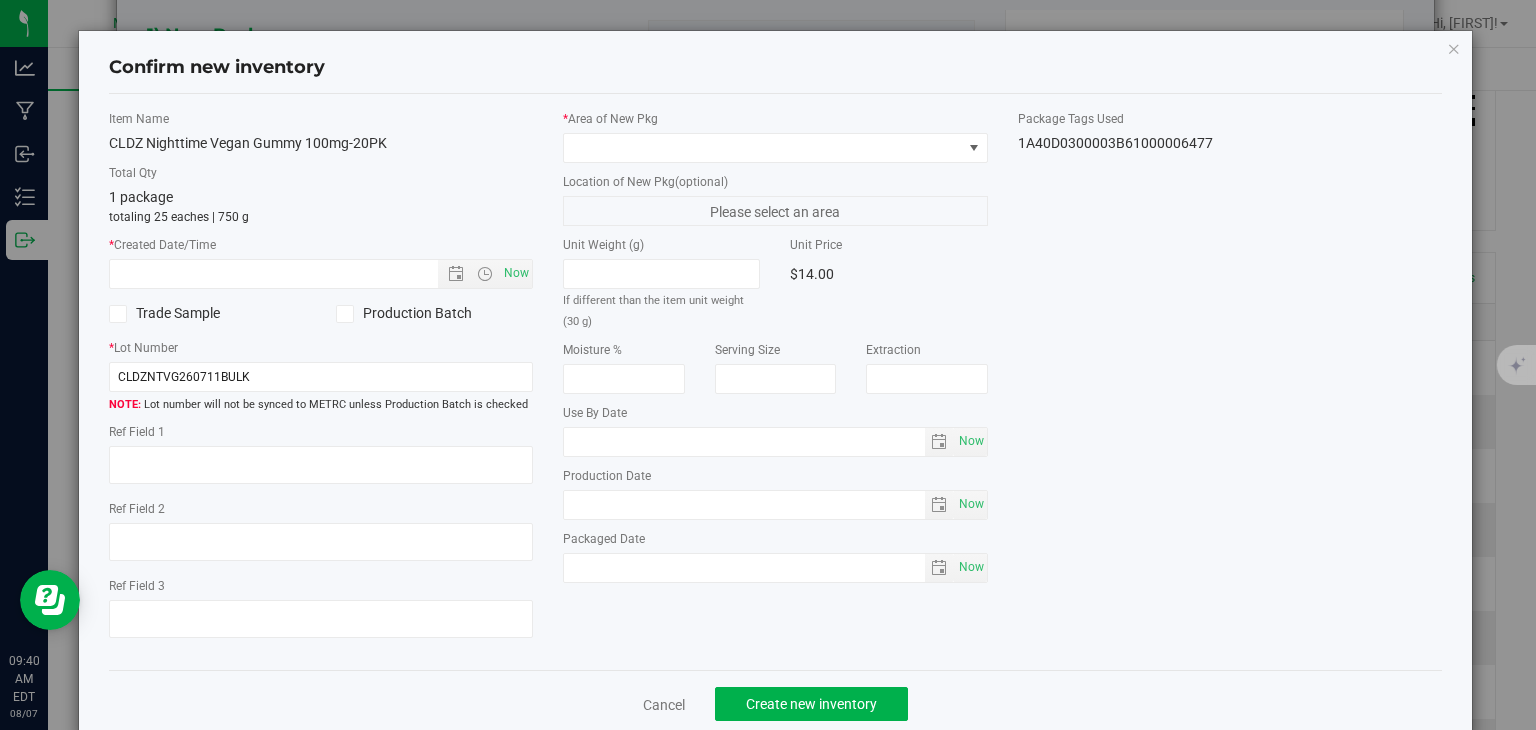 type on "2025-07-11" 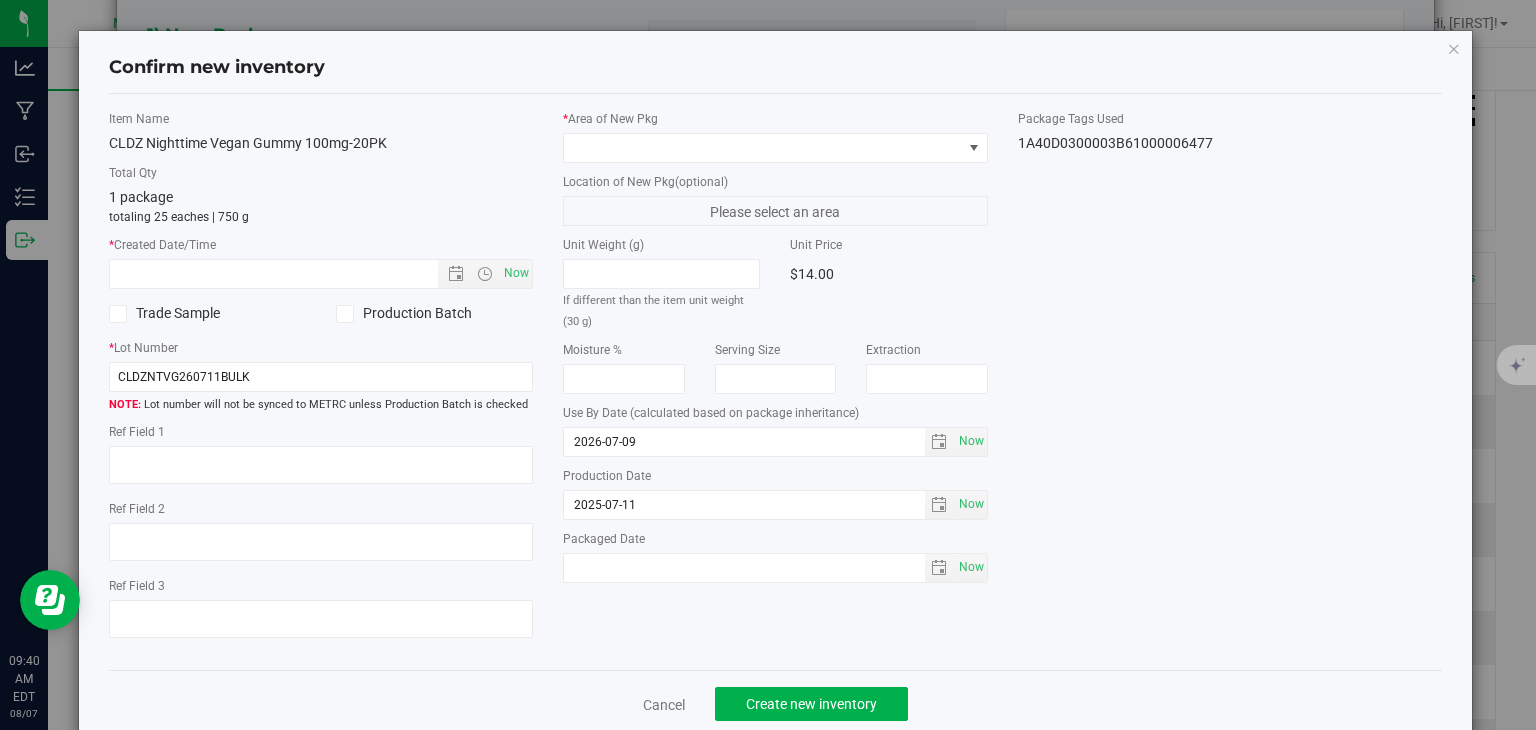 click on "*
Area of New Pkg
Location of New Pkg
(optional)
Please select an area
Unit Weight (g)
If different than the item unit weight (30 g)
Unit Price
$14.00
Moisture %" at bounding box center [775, 351] 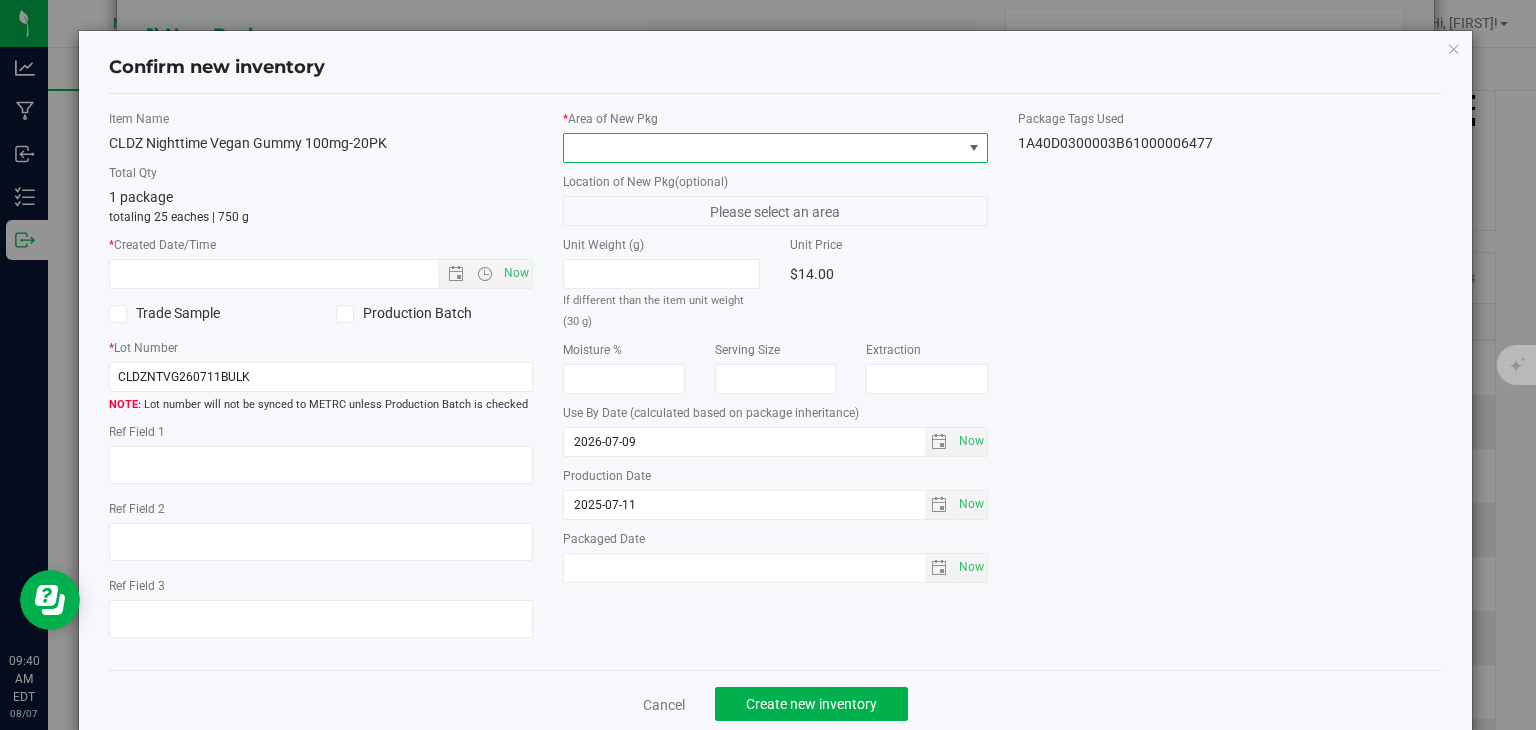 click at bounding box center [763, 148] 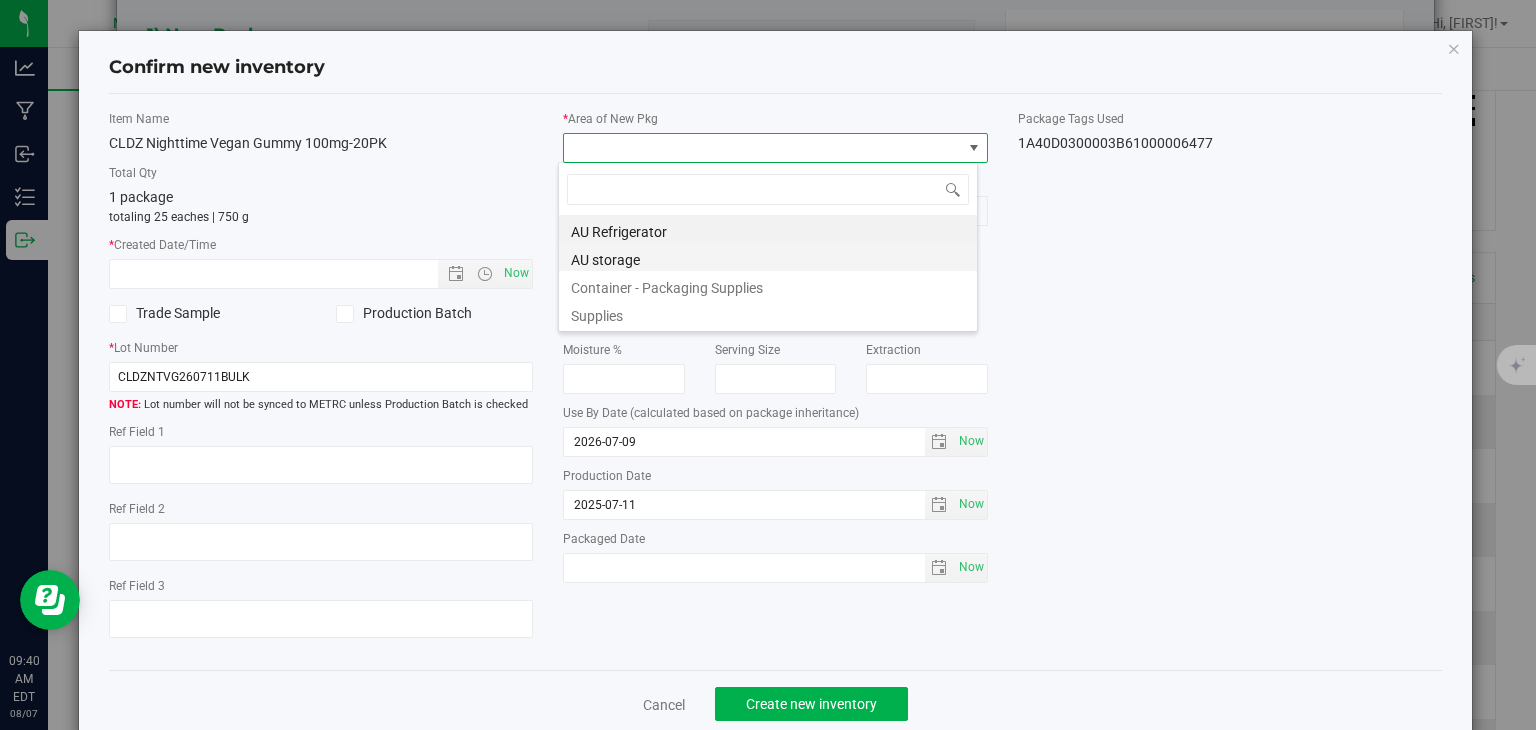 click on "AU storage" at bounding box center (768, 257) 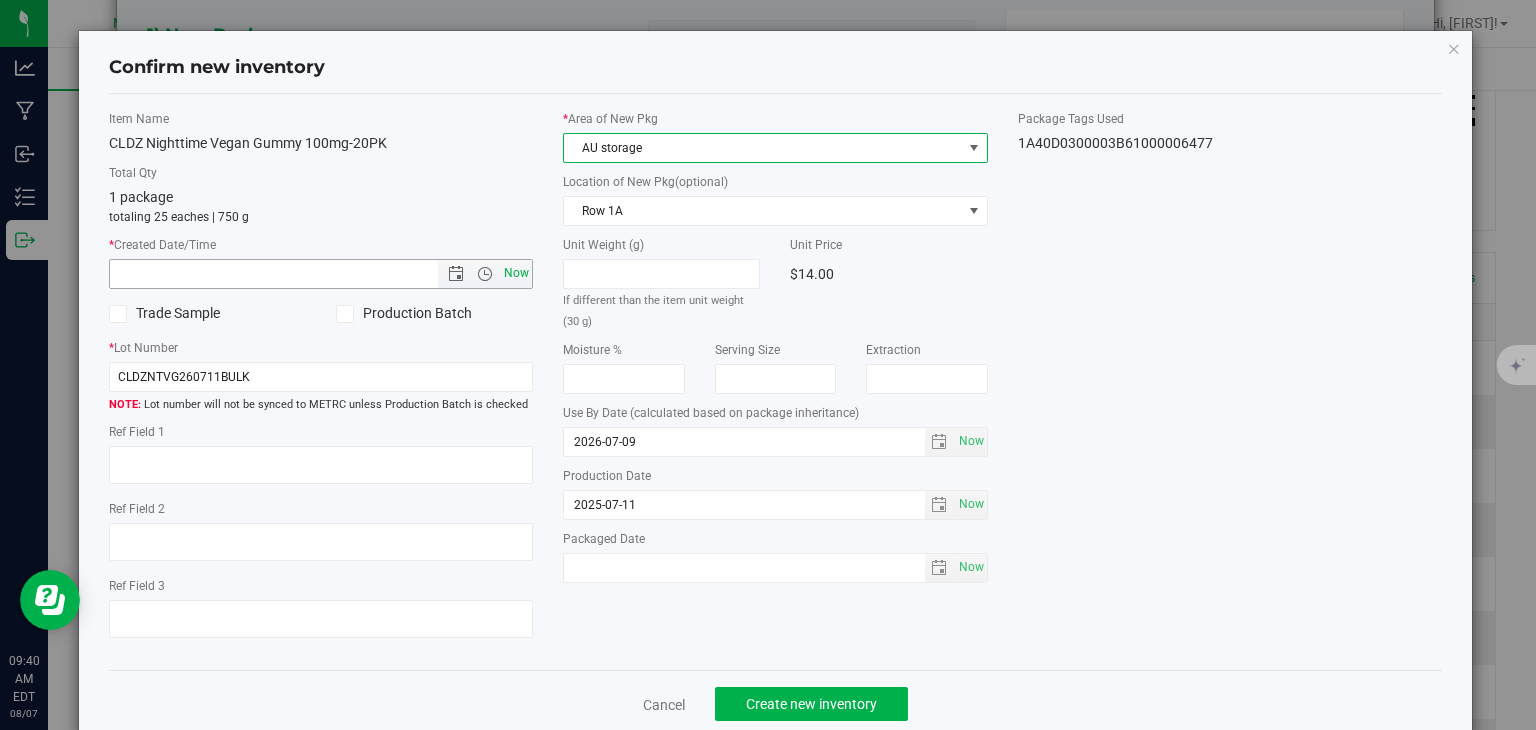 click on "Now" at bounding box center [517, 273] 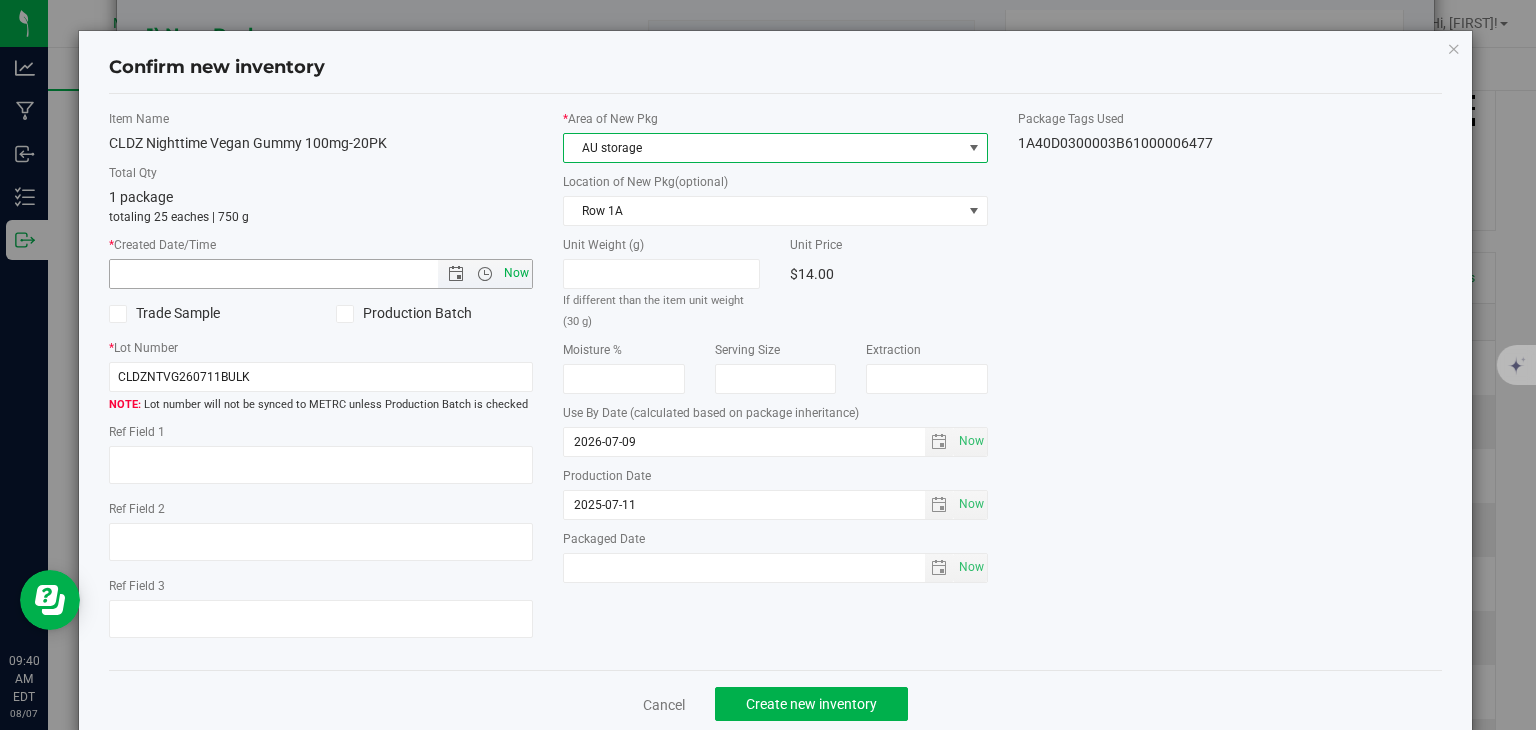 type on "[MONTH]/[DAY]/[YEAR] [HOUR]:[MINUTE] [AM/PM]" 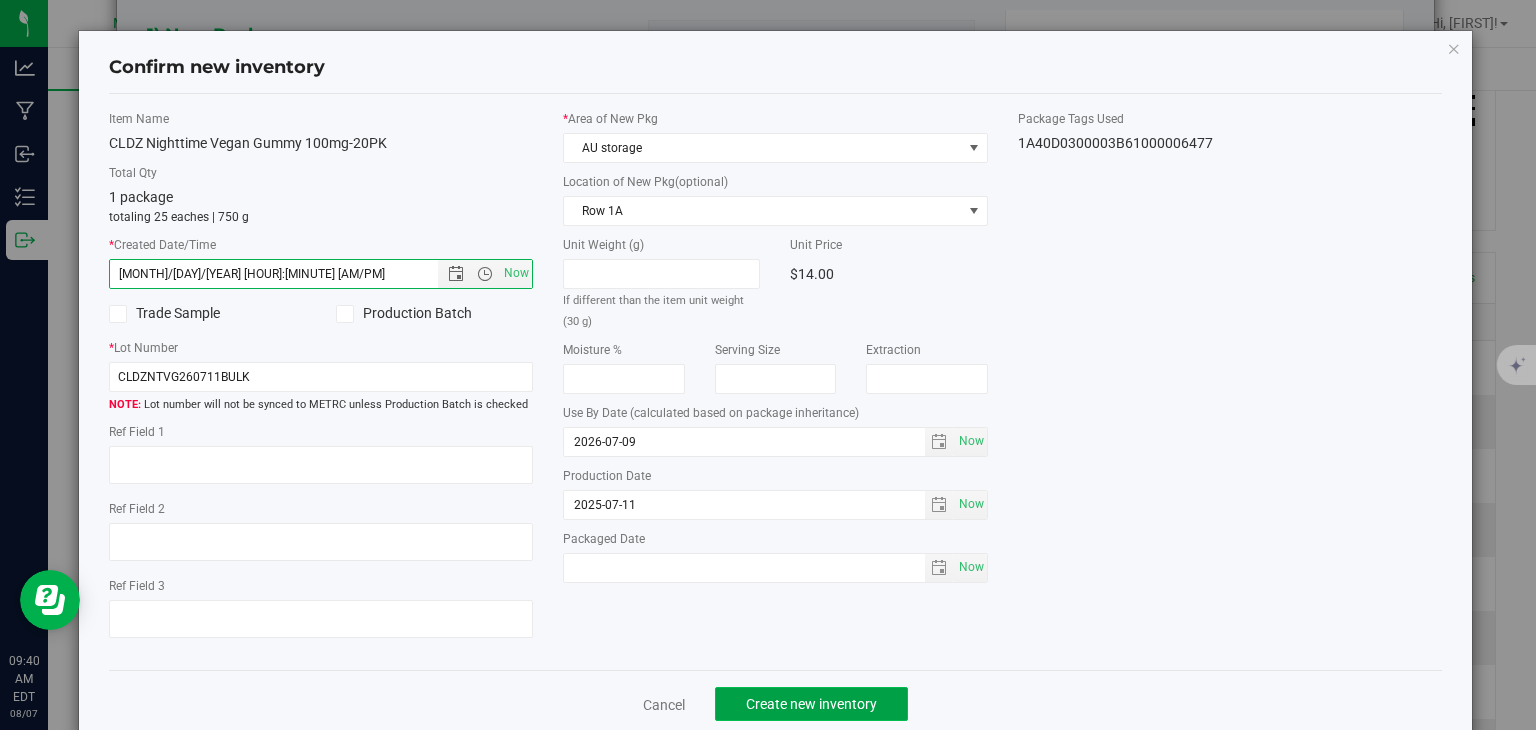 click on "Create new inventory" 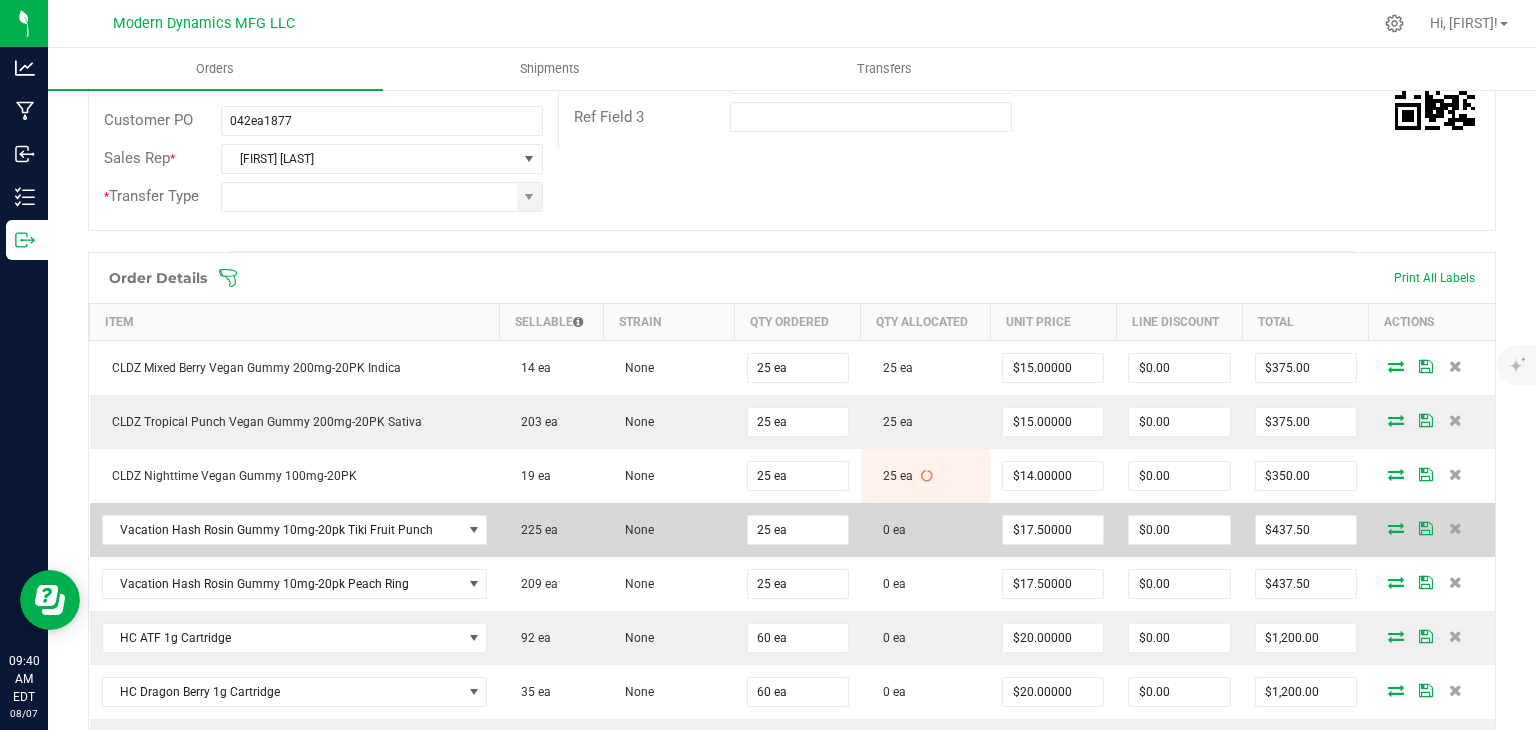 click at bounding box center [1396, 528] 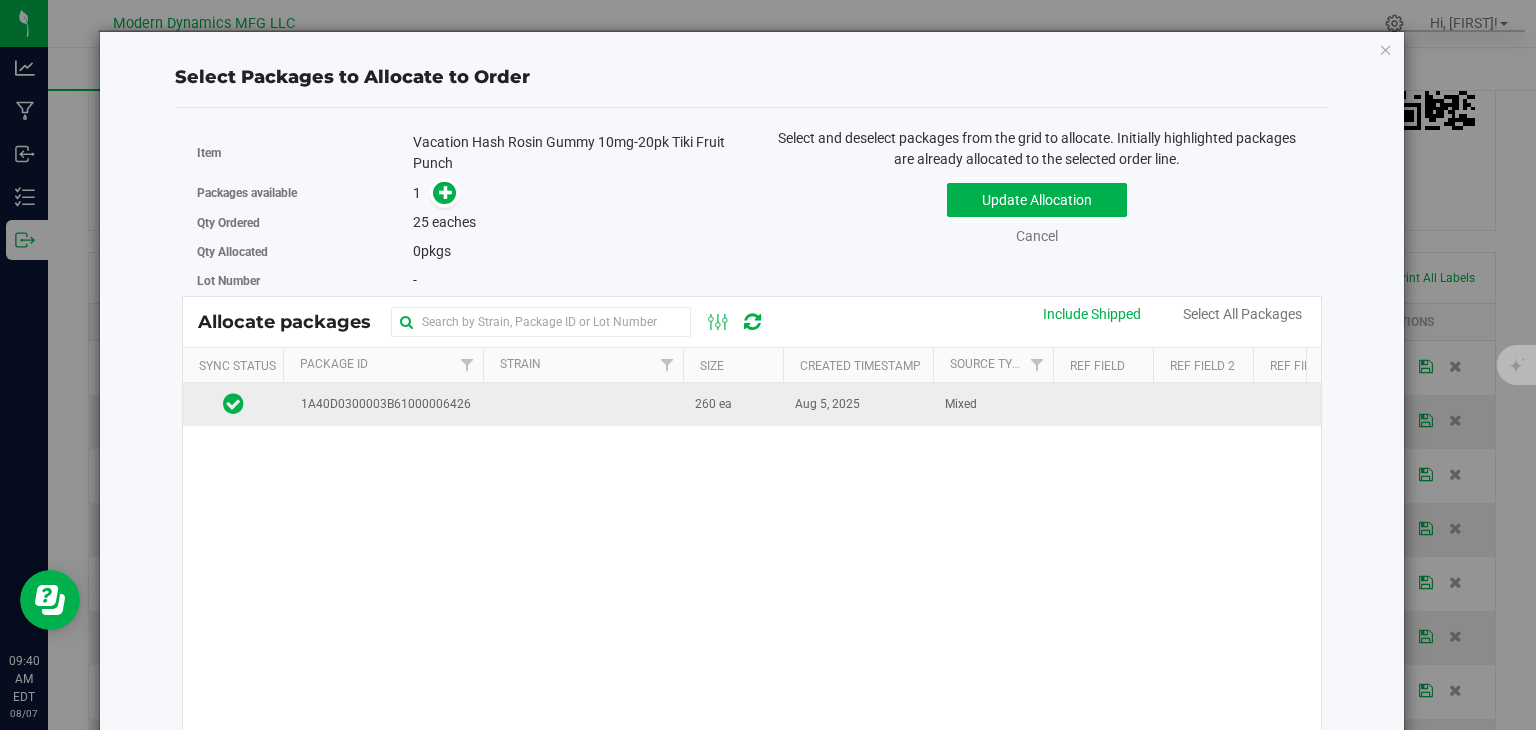 click on "260 ea" at bounding box center (733, 404) 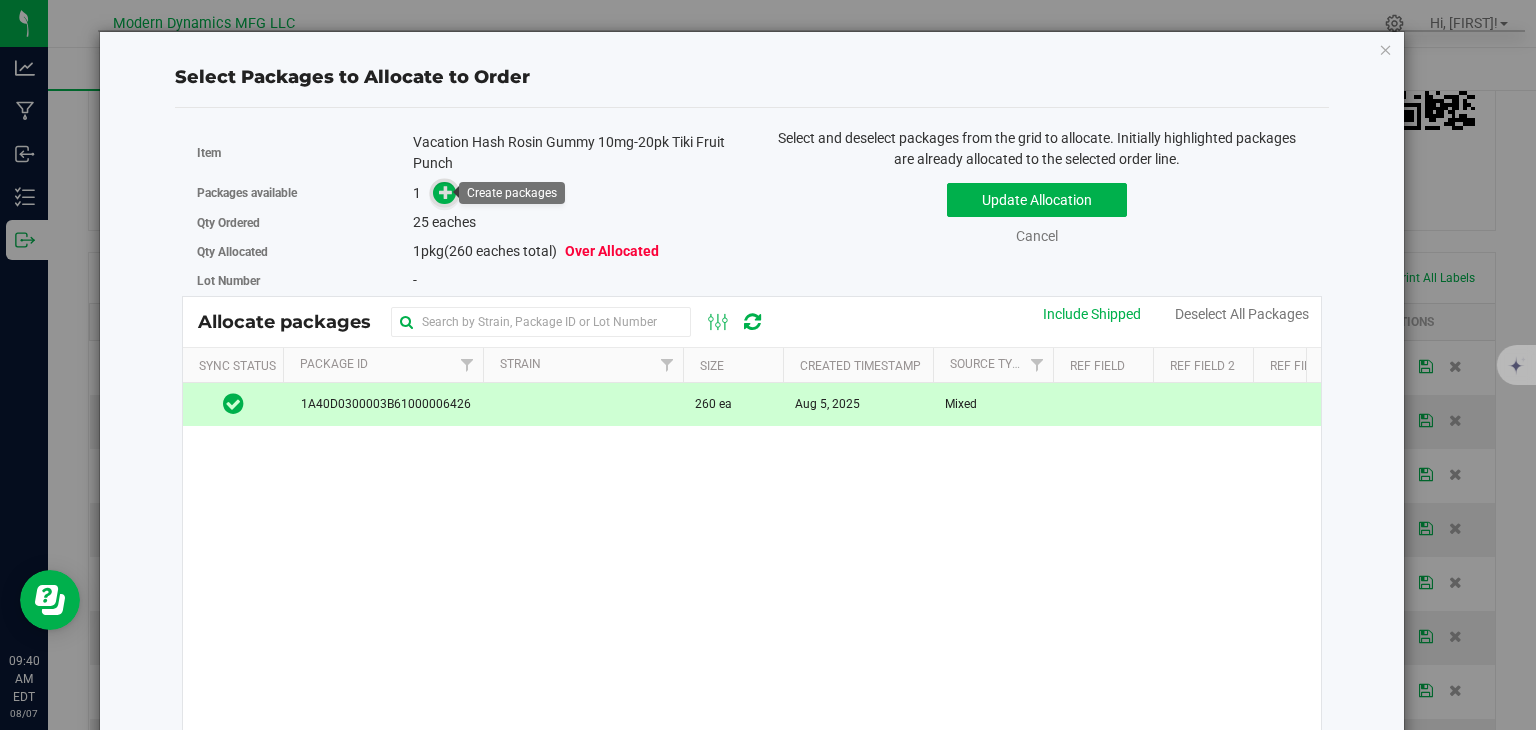 click at bounding box center [446, 191] 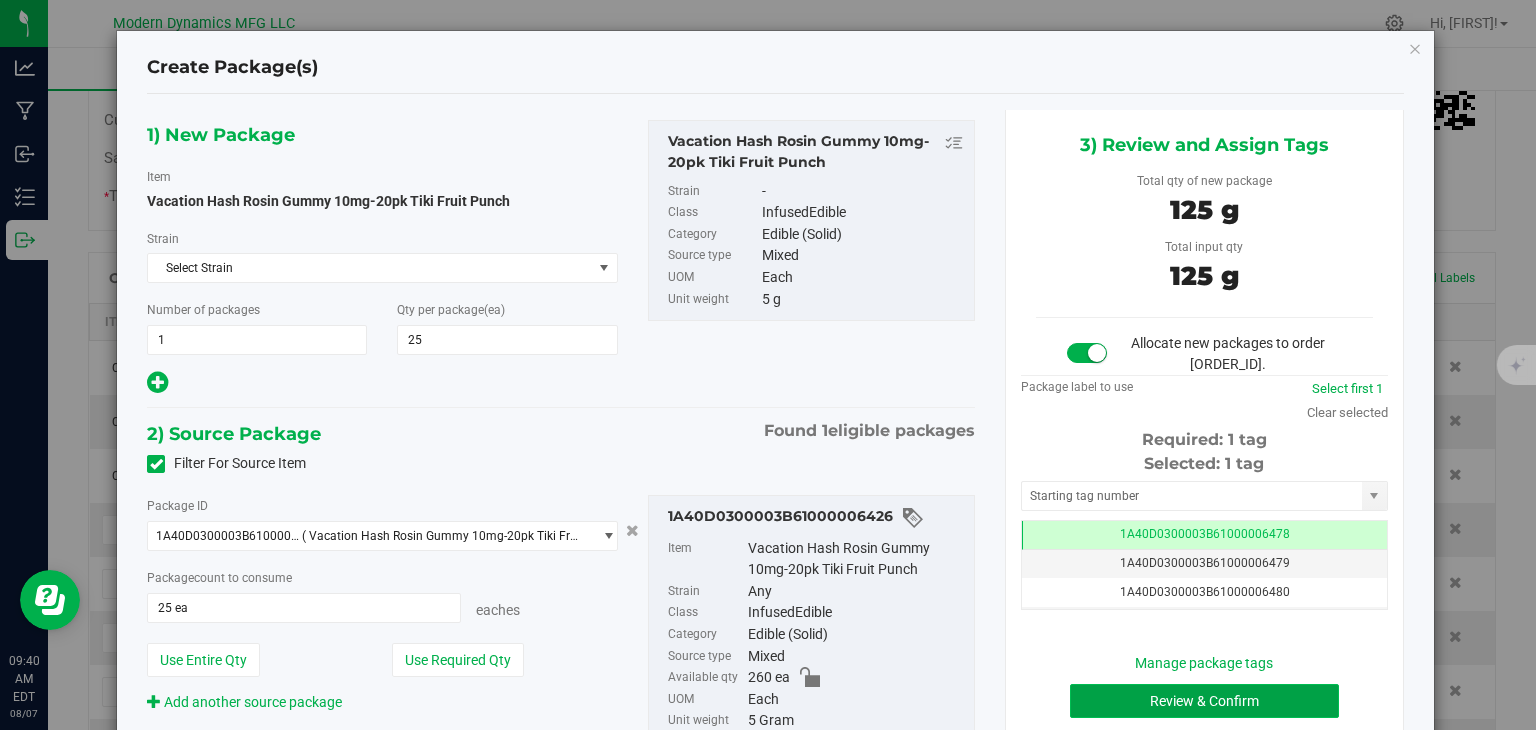 click on "Review & Confirm" at bounding box center [1204, 701] 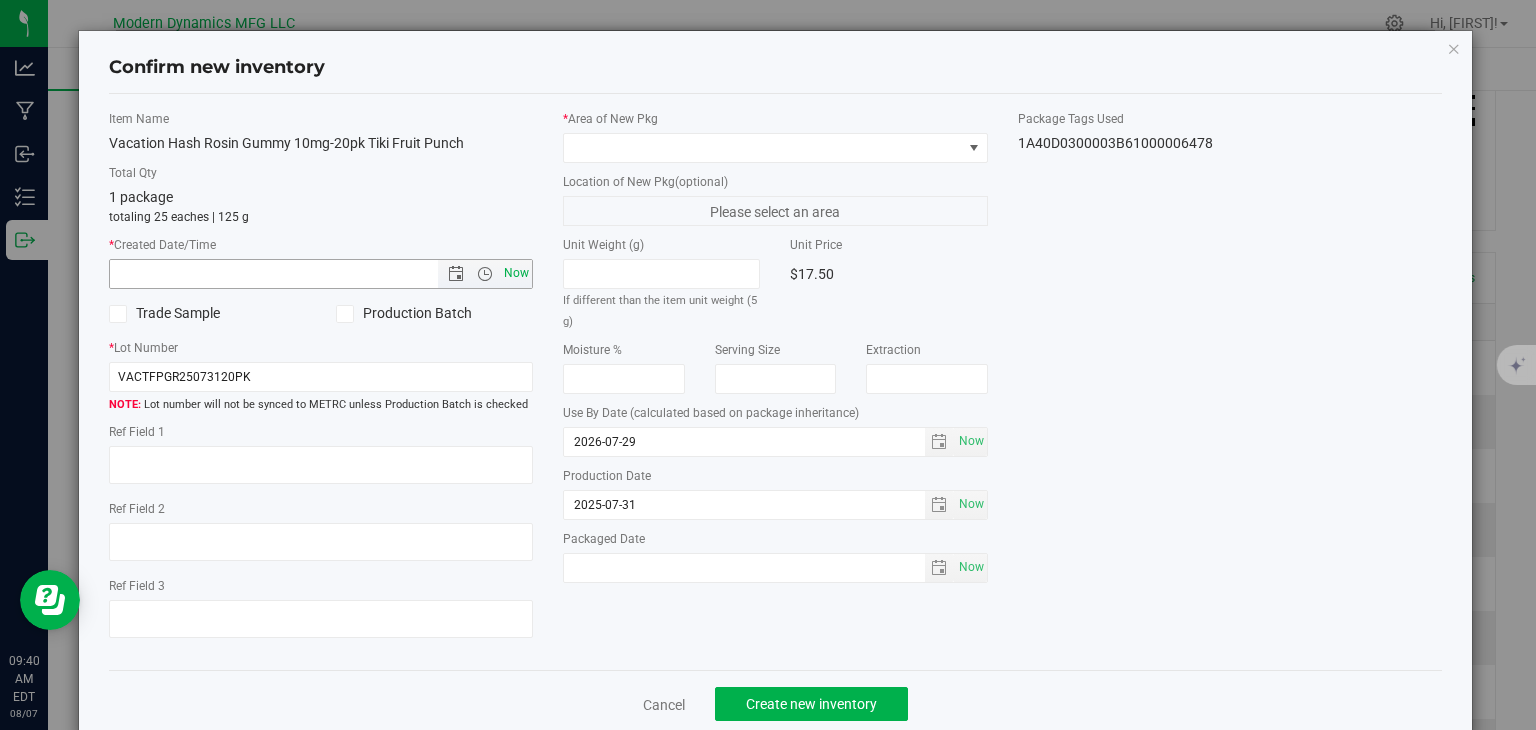 click on "Now" at bounding box center [517, 273] 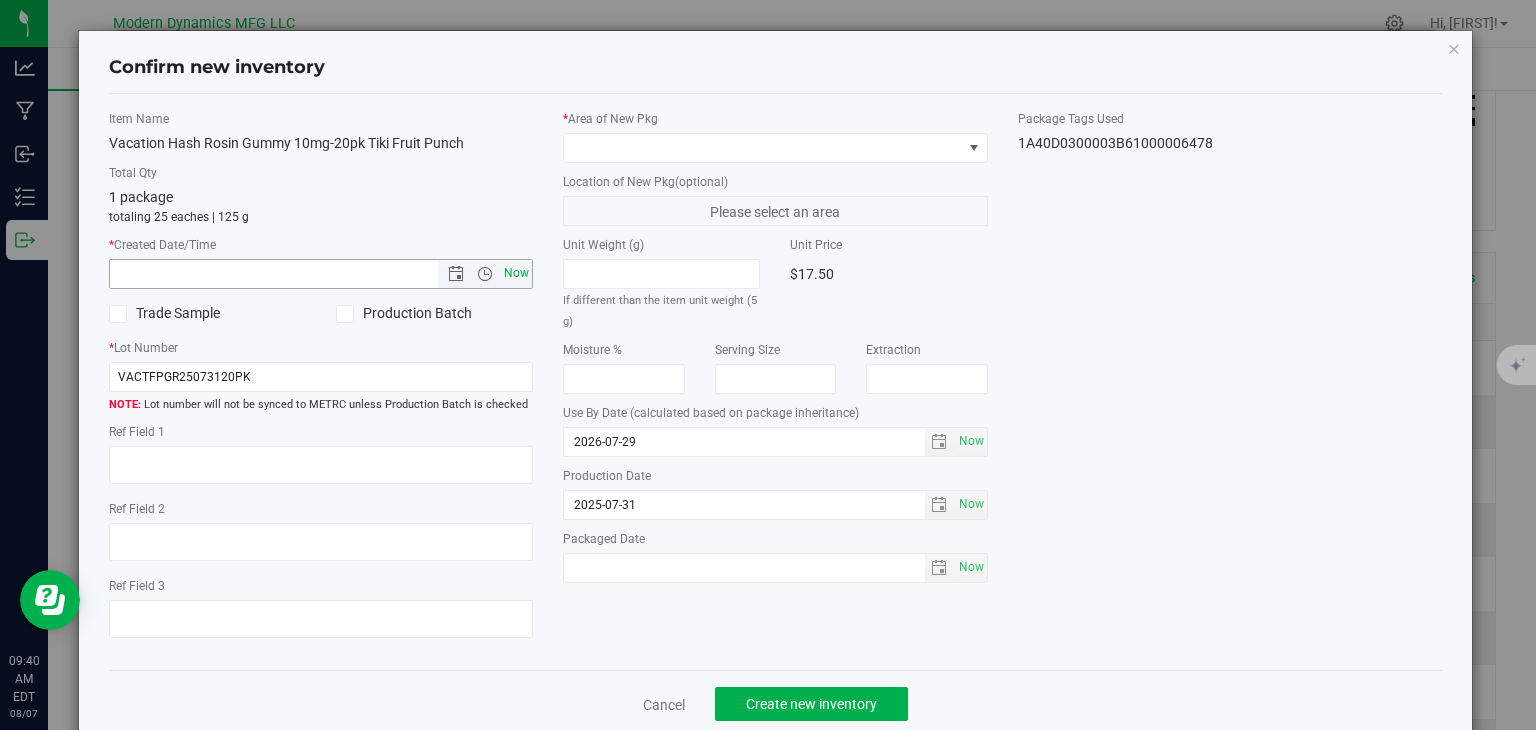 type on "[MONTH]/[DAY]/[YEAR] [HOUR]:[MINUTE] [AM/PM]" 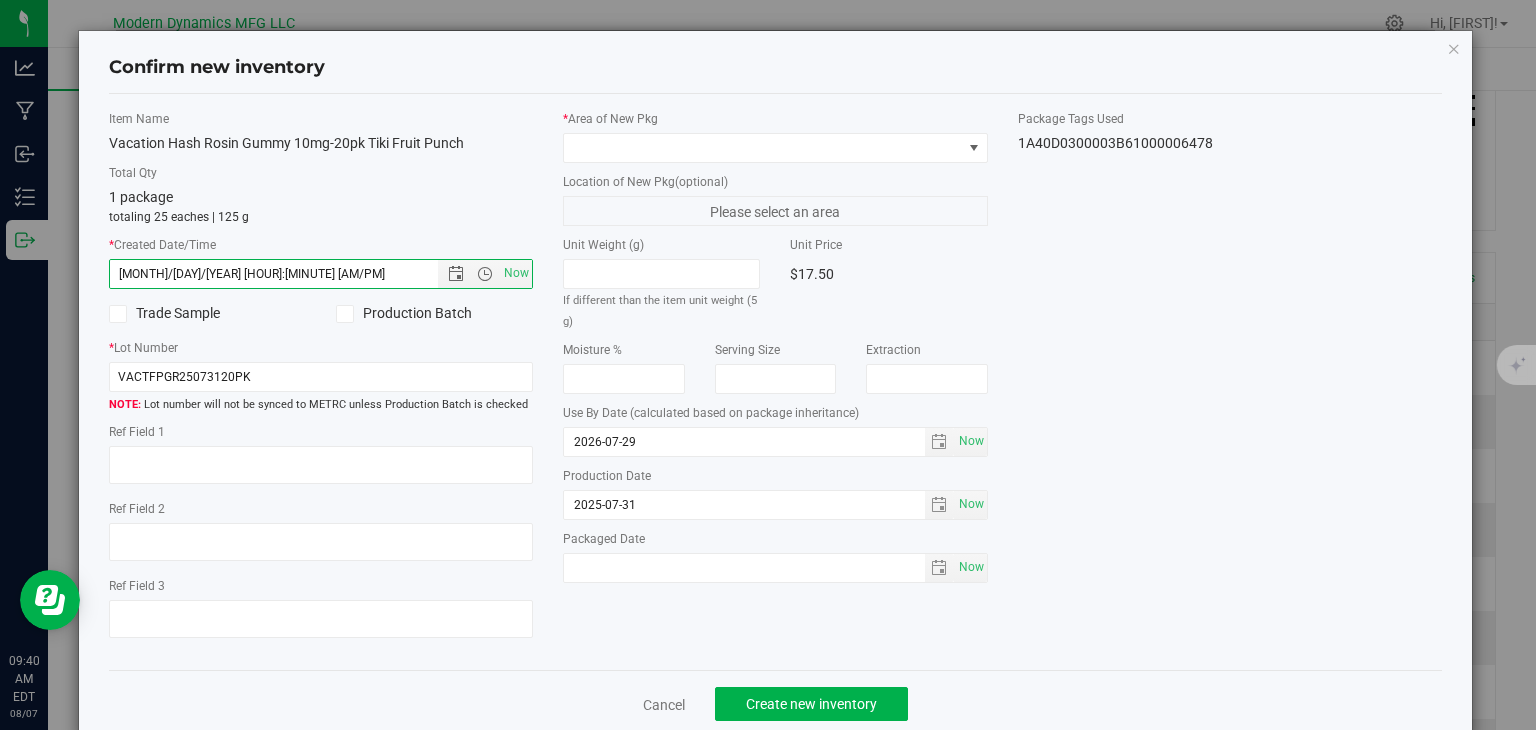 click on "*
Area of New Pkg" at bounding box center [775, 136] 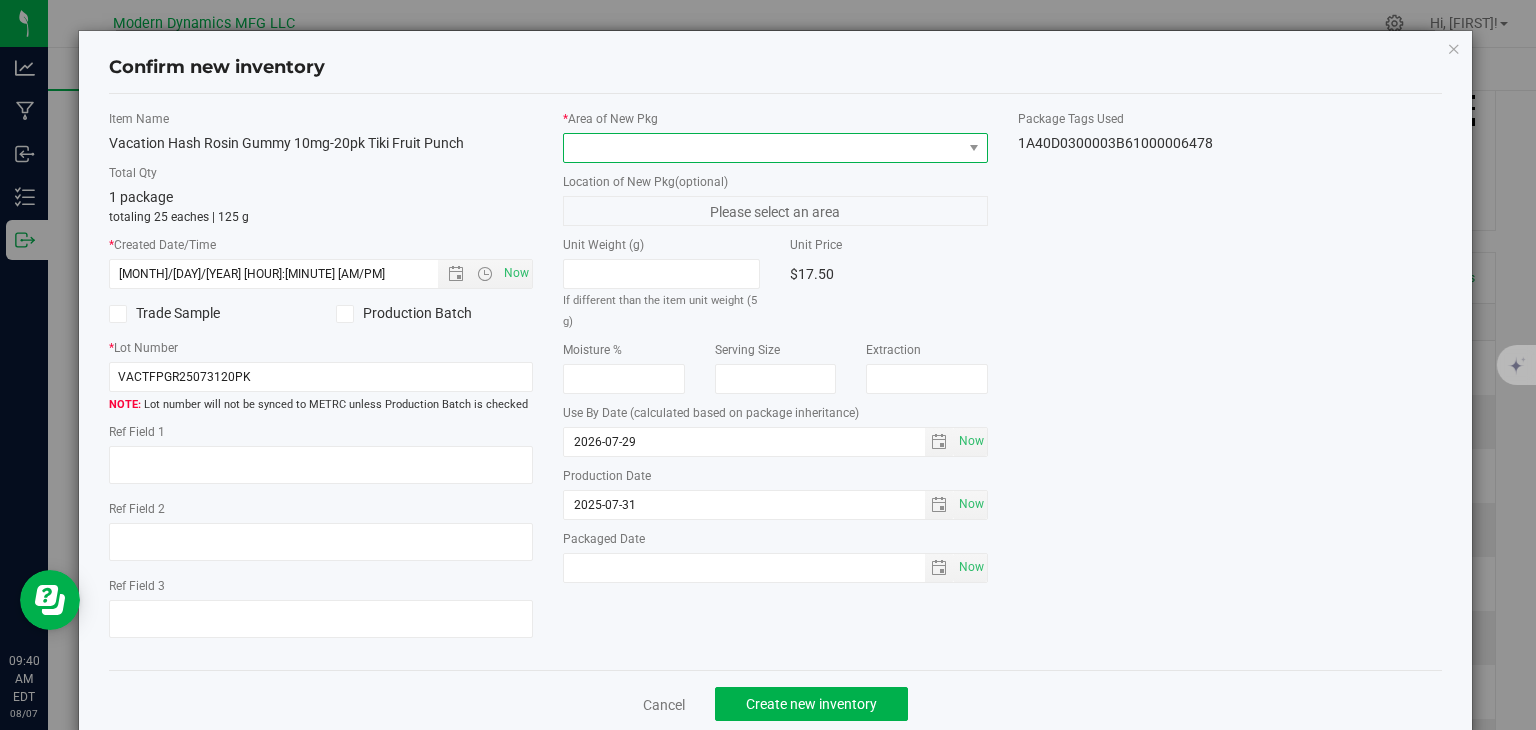 click at bounding box center (763, 148) 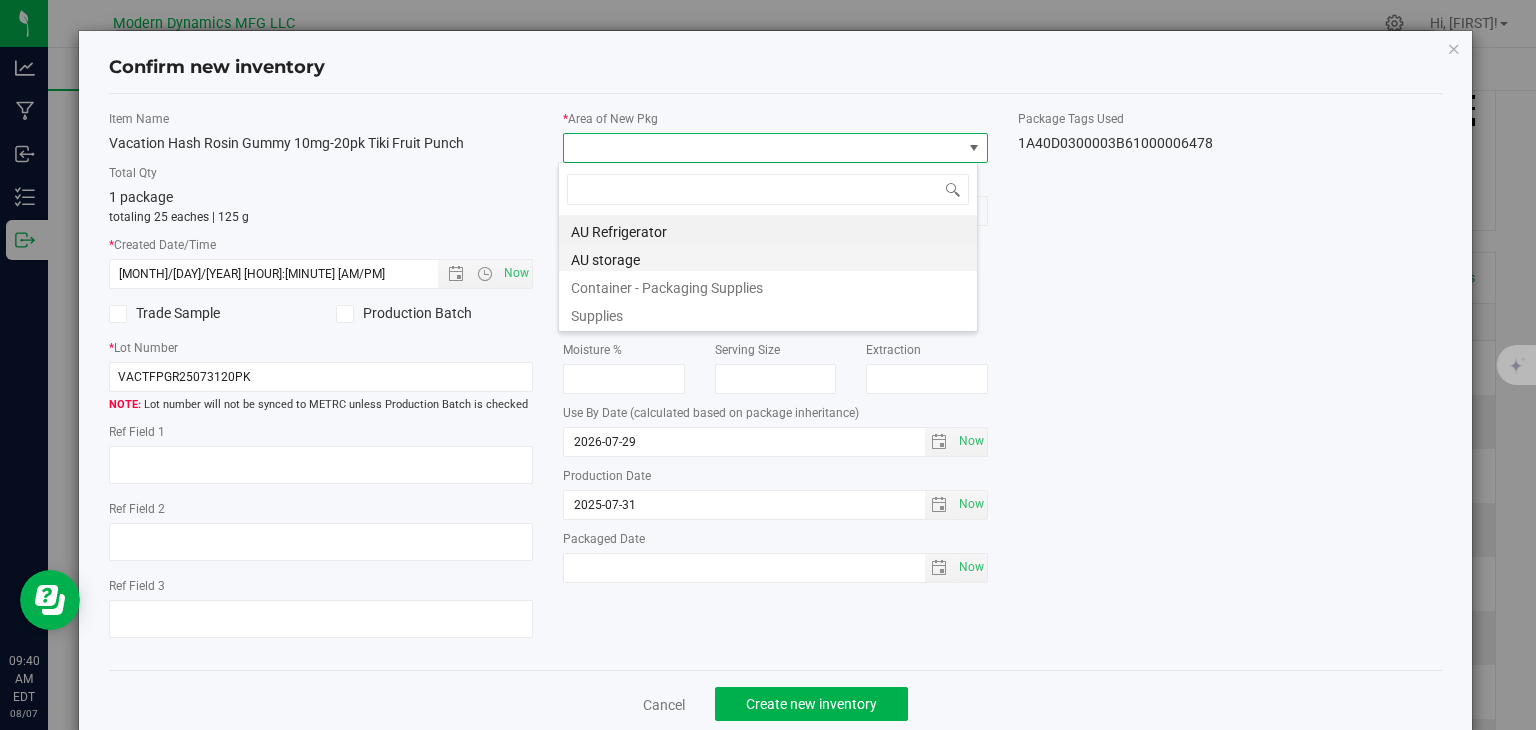 click on "AU storage" at bounding box center (768, 257) 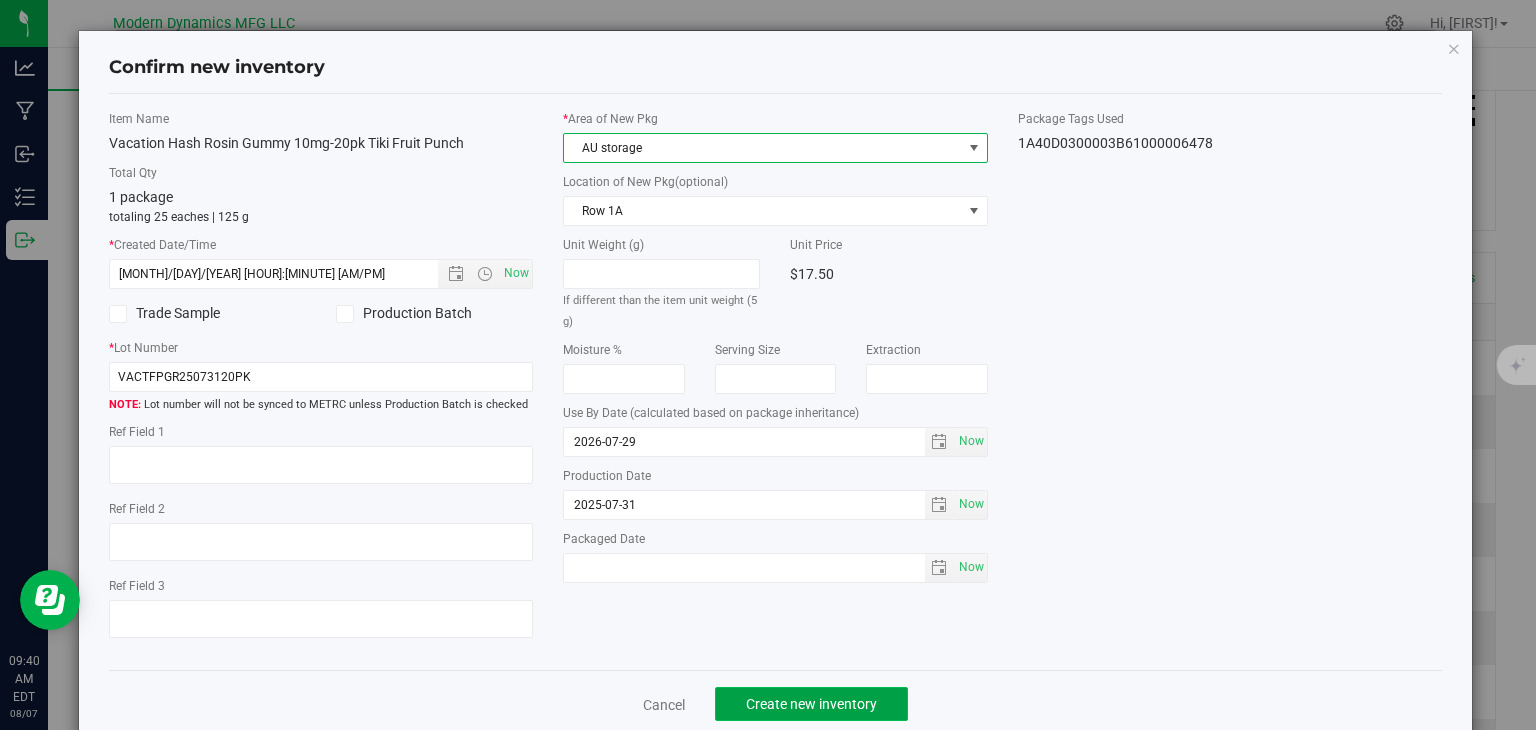 click on "Create new inventory" 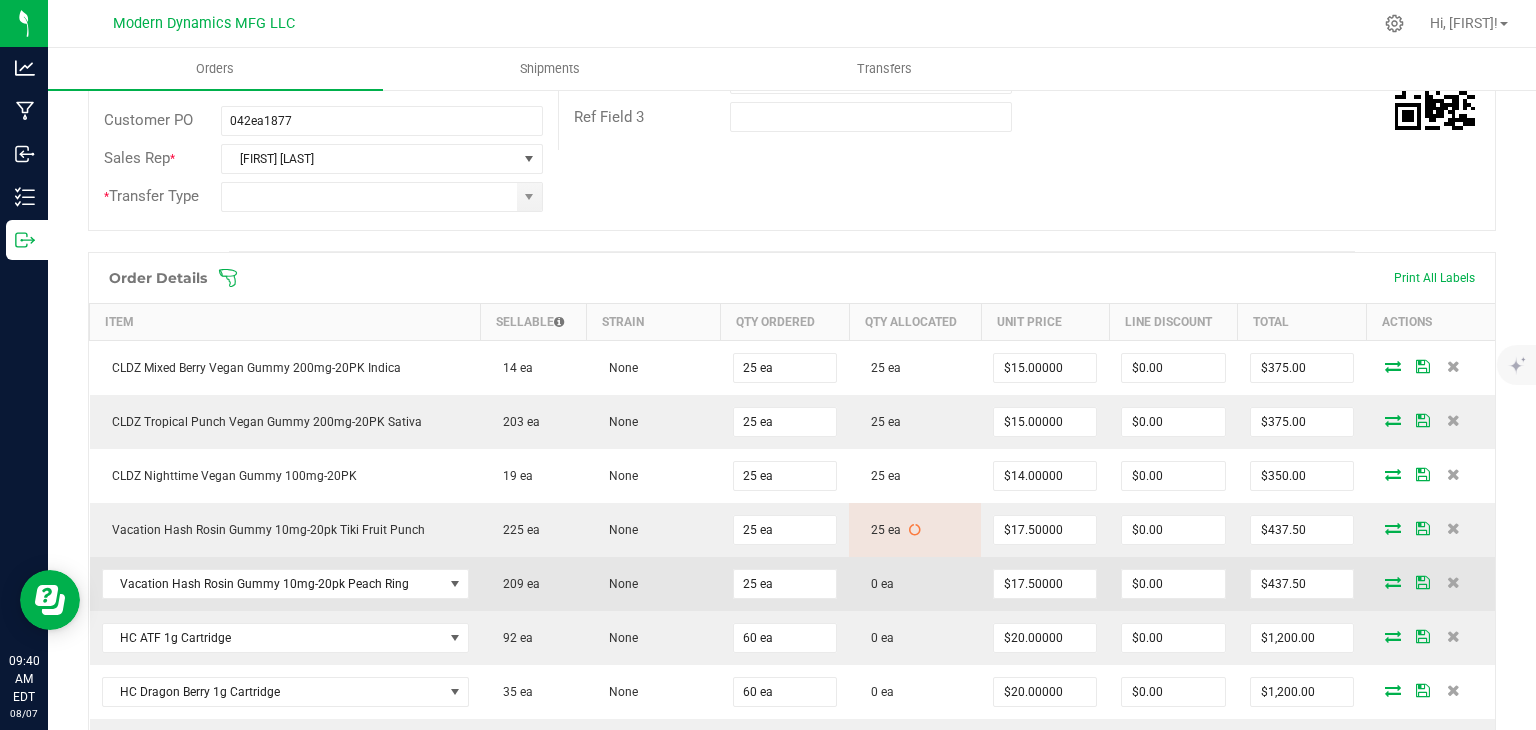 click at bounding box center (1393, 582) 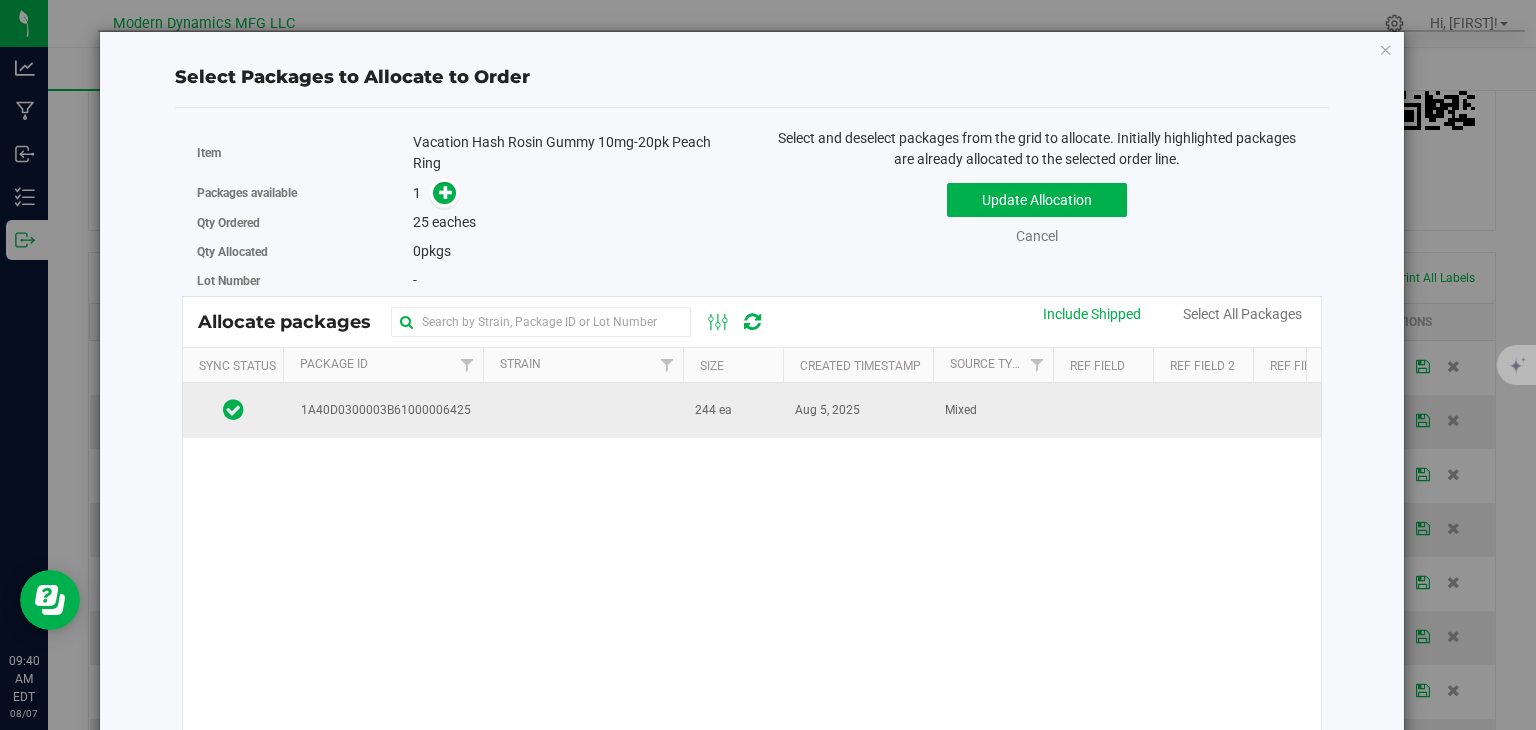click on "244 ea" at bounding box center [713, 410] 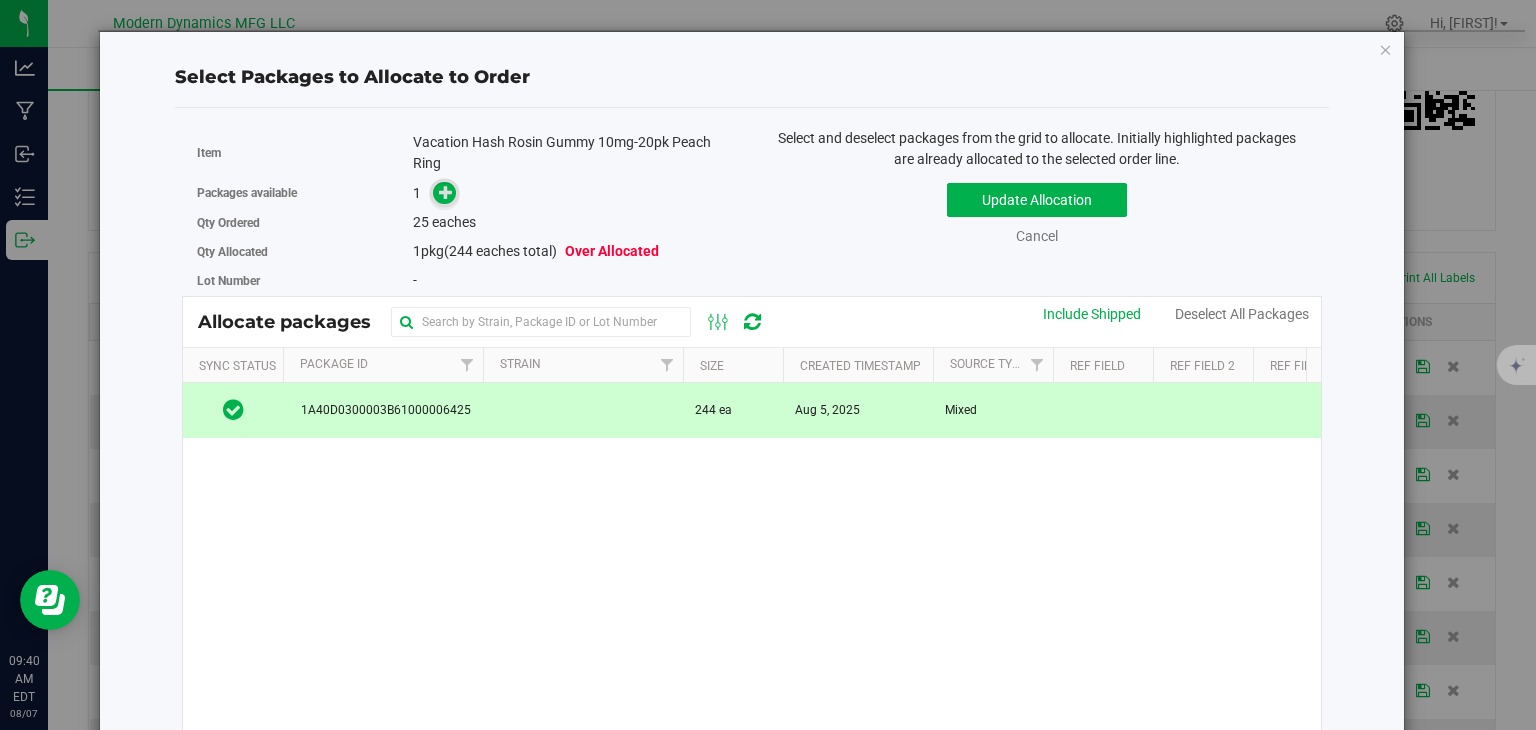 click at bounding box center (446, 191) 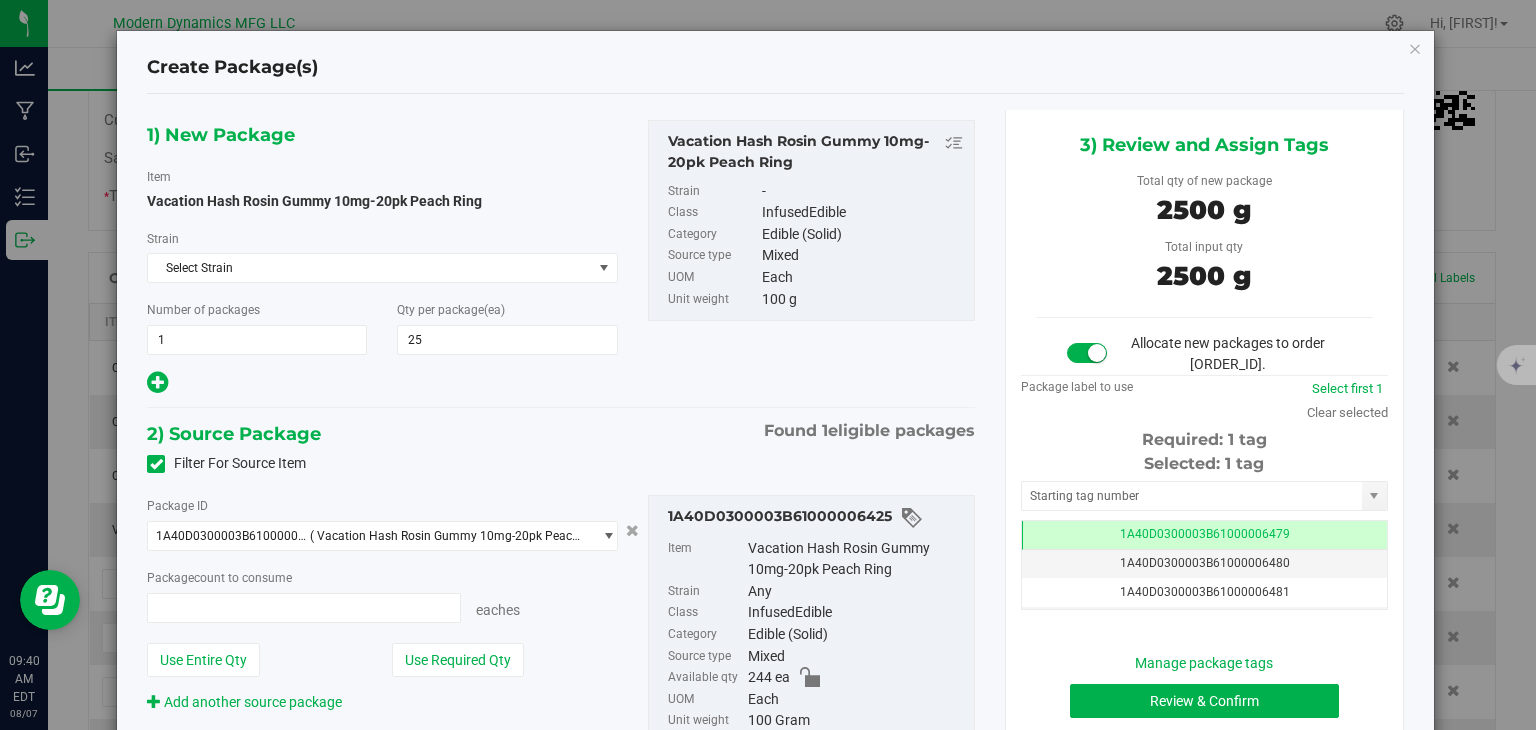type on "25 ea" 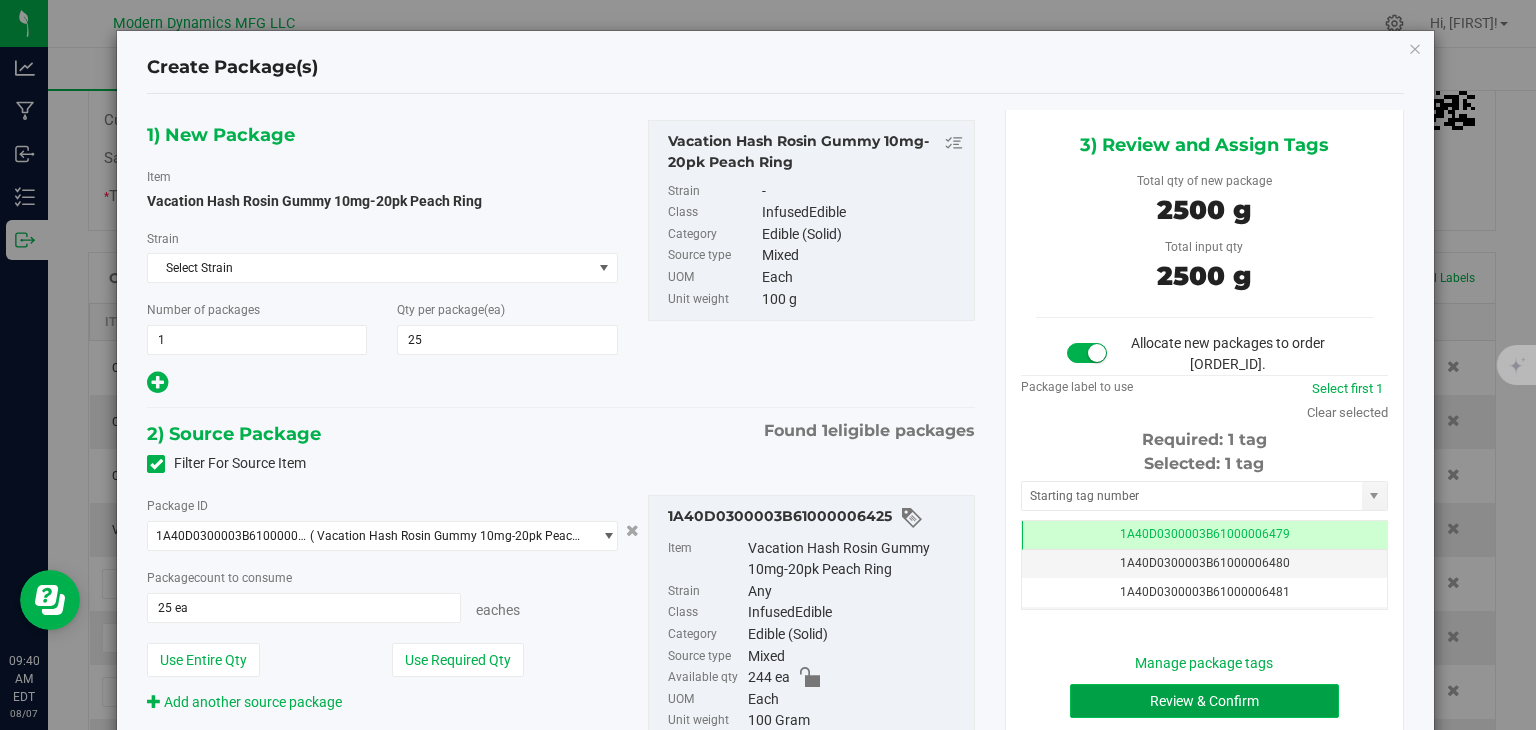 click on "Review & Confirm" at bounding box center (1204, 701) 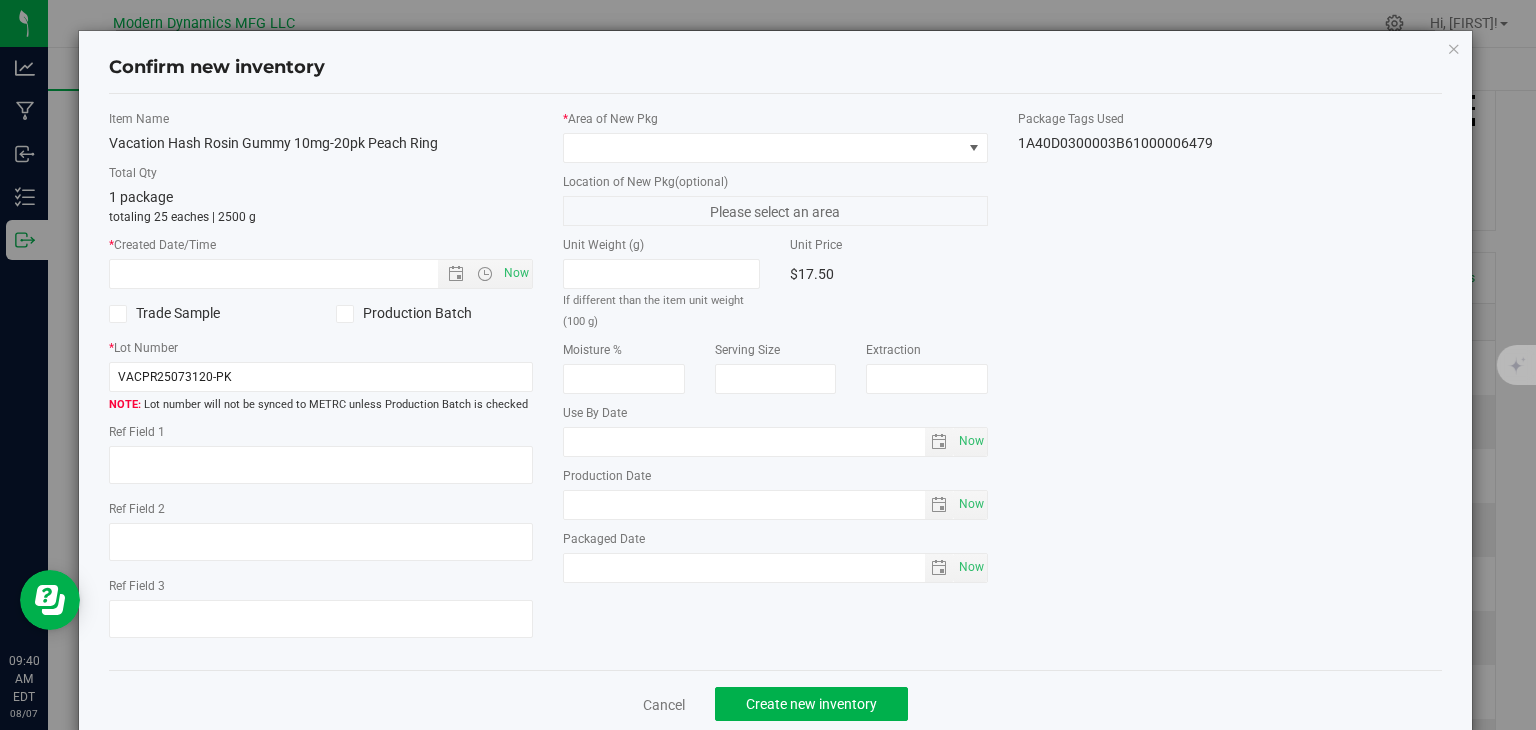 type on "2026-07-29" 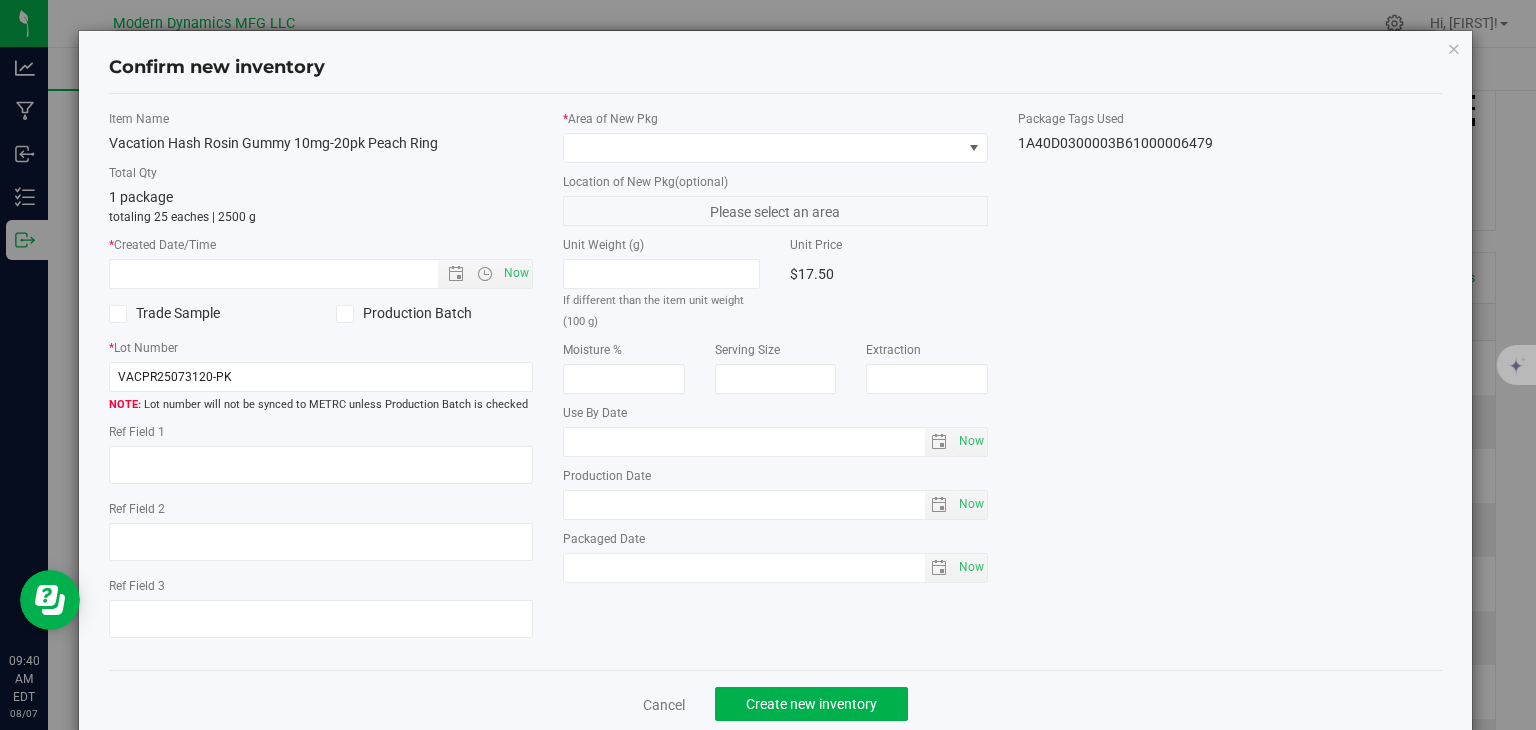type on "2025-07-31" 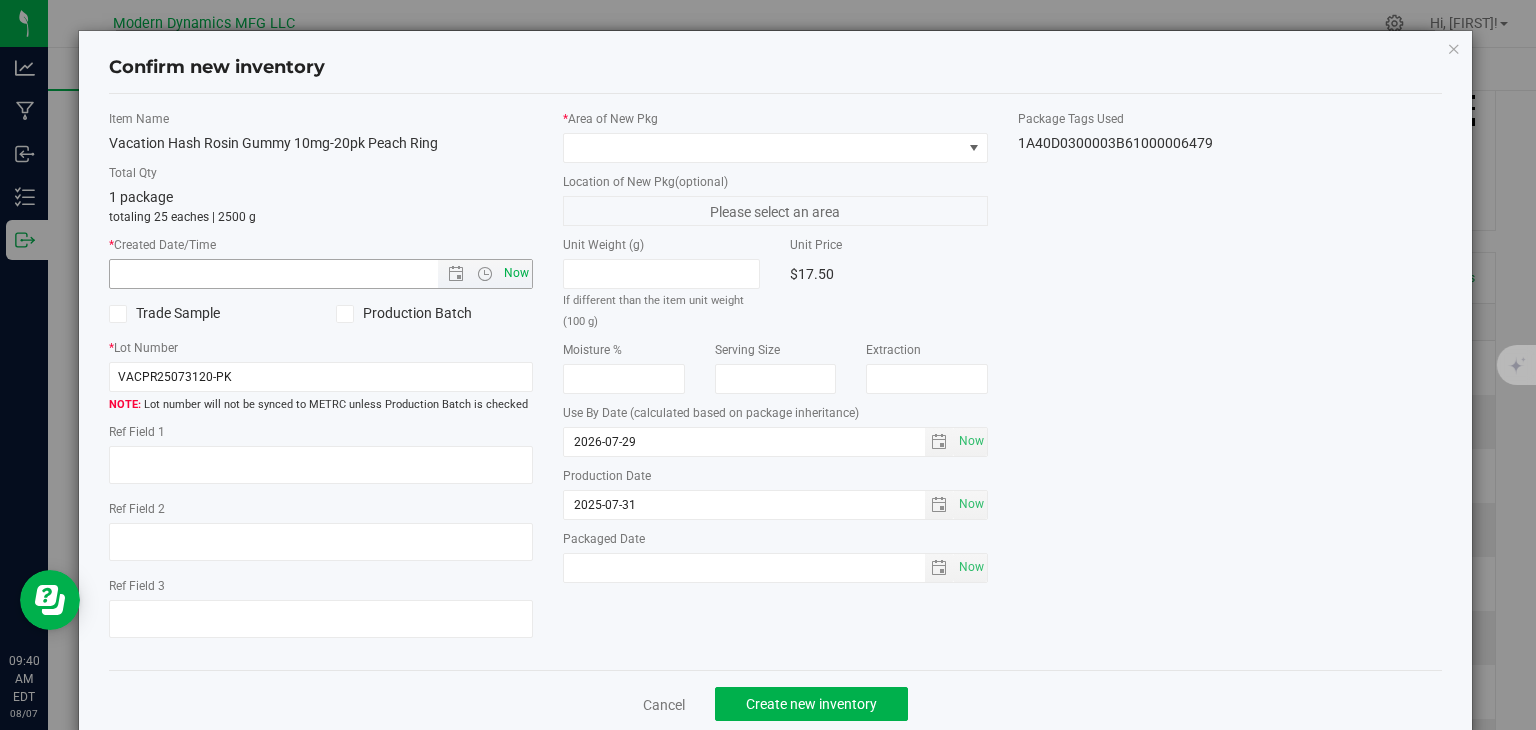 drag, startPoint x: 494, startPoint y: 249, endPoint x: 500, endPoint y: 261, distance: 13.416408 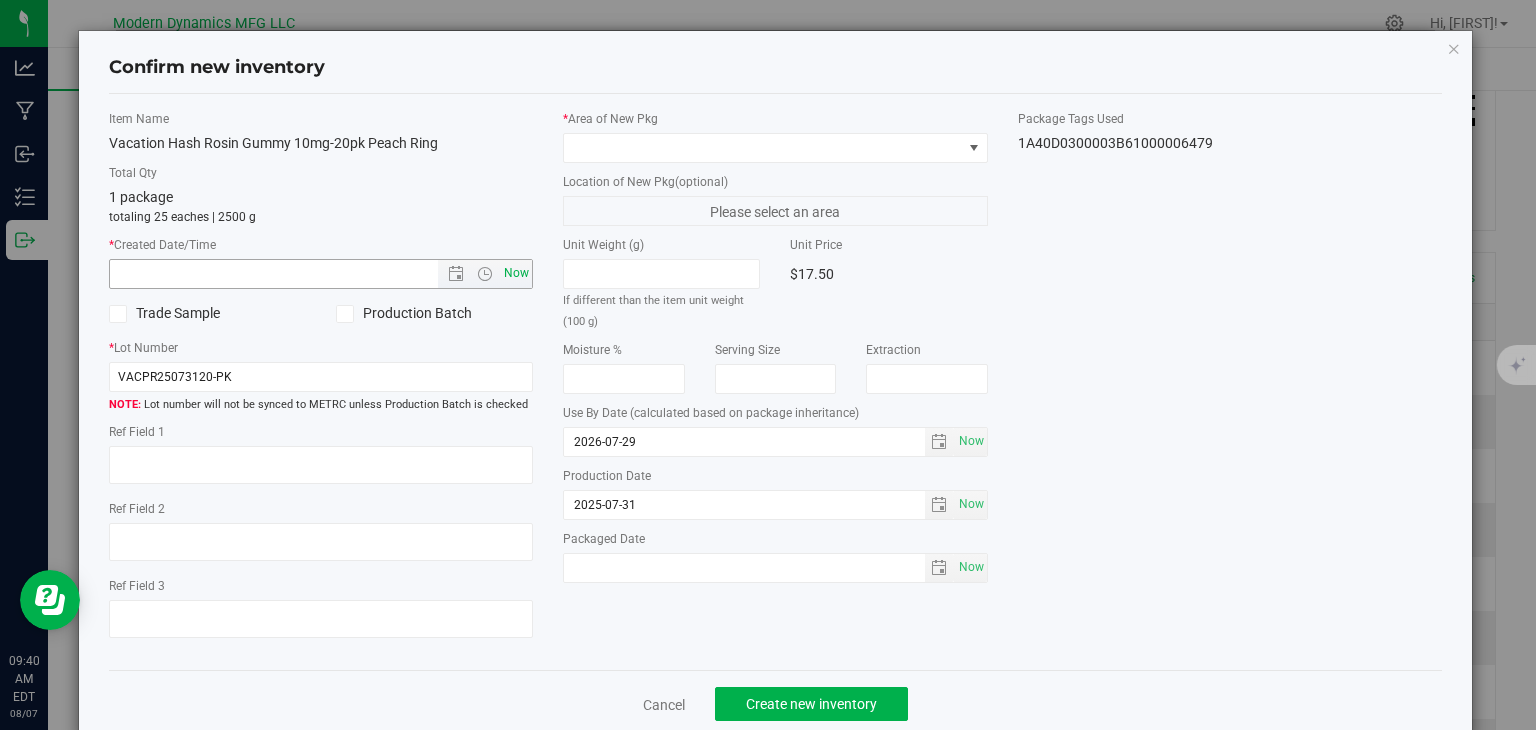 click on "*
Created Date/Time" at bounding box center (321, 245) 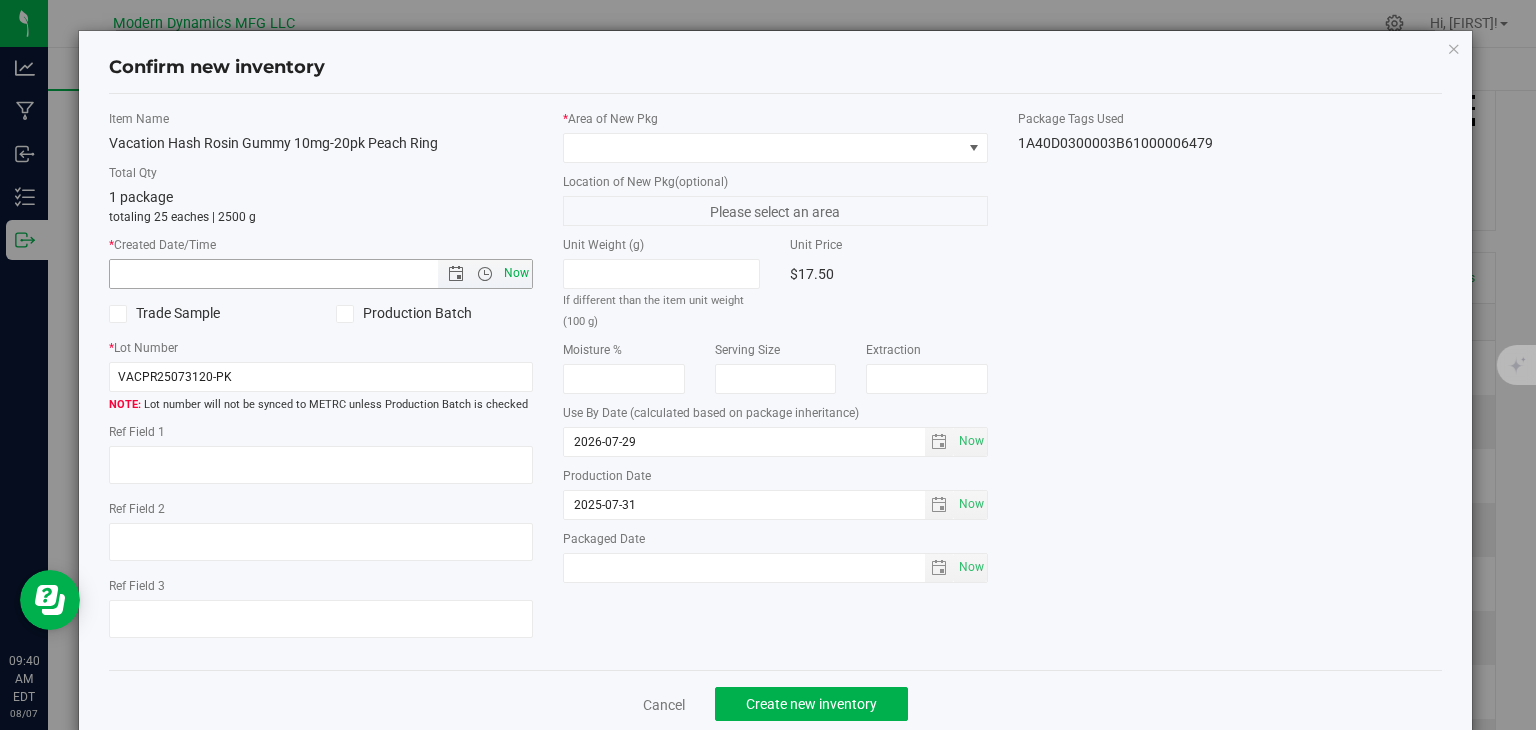 click on "Now" at bounding box center [517, 273] 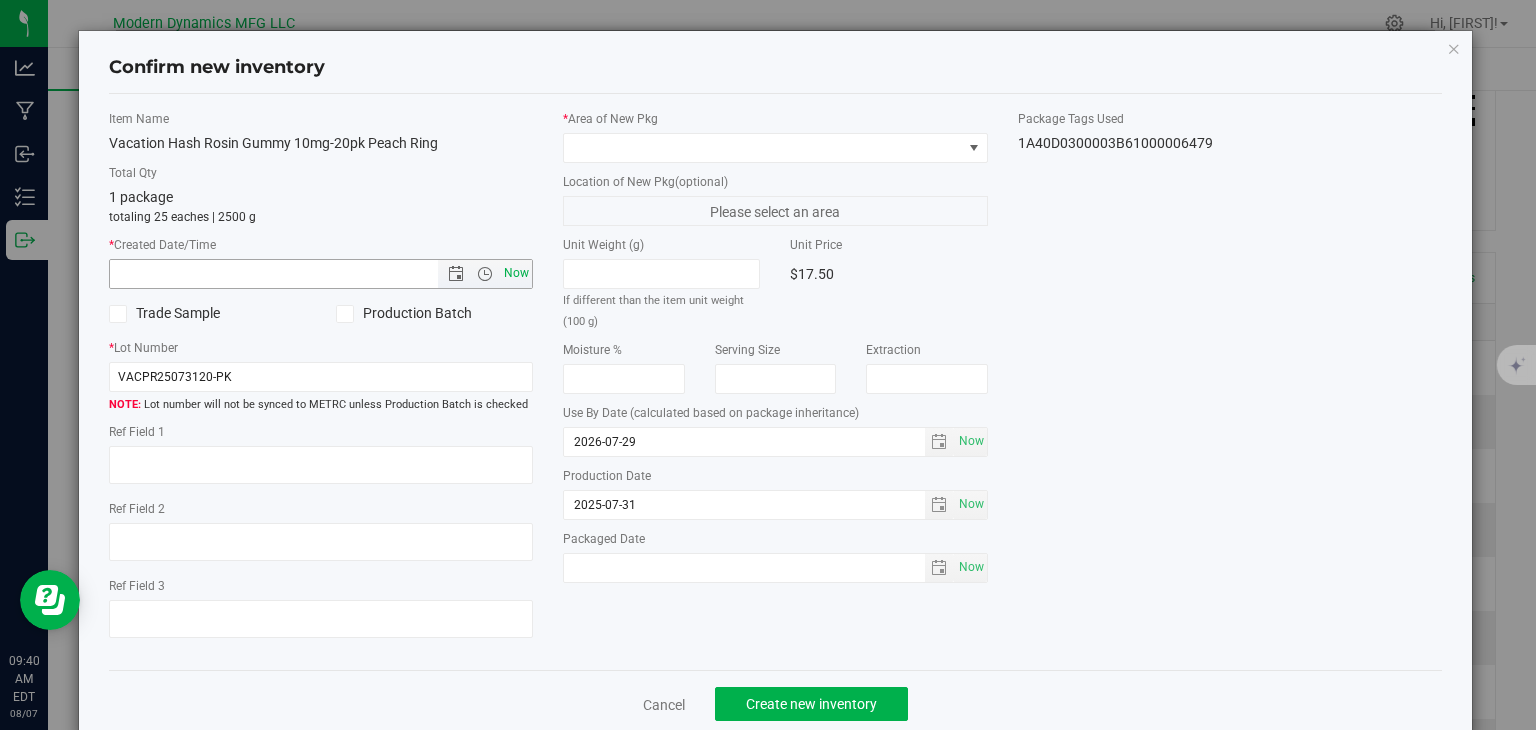 type on "[MONTH]/[DAY]/[YEAR] [HOUR]:[MINUTE] [AM/PM]" 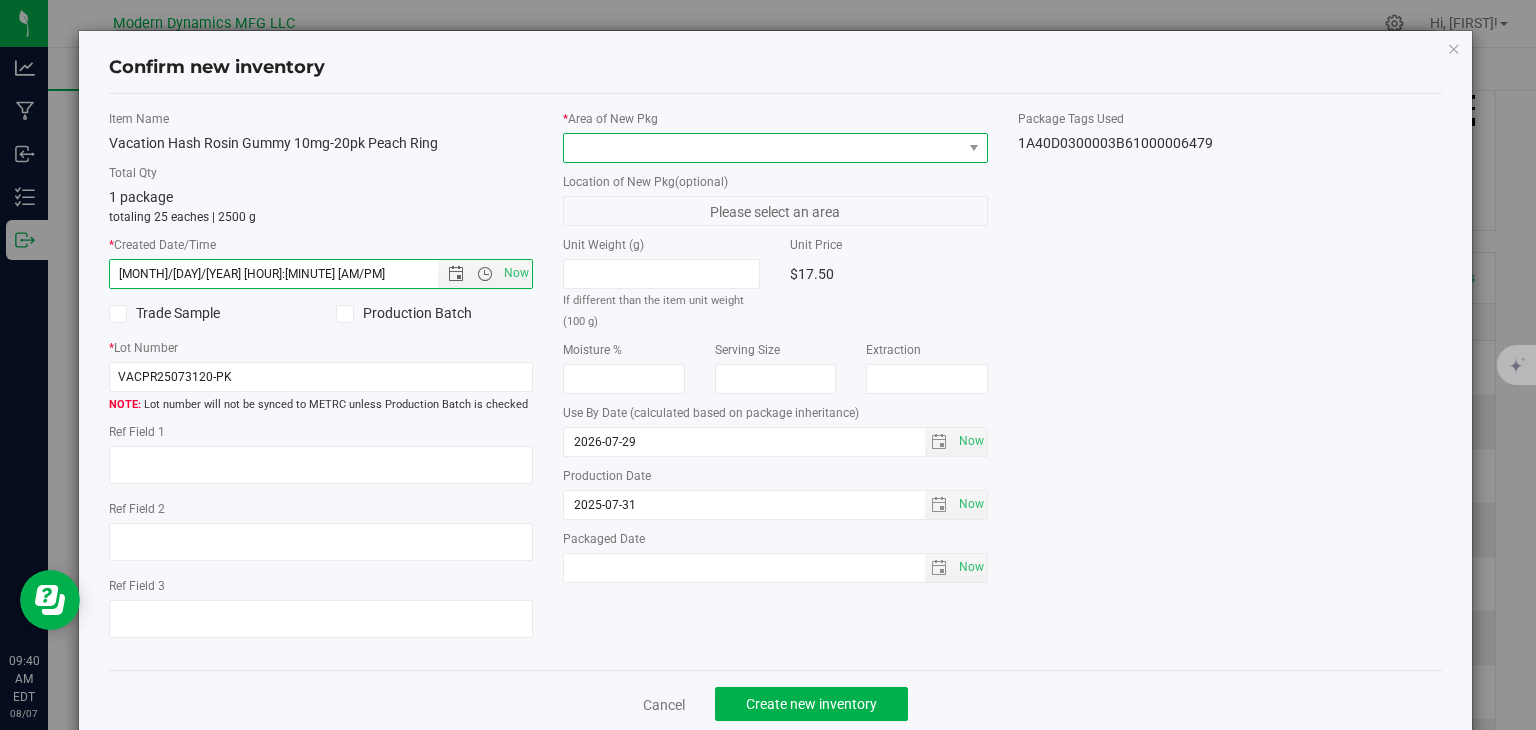 click at bounding box center [763, 148] 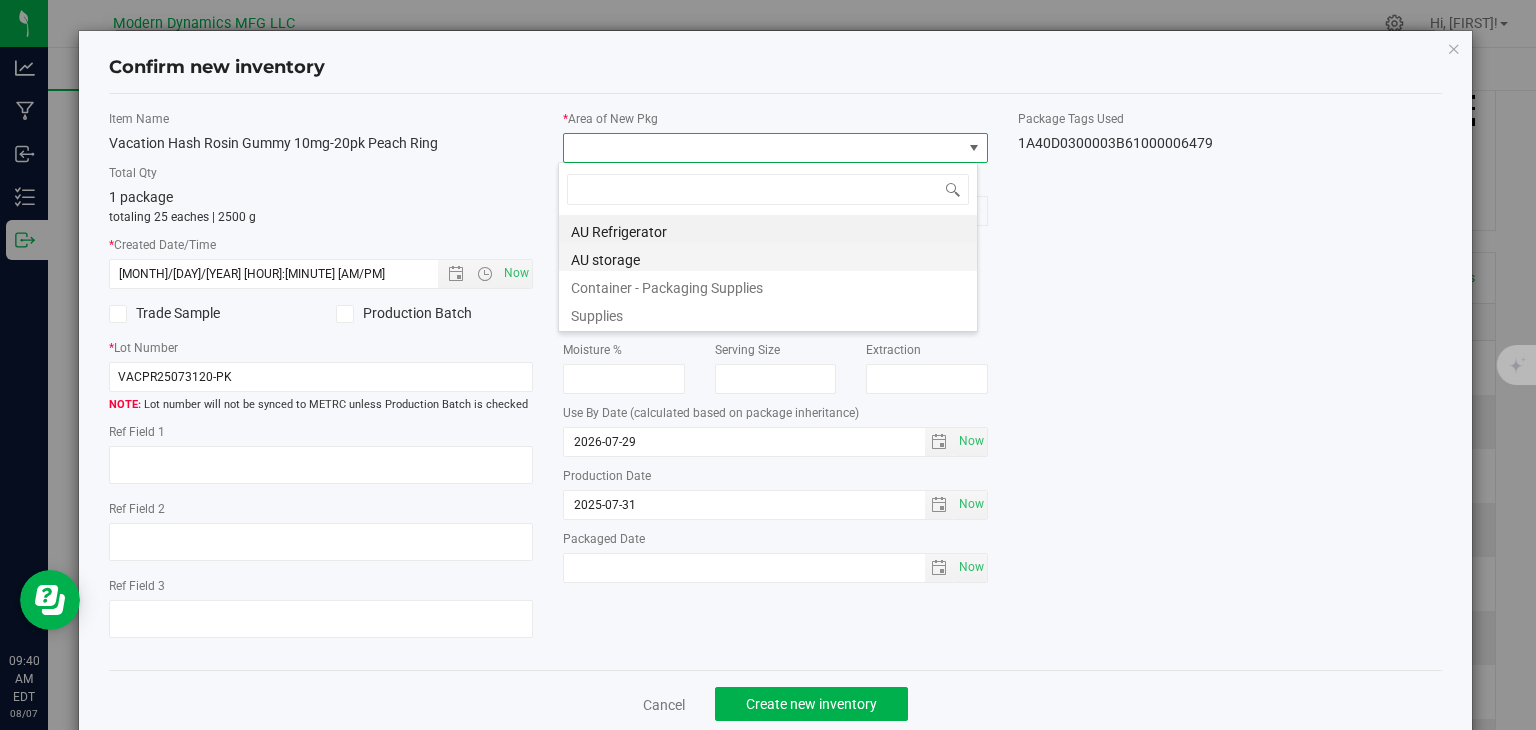 click on "AU storage" at bounding box center [768, 257] 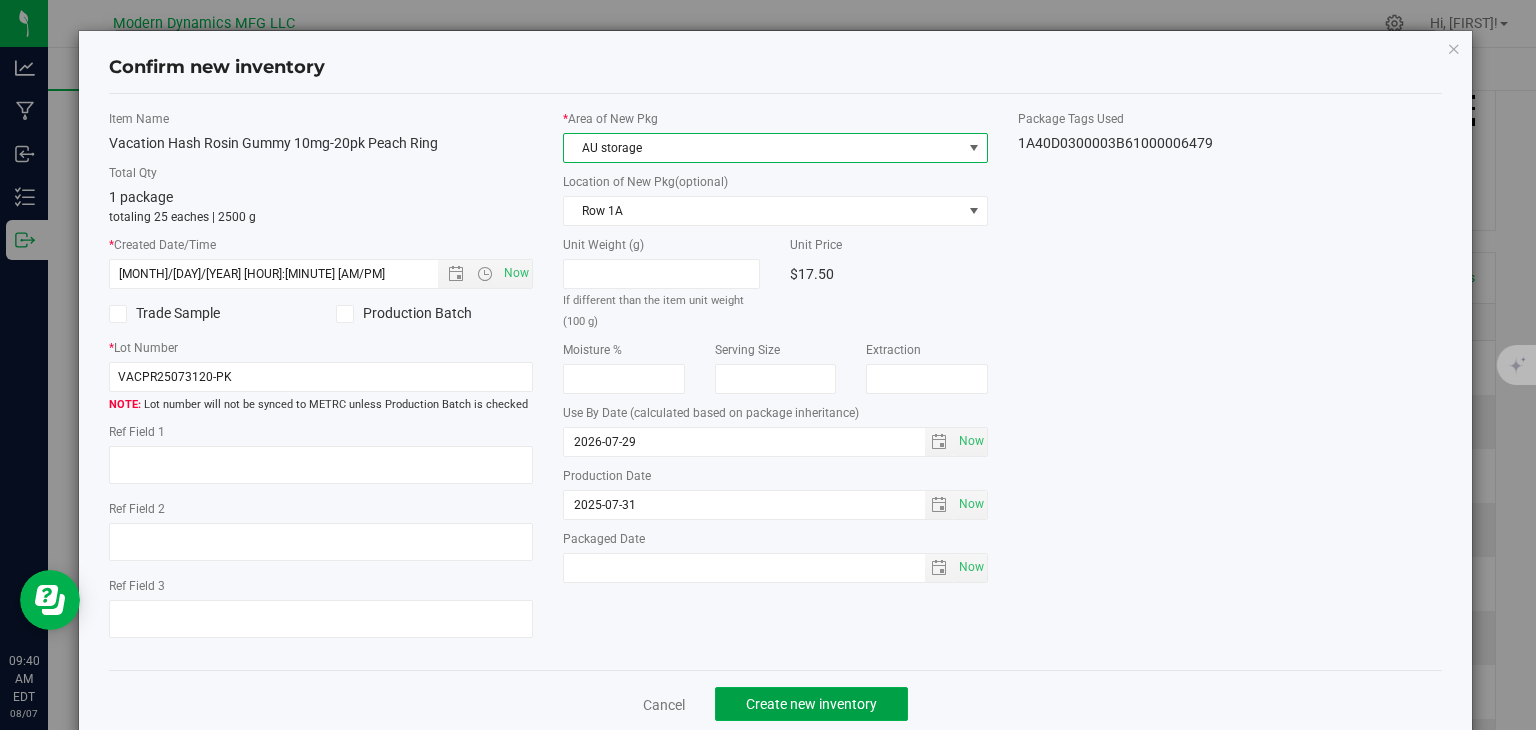 click on "Create new inventory" 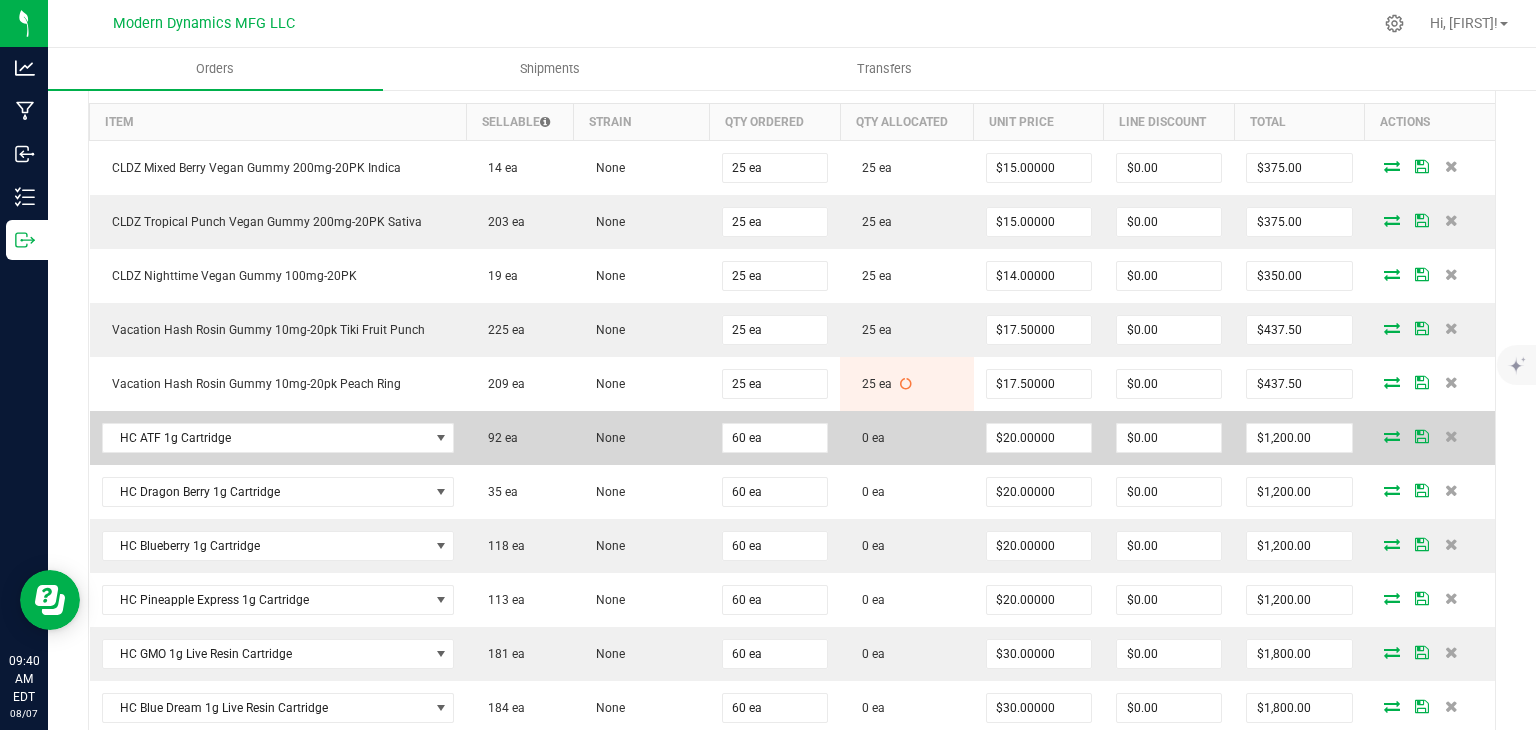 click at bounding box center [1392, 436] 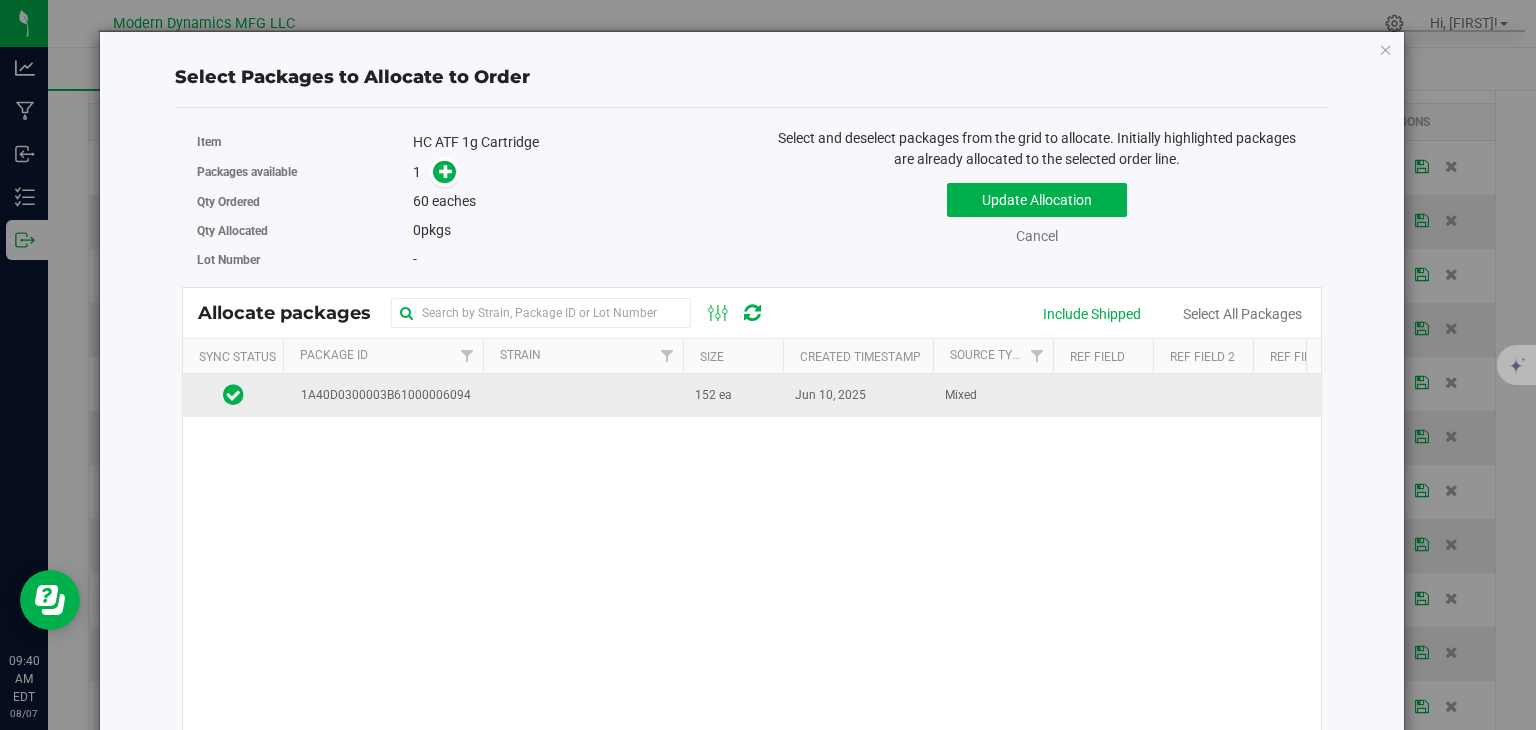 click at bounding box center [583, 395] 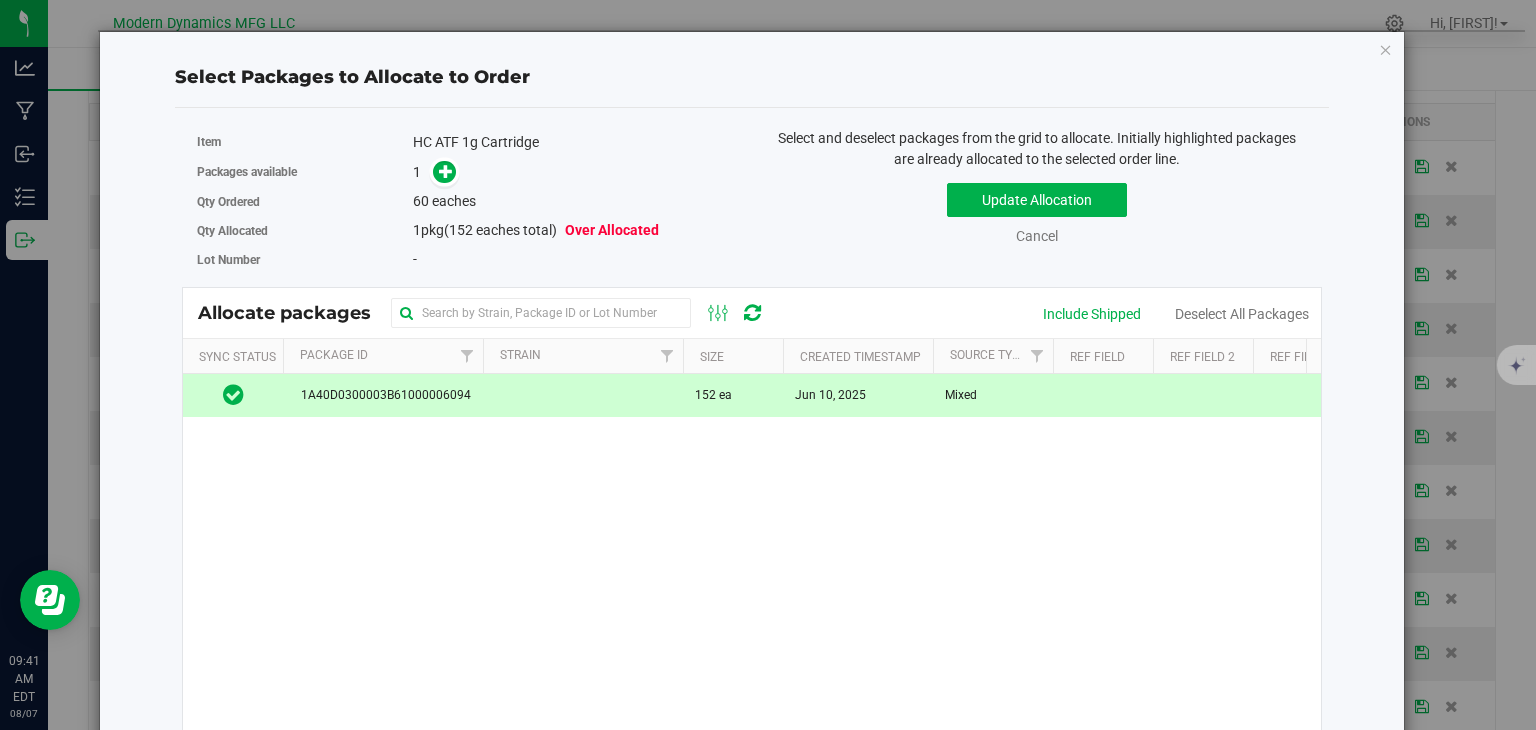 click on "Packages available
1" at bounding box center (467, 172) 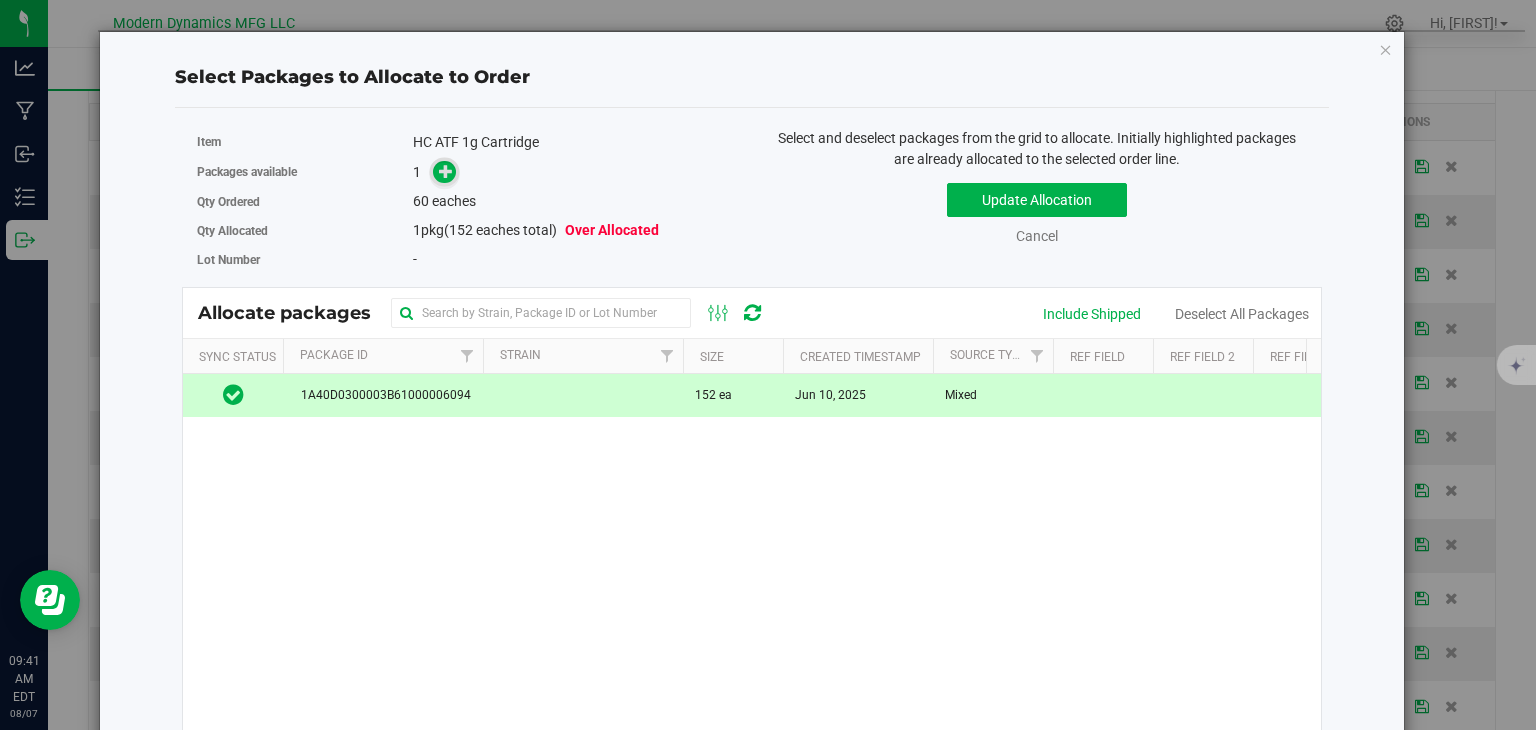 click at bounding box center [446, 170] 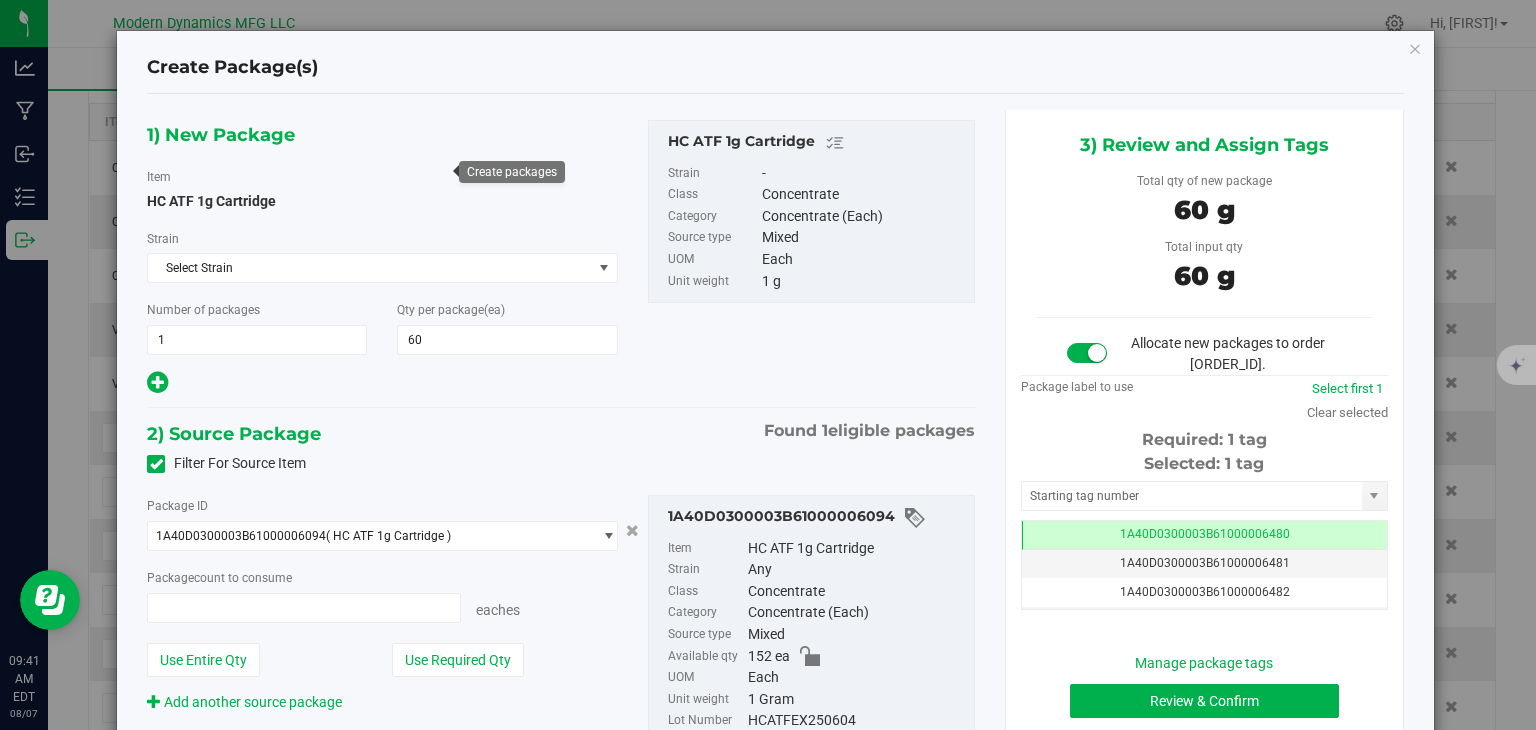 type on "60 ea" 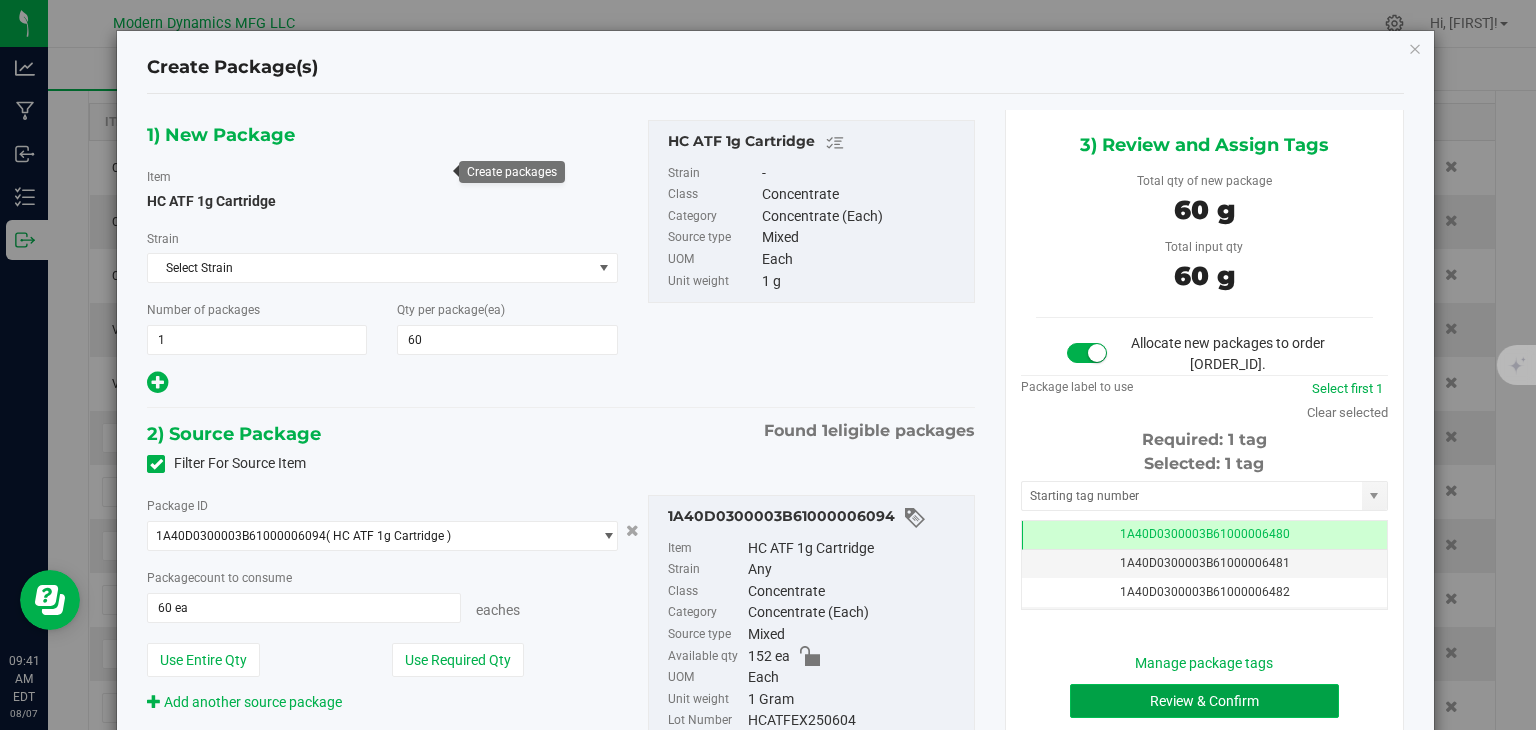 click on "Review & Confirm" at bounding box center [1204, 701] 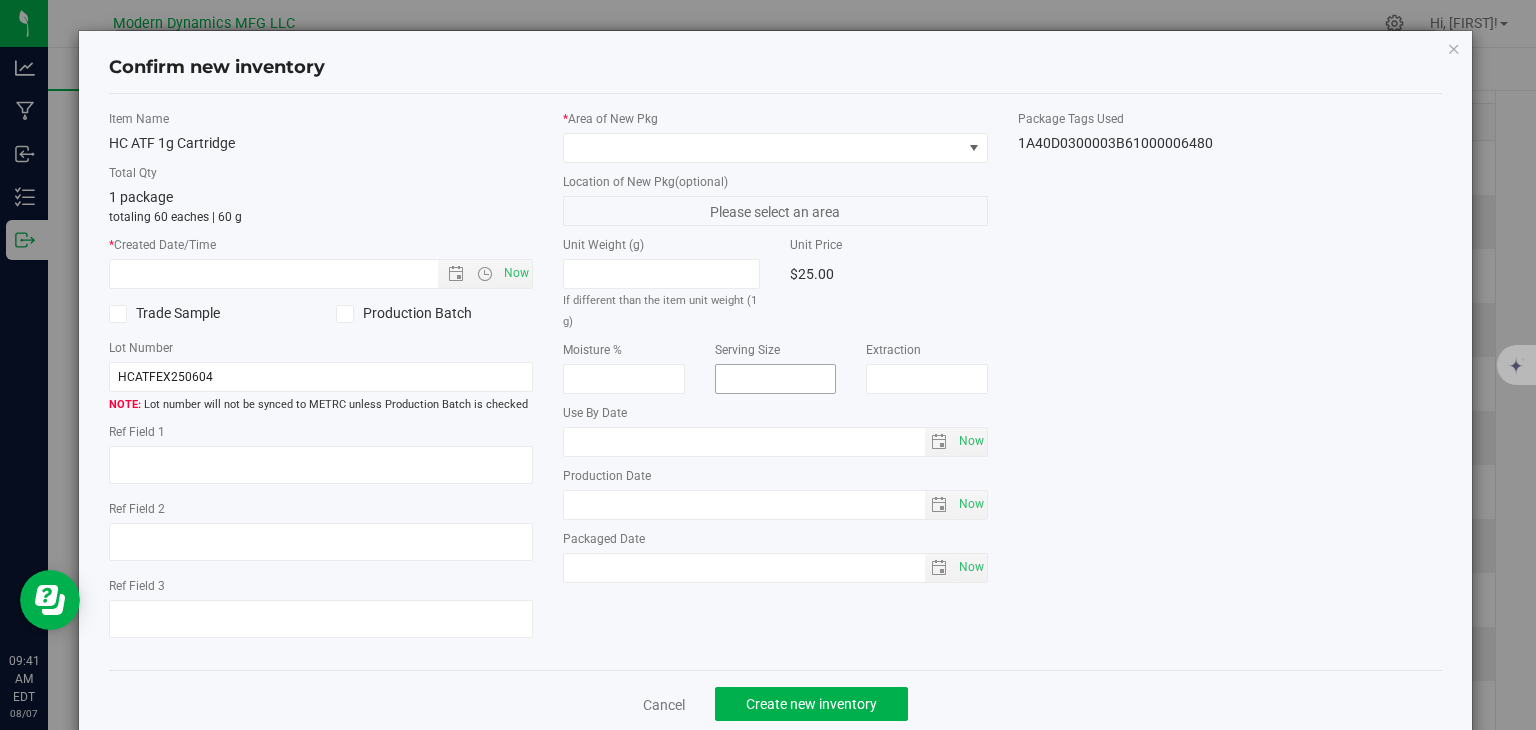 type on "2025-06-10" 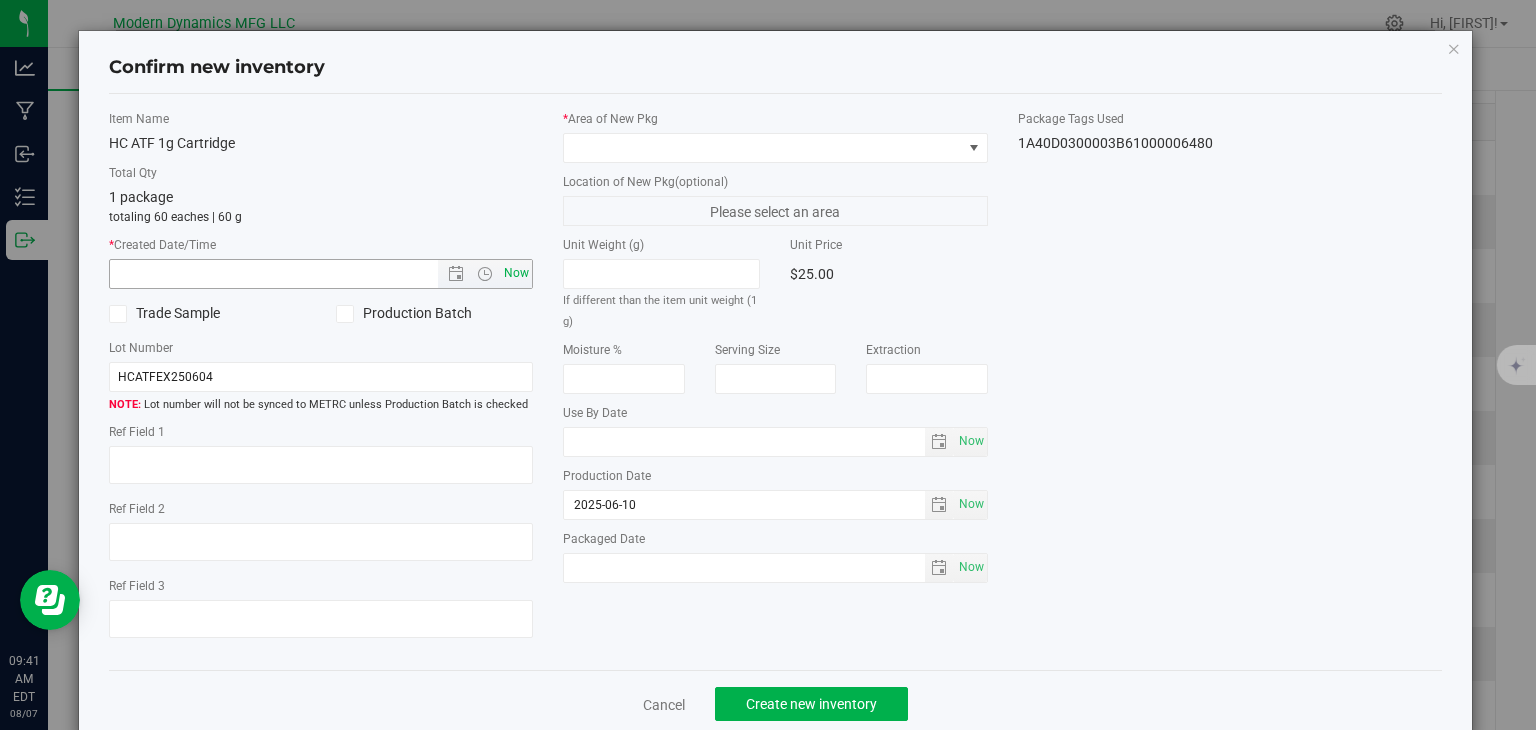 click on "Now" at bounding box center (517, 273) 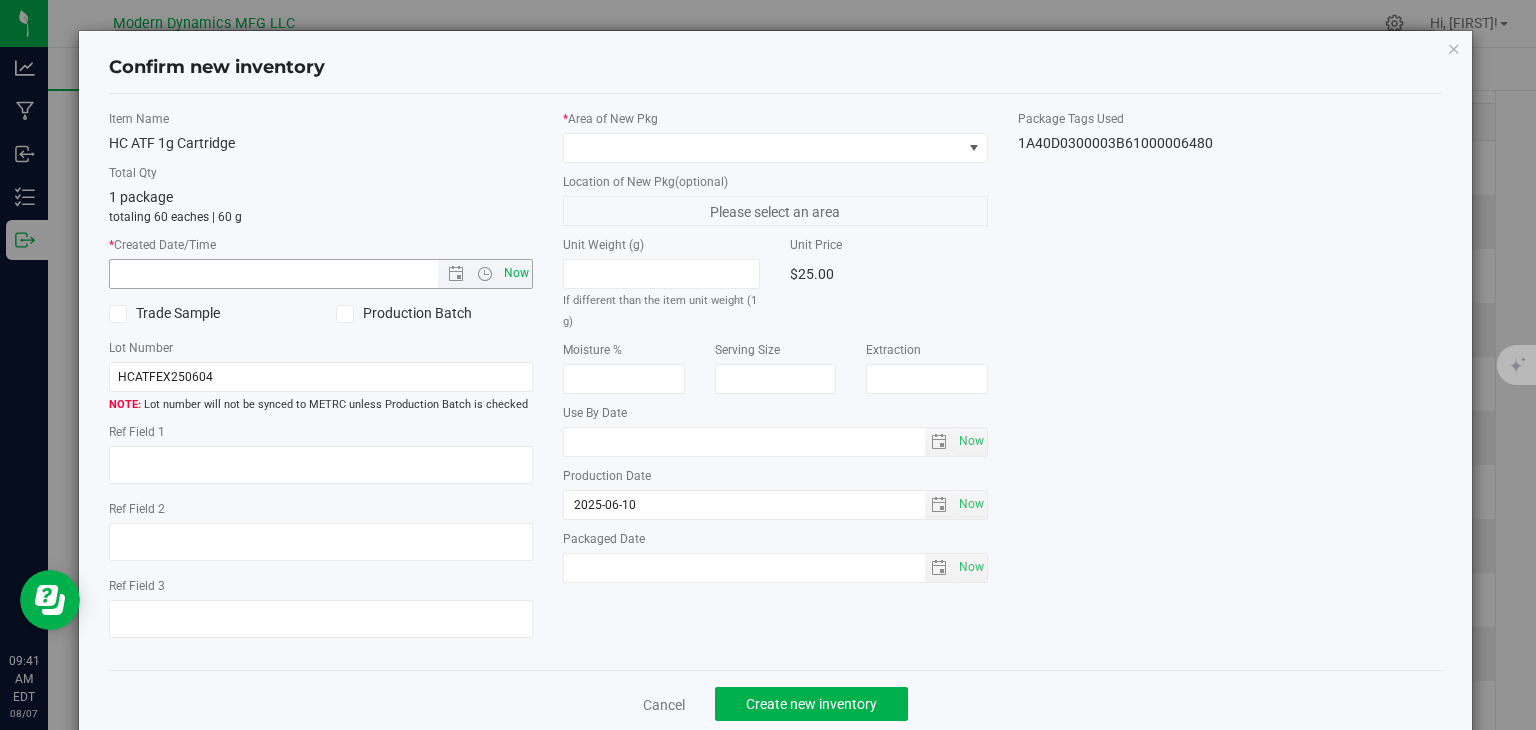 type on "[MONTH]/[DAY]/[YEAR] [HOUR]:[MINUTE] [AM/PM]" 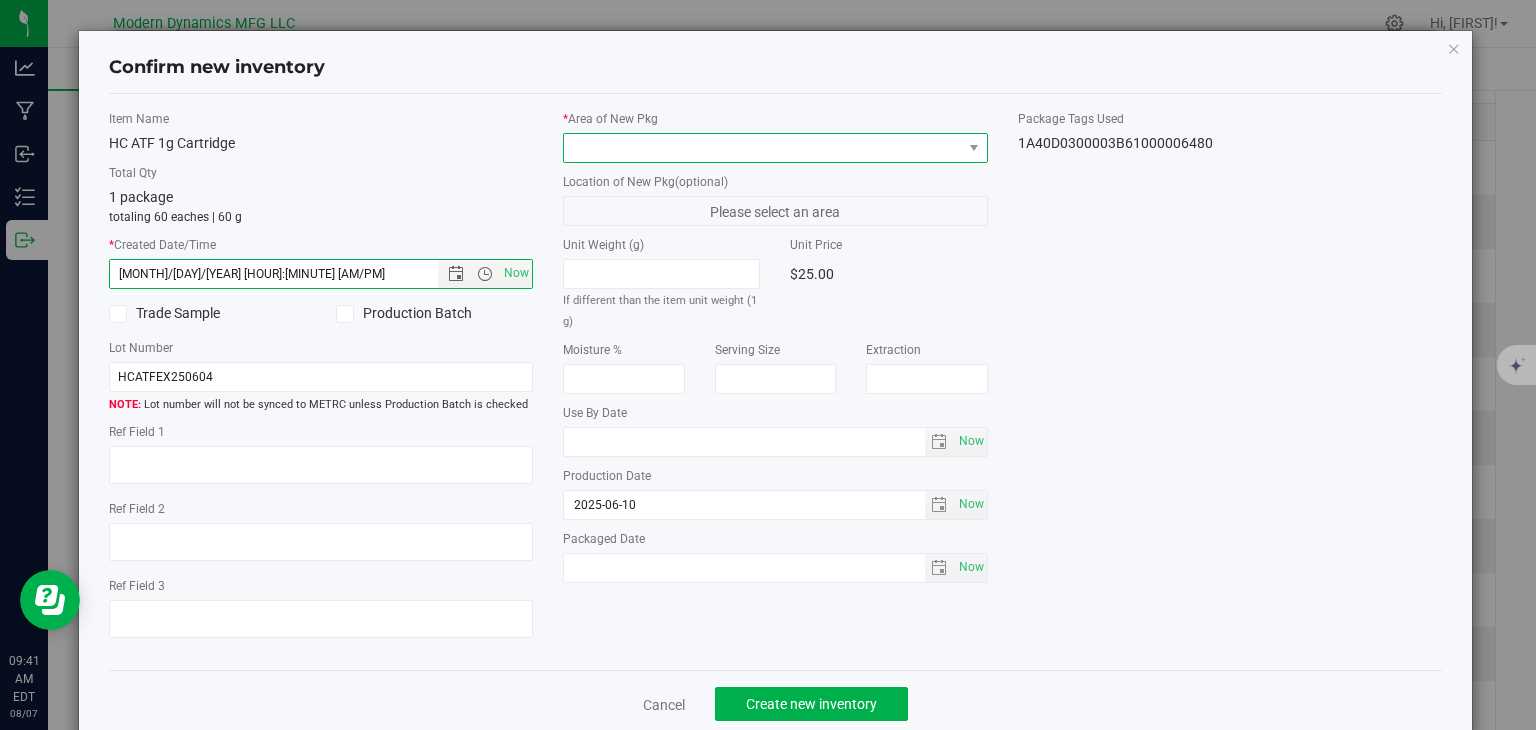 click at bounding box center [763, 148] 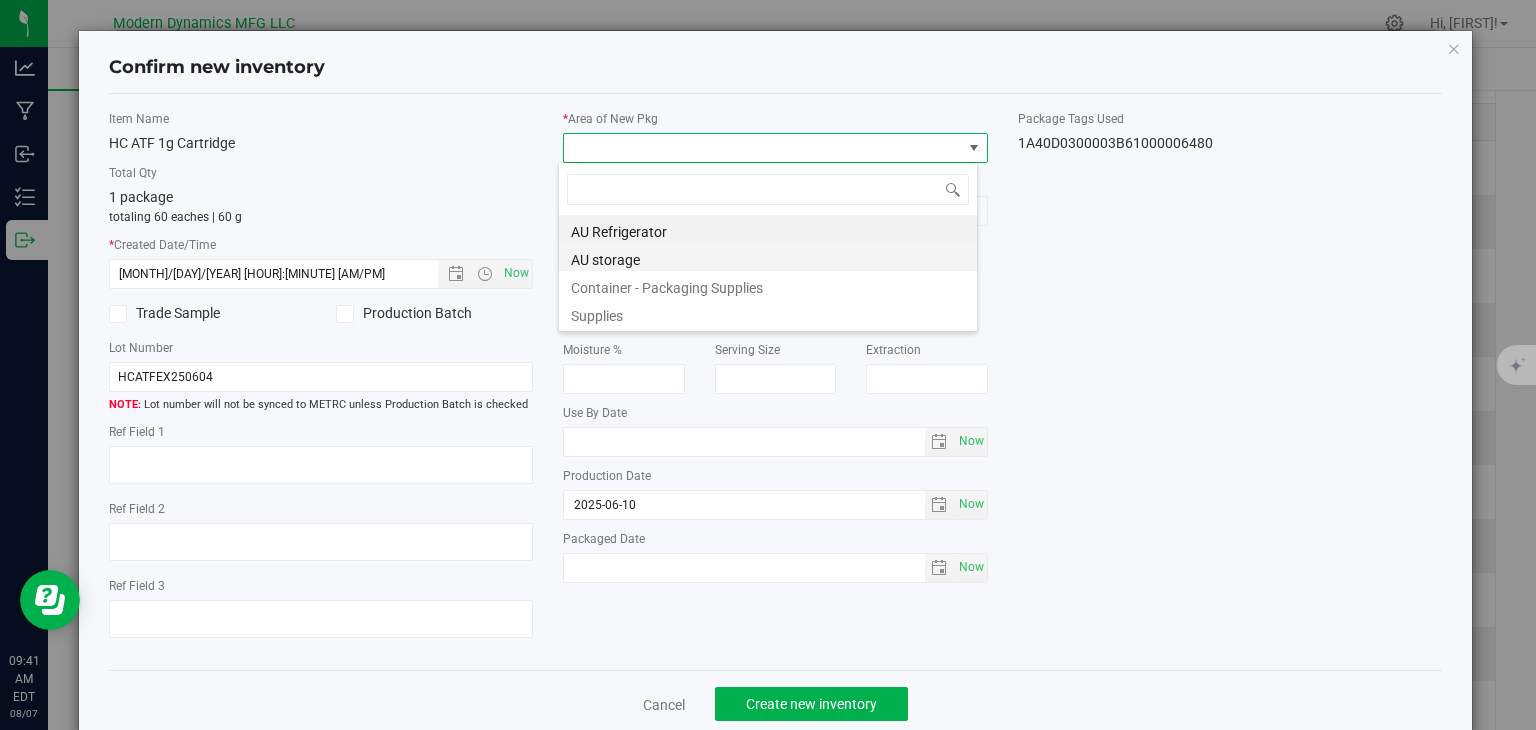 click on "AU storage" at bounding box center [768, 257] 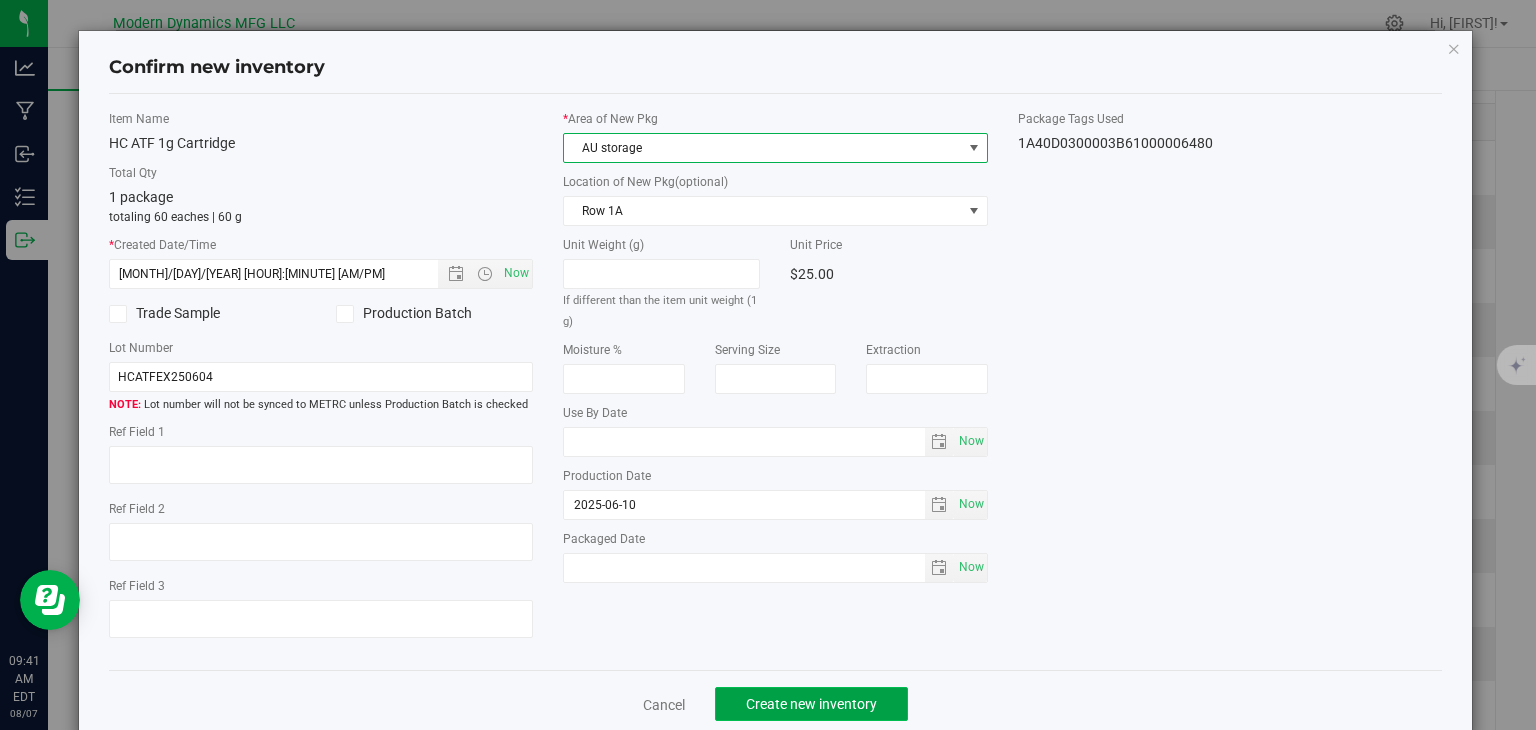 click on "Create new inventory" 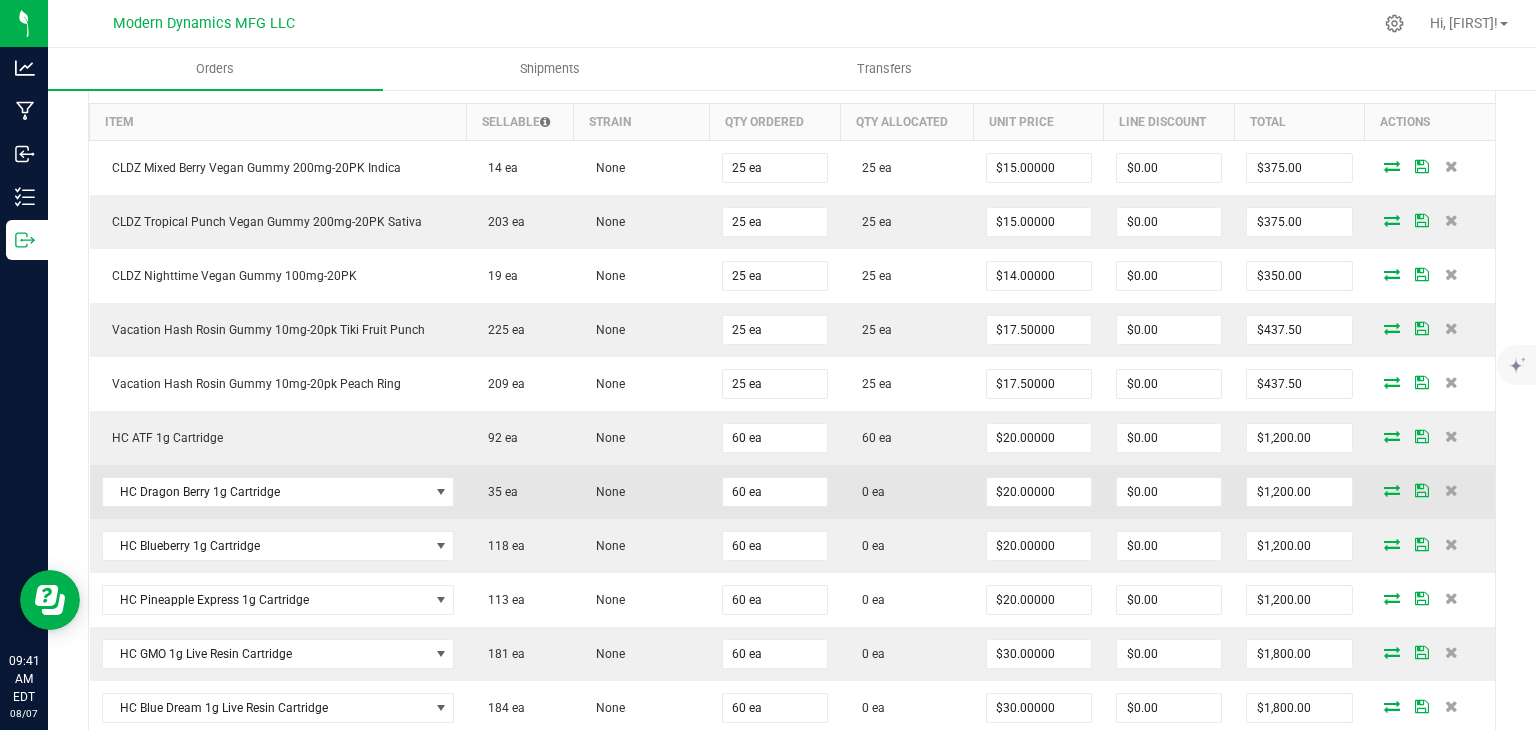 click at bounding box center (1430, 492) 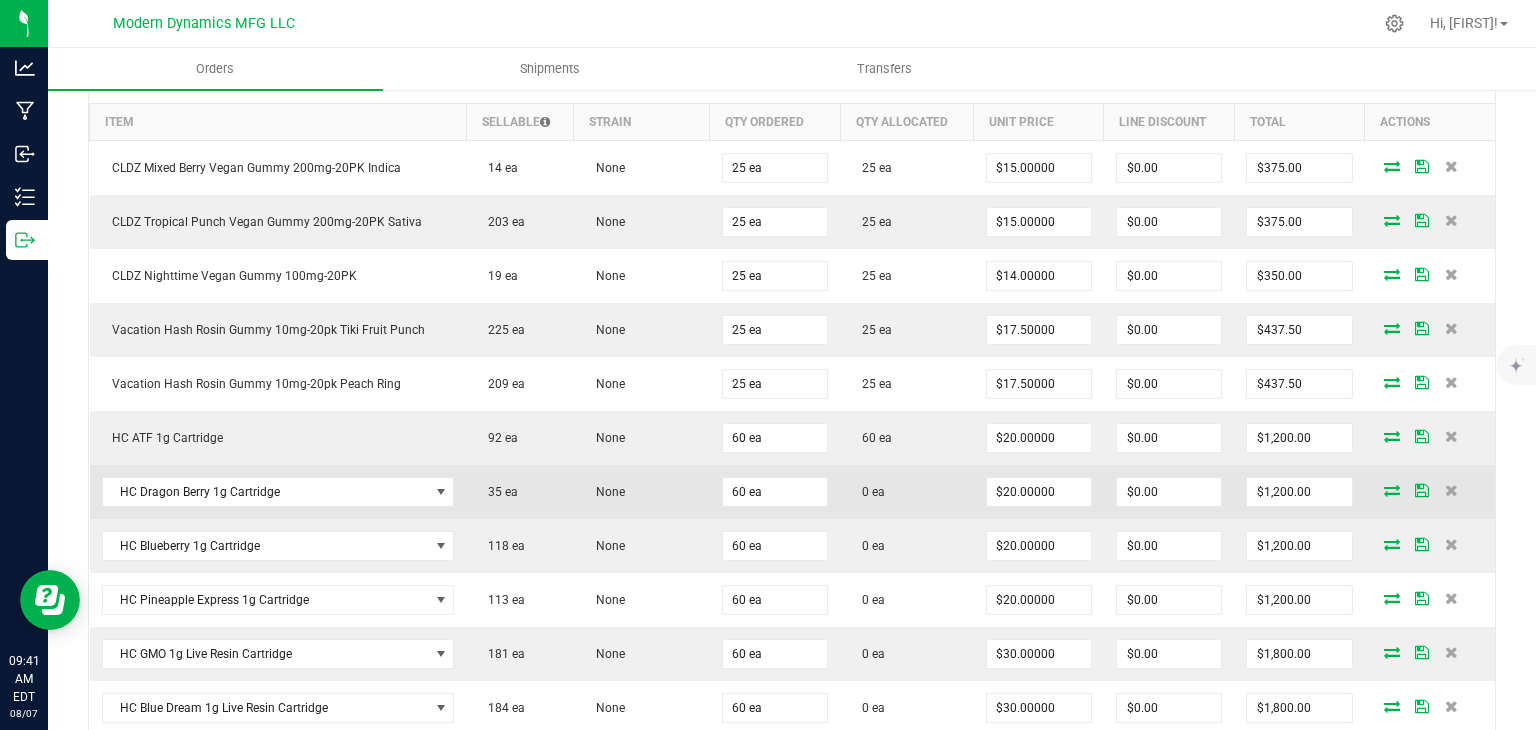 click at bounding box center (1430, 492) 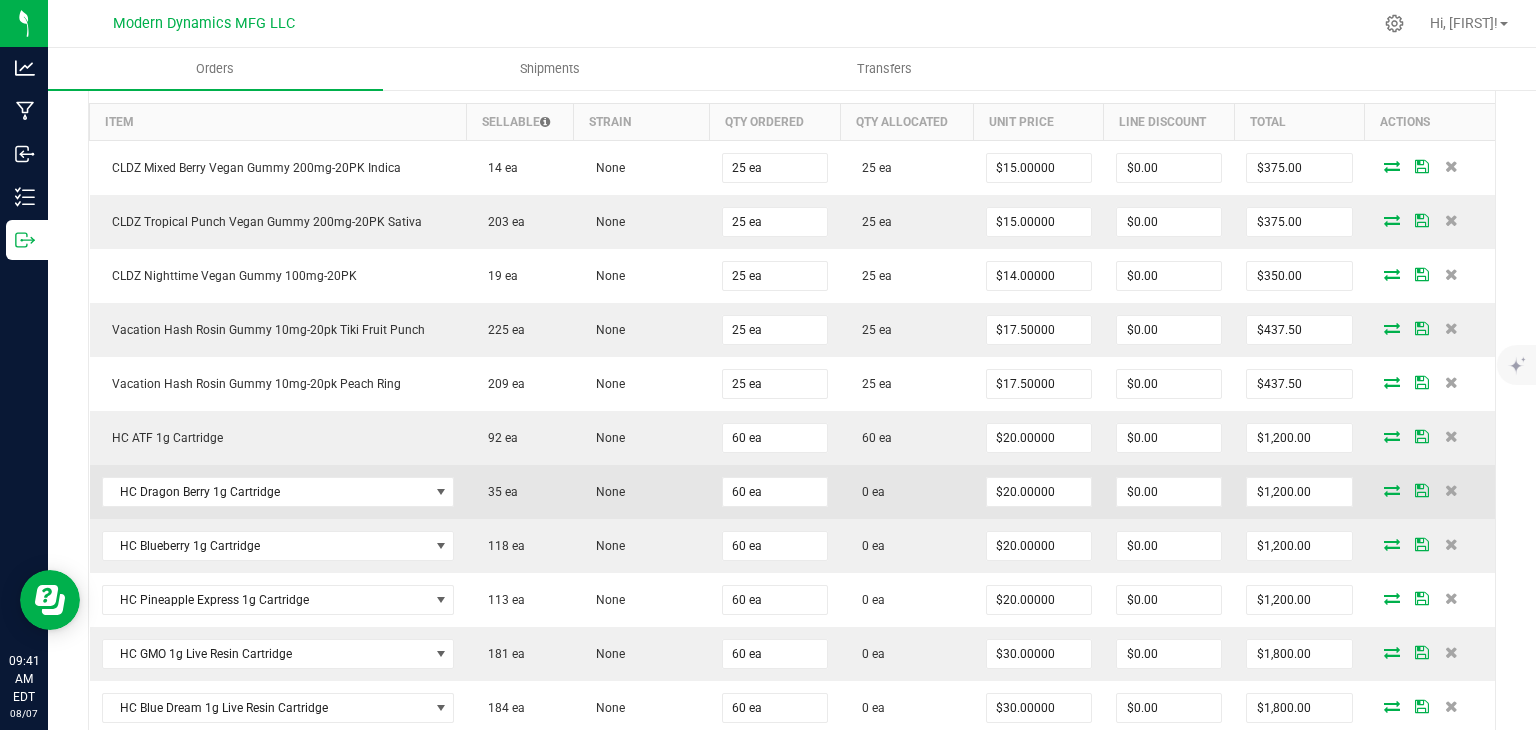 click at bounding box center [1392, 490] 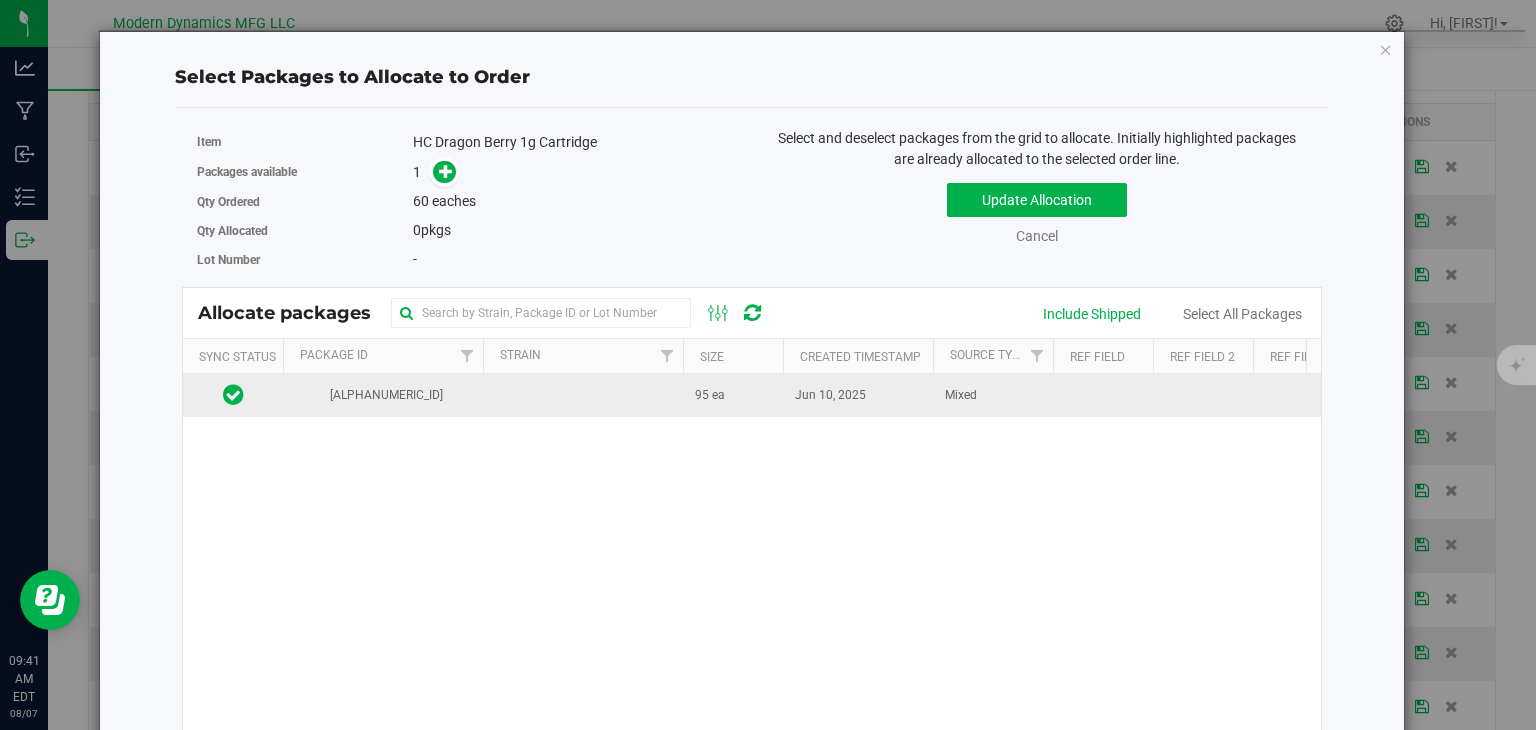 click on "[ALPHANUMERIC_ID]" at bounding box center [383, 395] 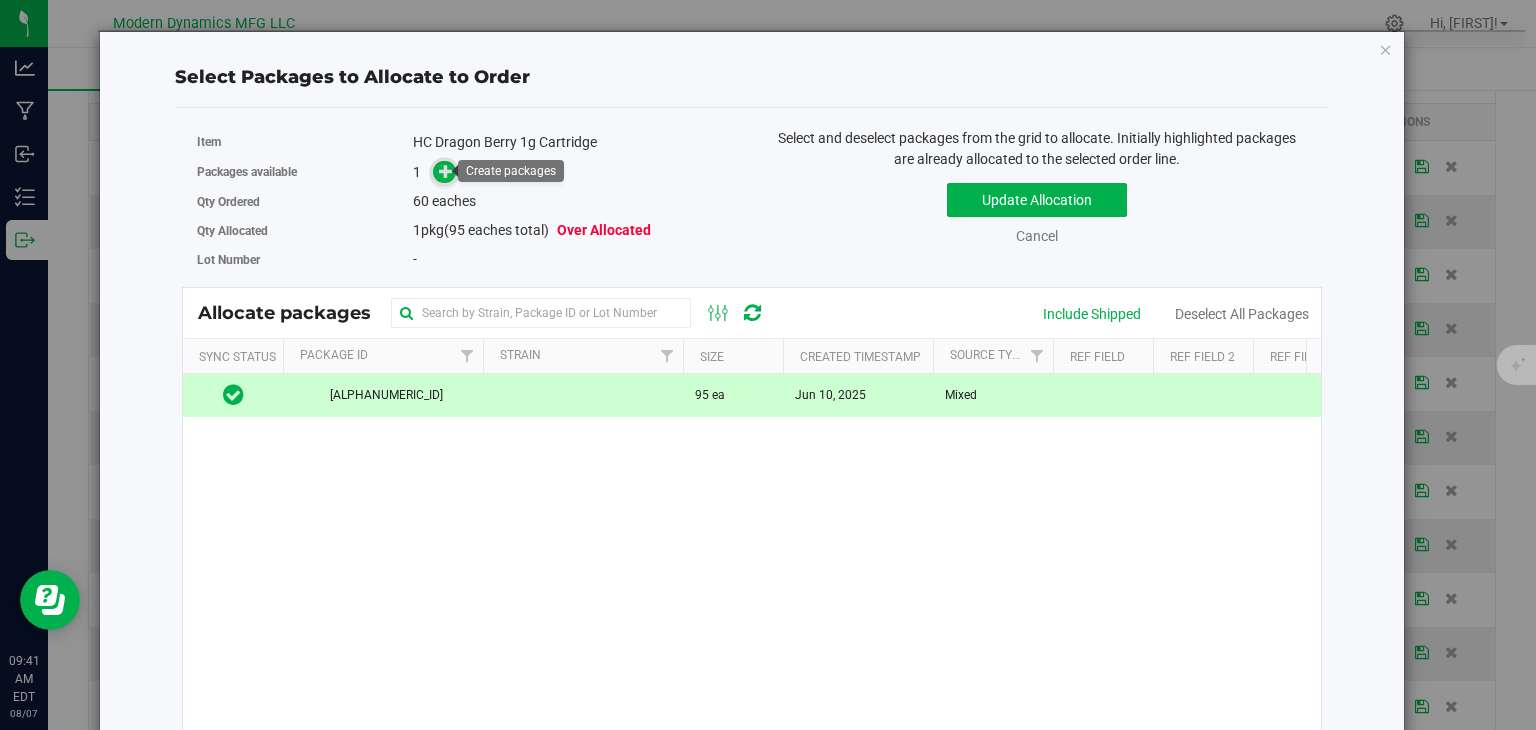 click at bounding box center [445, 172] 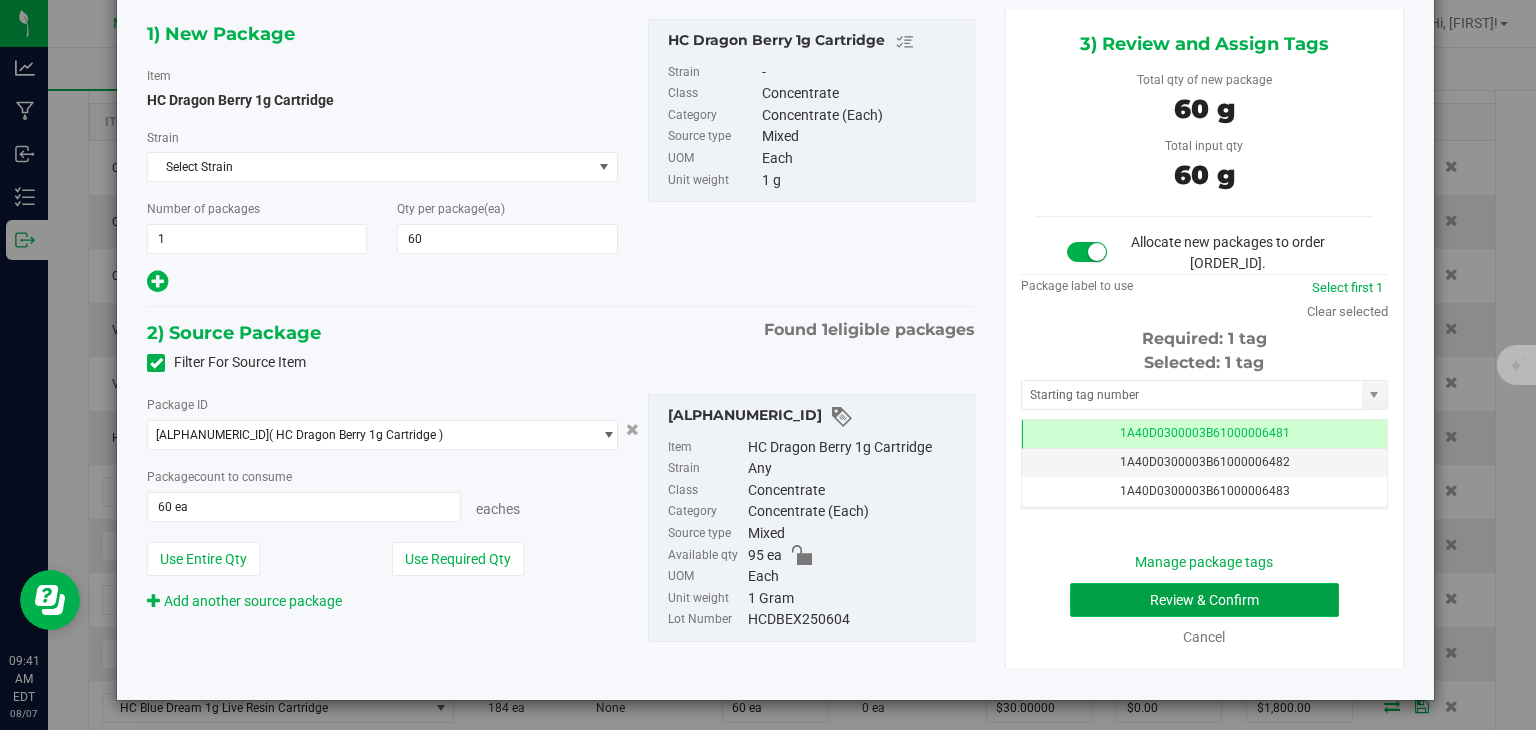 click on "Review & Confirm" at bounding box center [1204, 600] 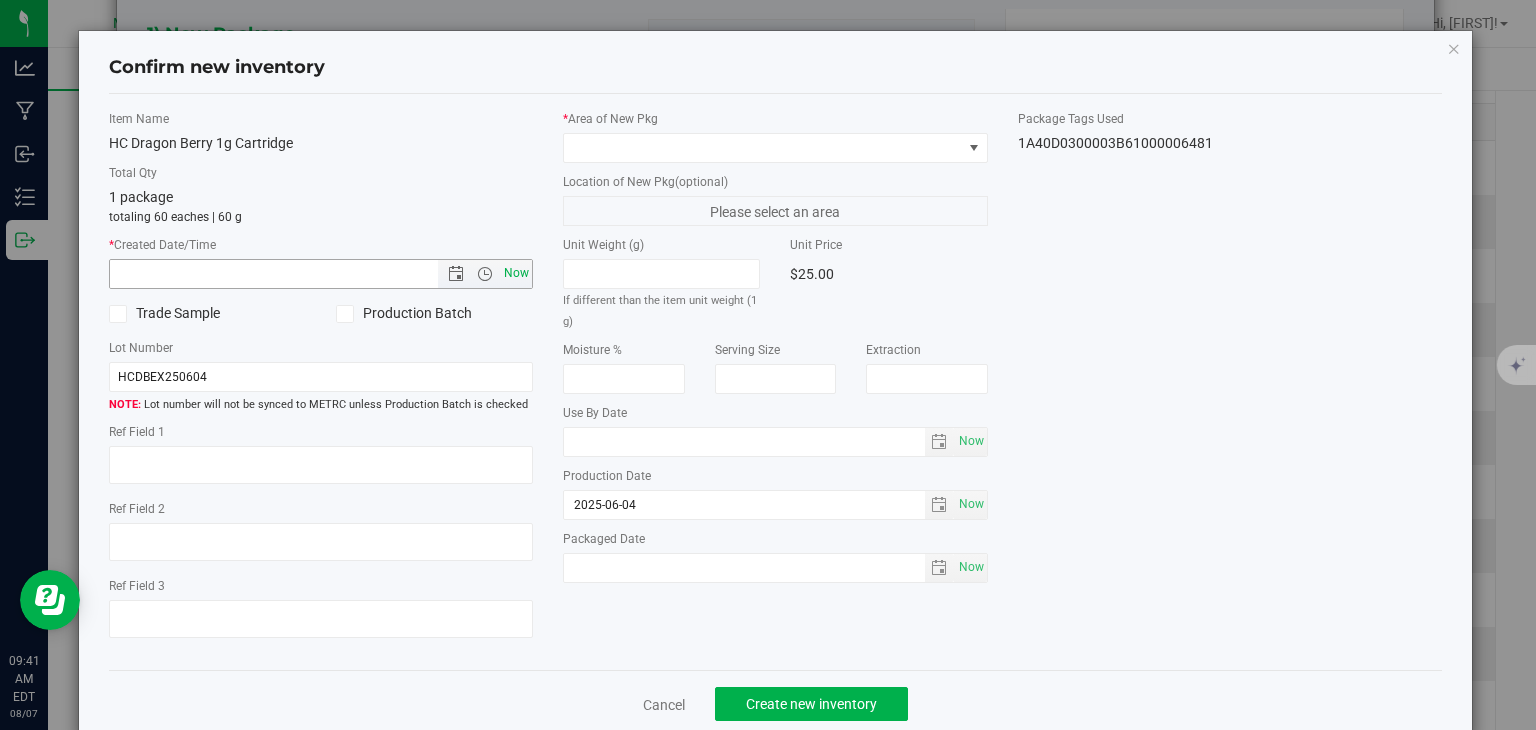 click on "Now" at bounding box center [517, 273] 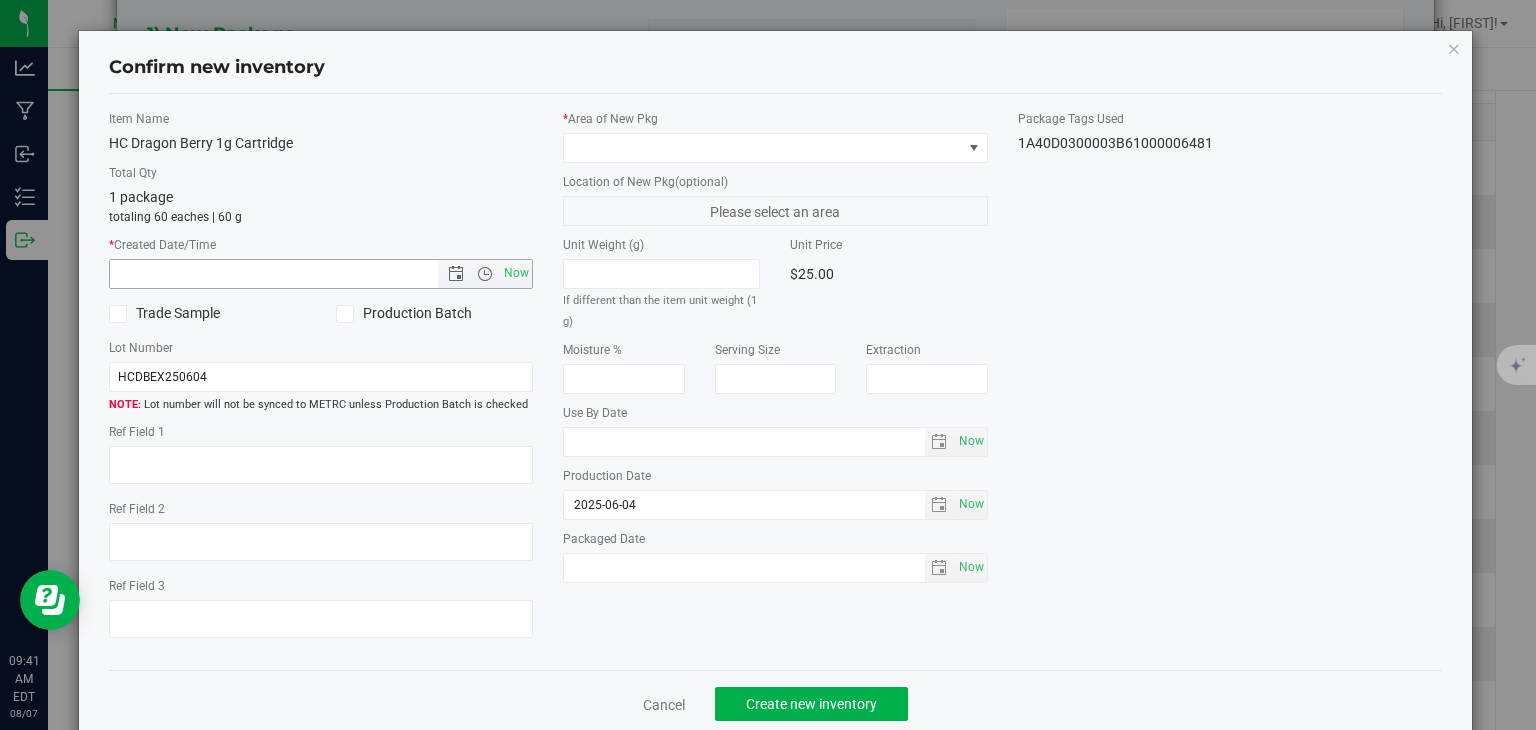 type on "[MONTH]/[DAY]/[YEAR] [HOUR]:[MINUTE] [AM/PM]" 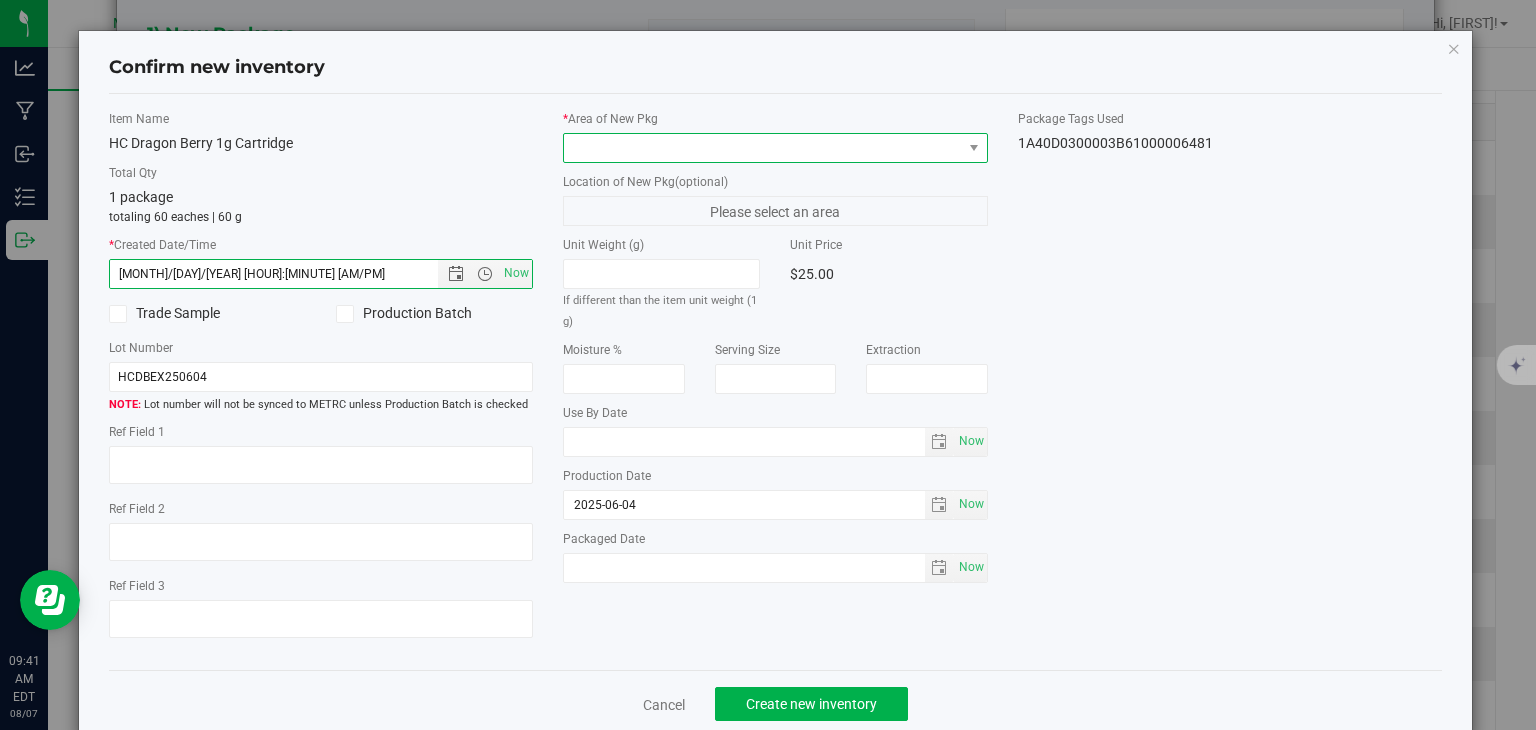 click at bounding box center [763, 148] 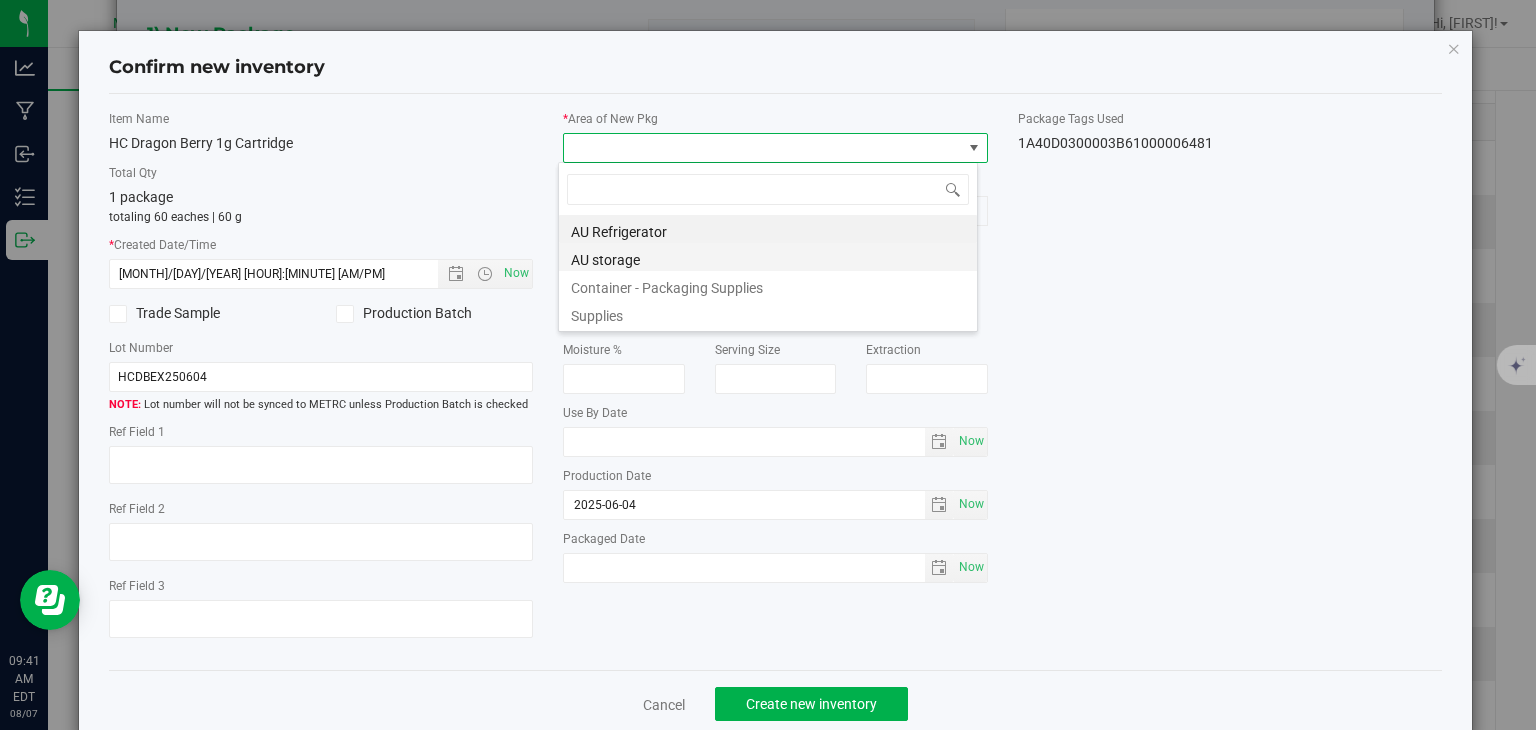 click on "AU storage" at bounding box center (768, 257) 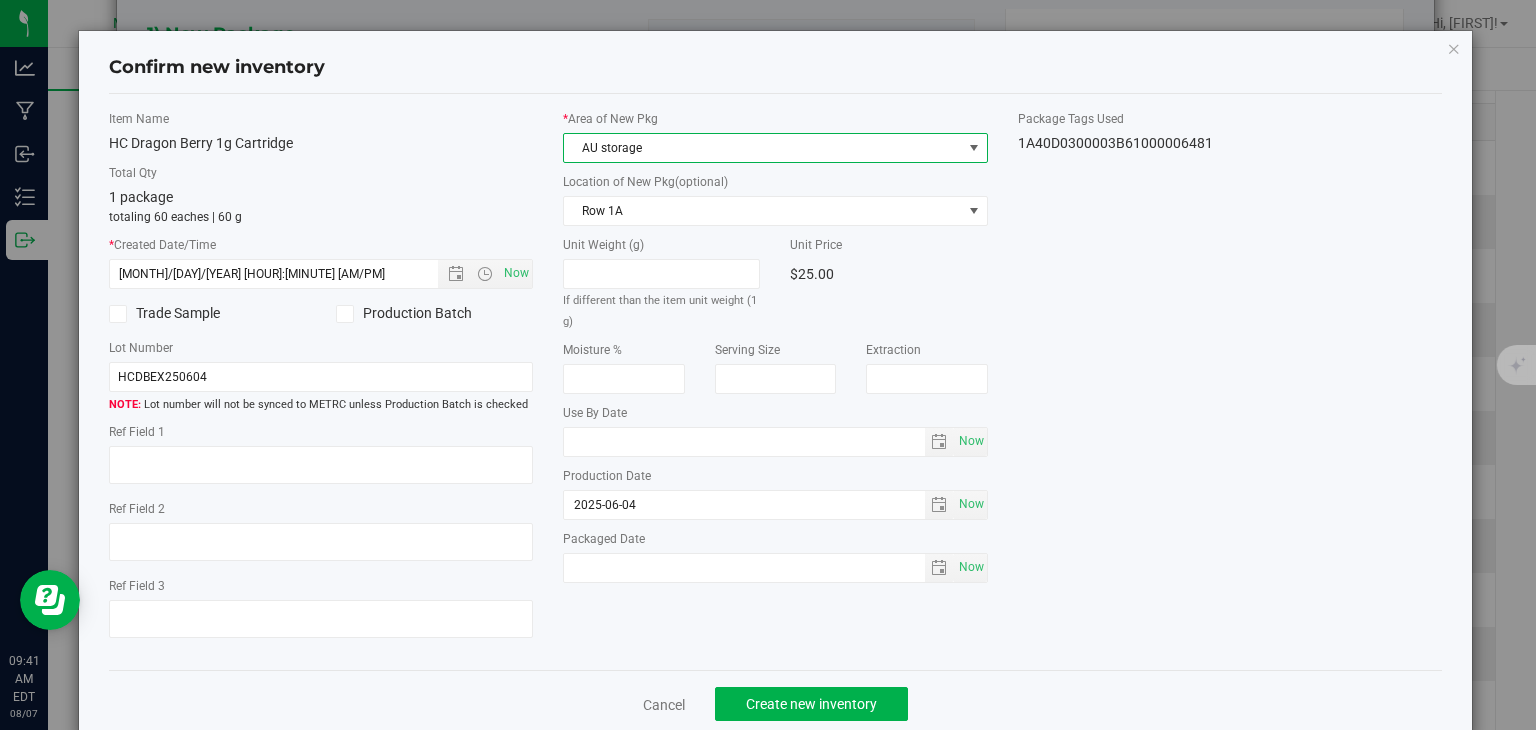 click on "Cancel
Create new inventory" at bounding box center (776, 703) 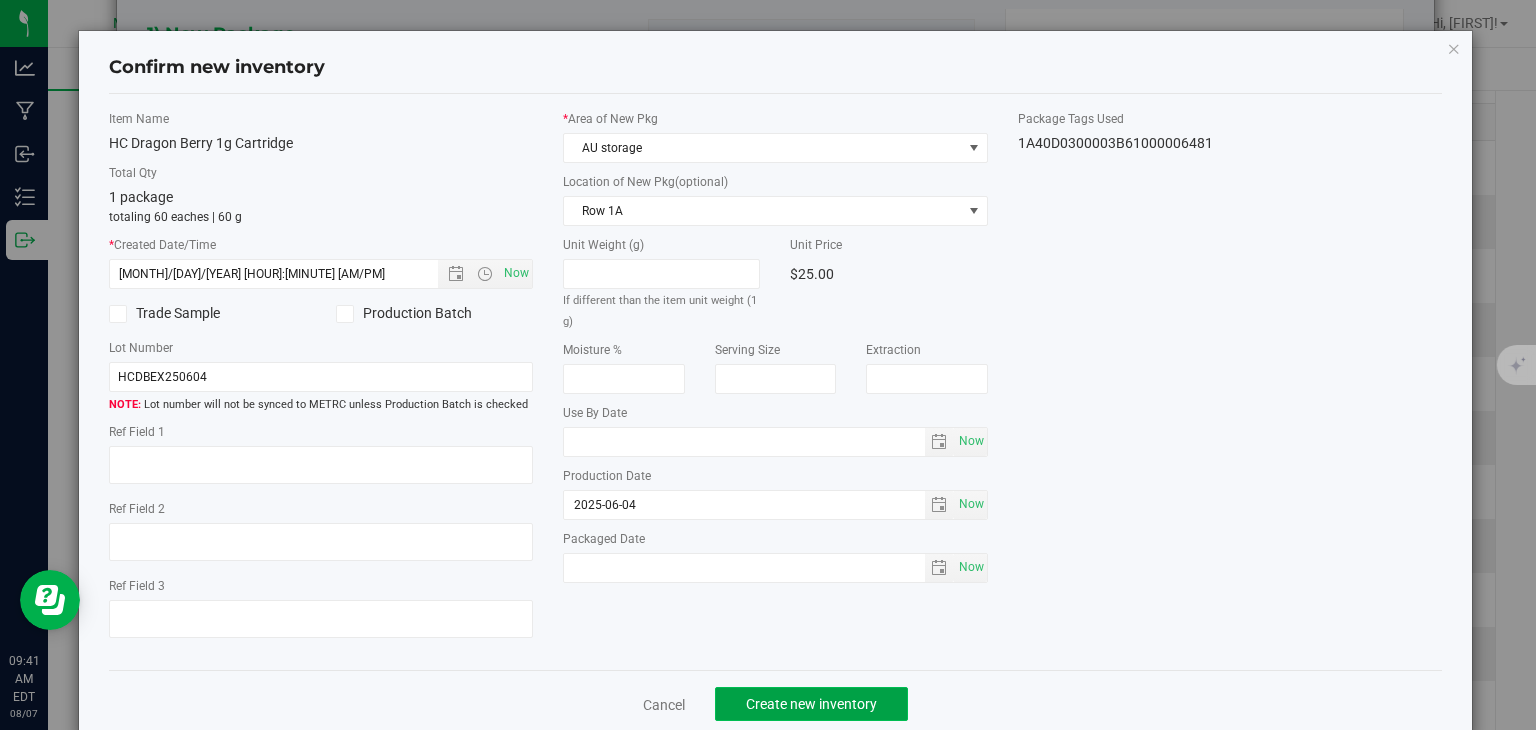 click on "Create new inventory" 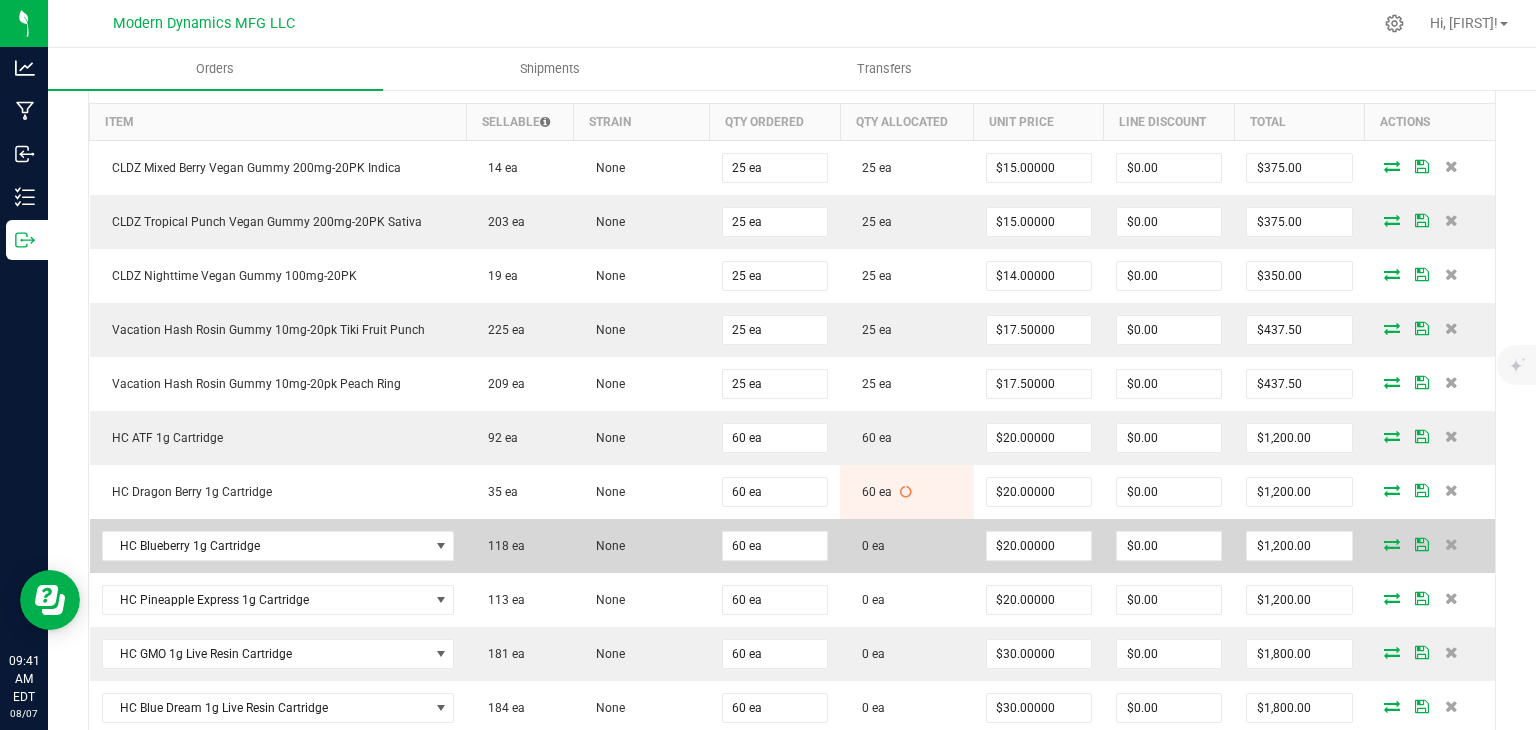 click at bounding box center (1392, 544) 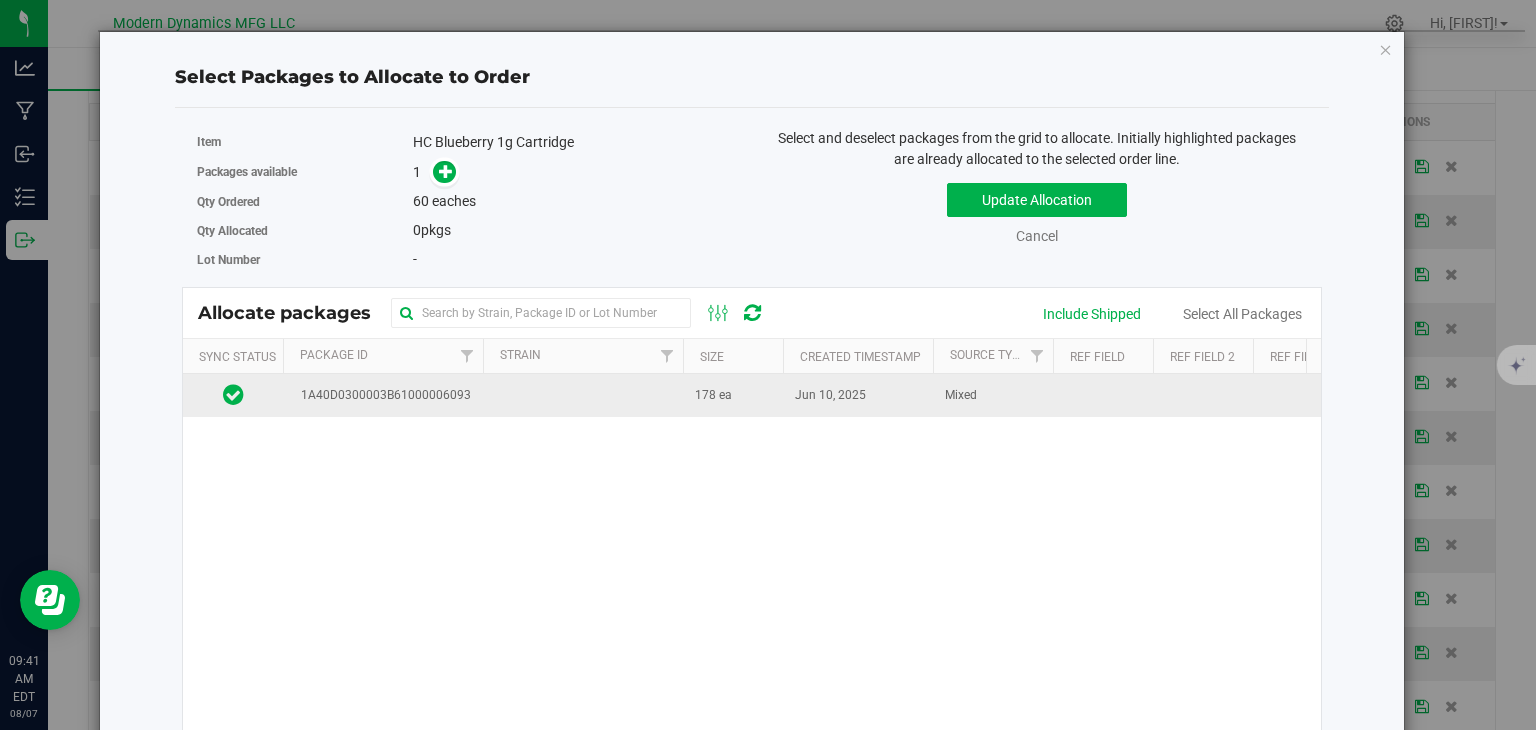 click at bounding box center [583, 395] 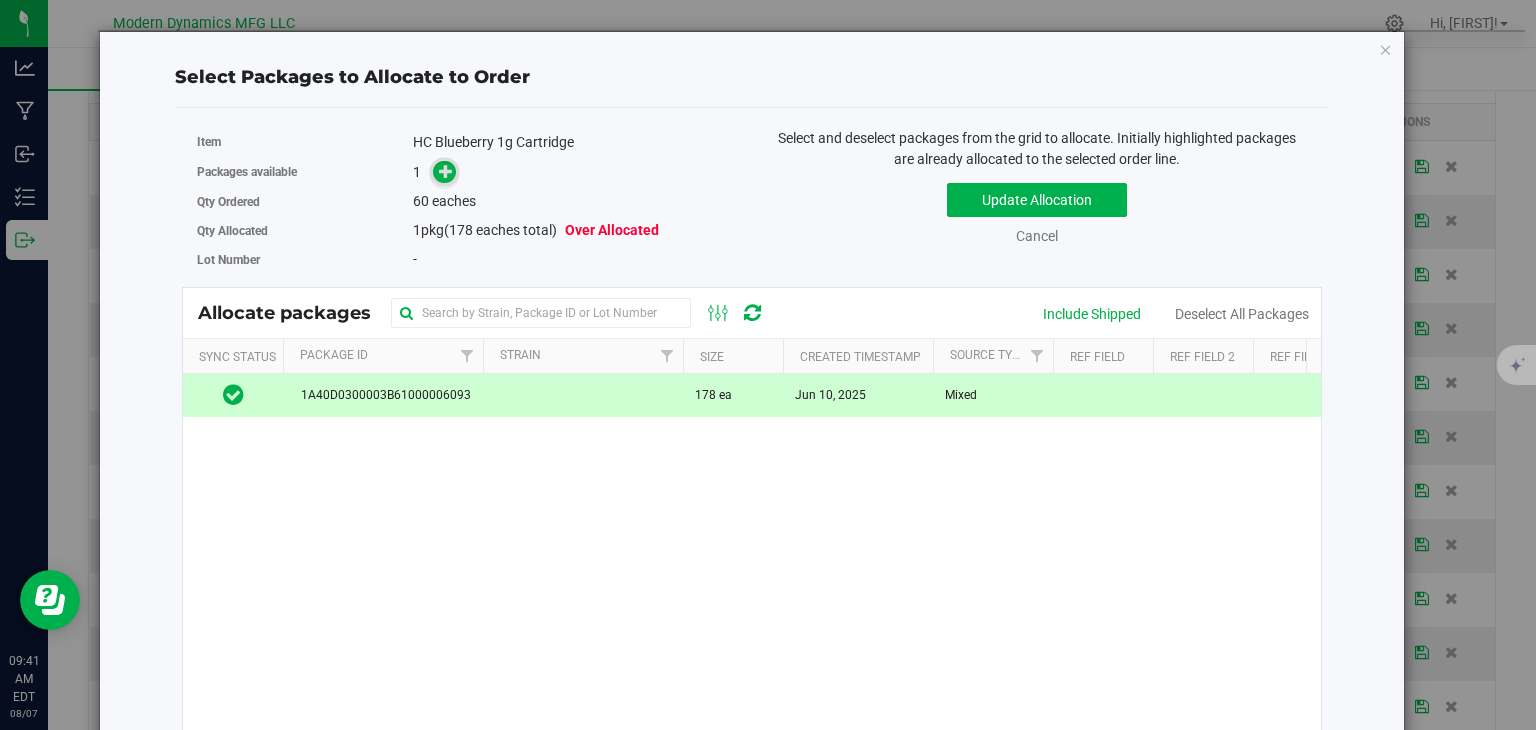 click at bounding box center [446, 170] 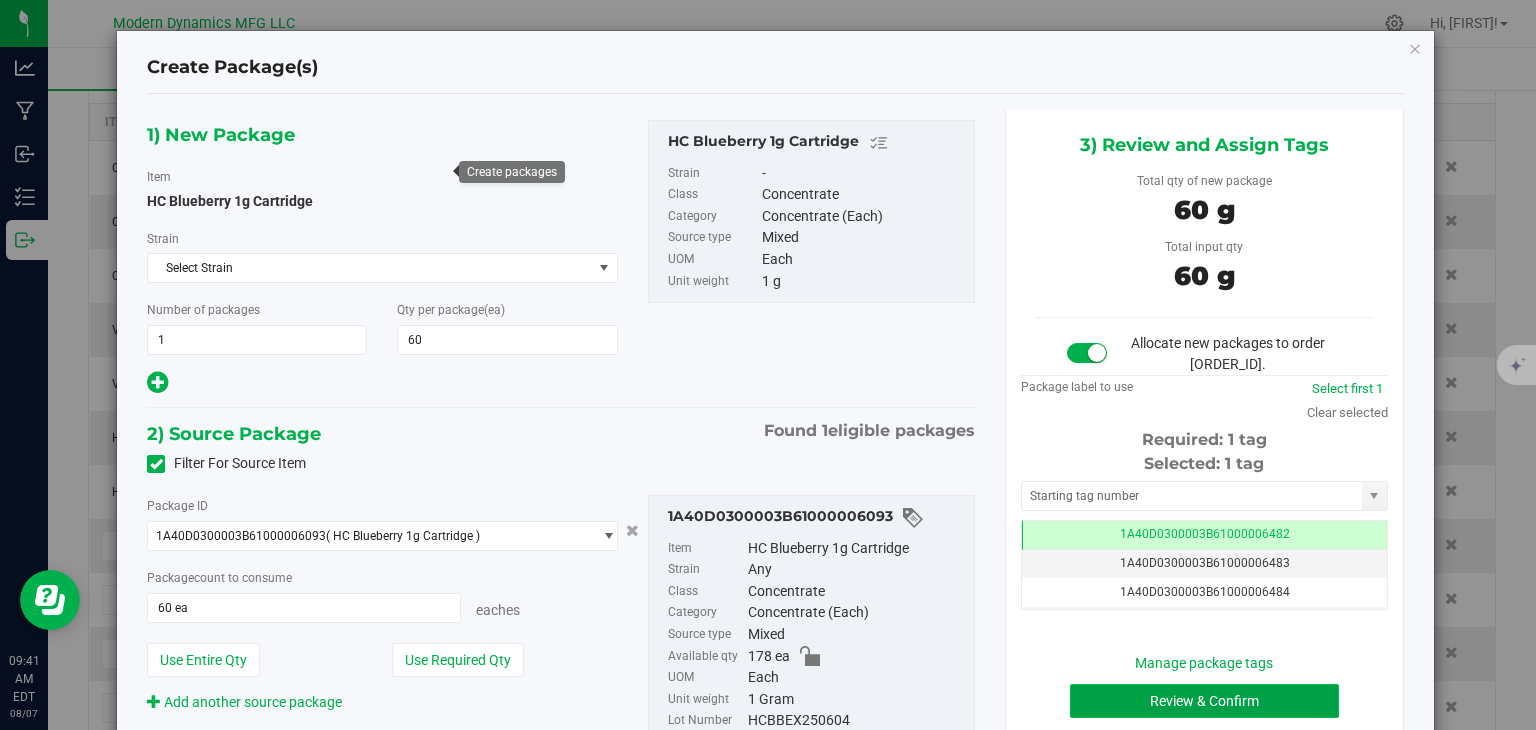 click on "Review & Confirm" at bounding box center [1204, 701] 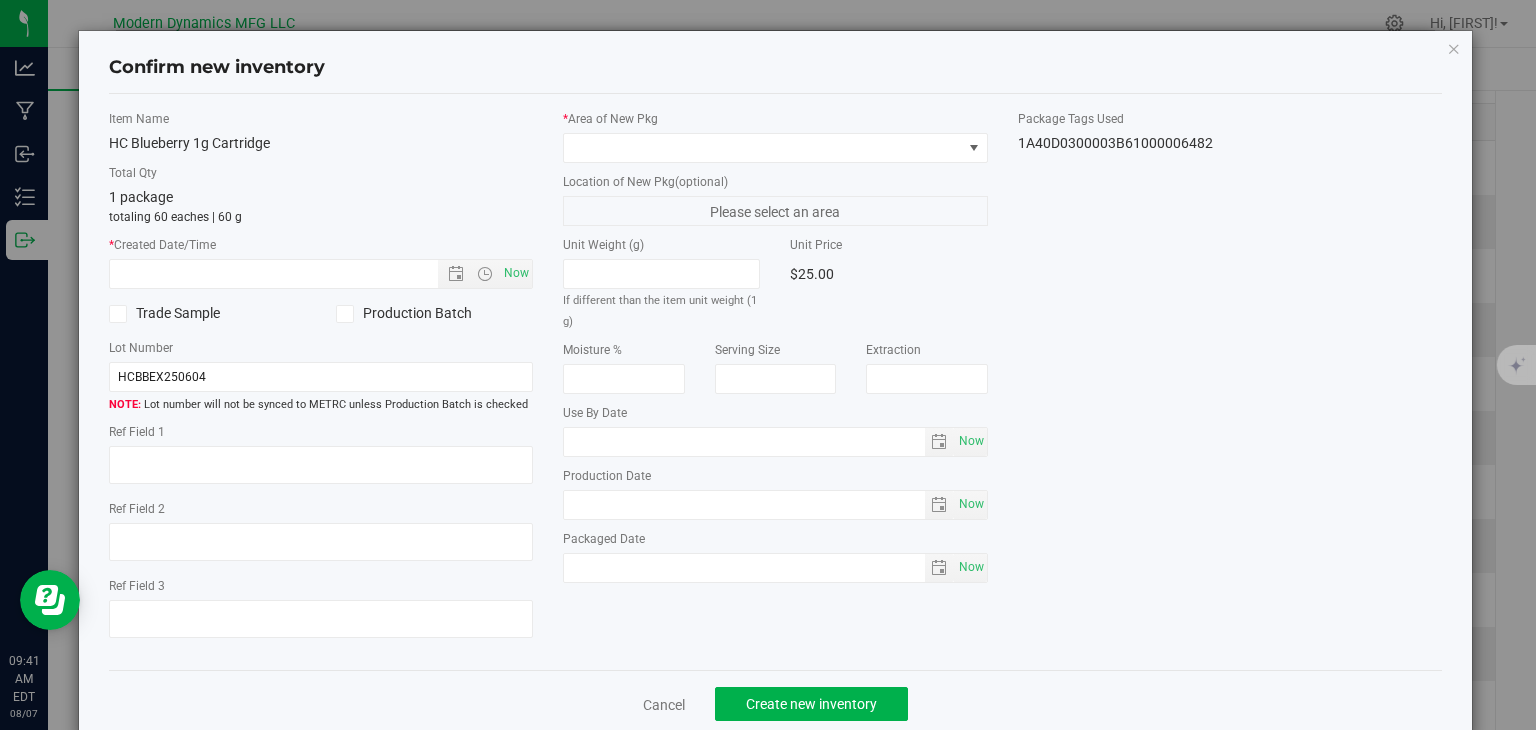 type on "2025-06-04" 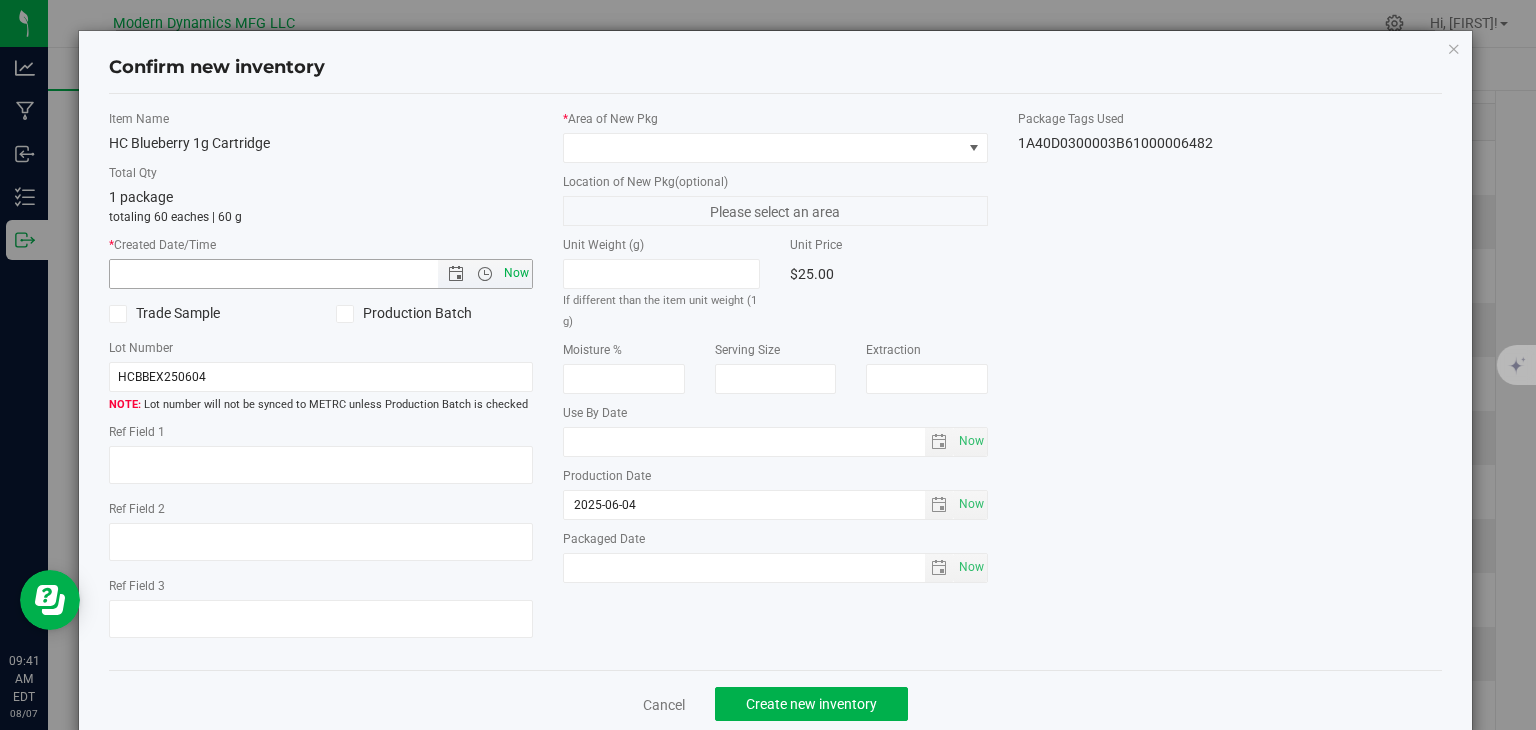 click on "Now" at bounding box center [517, 273] 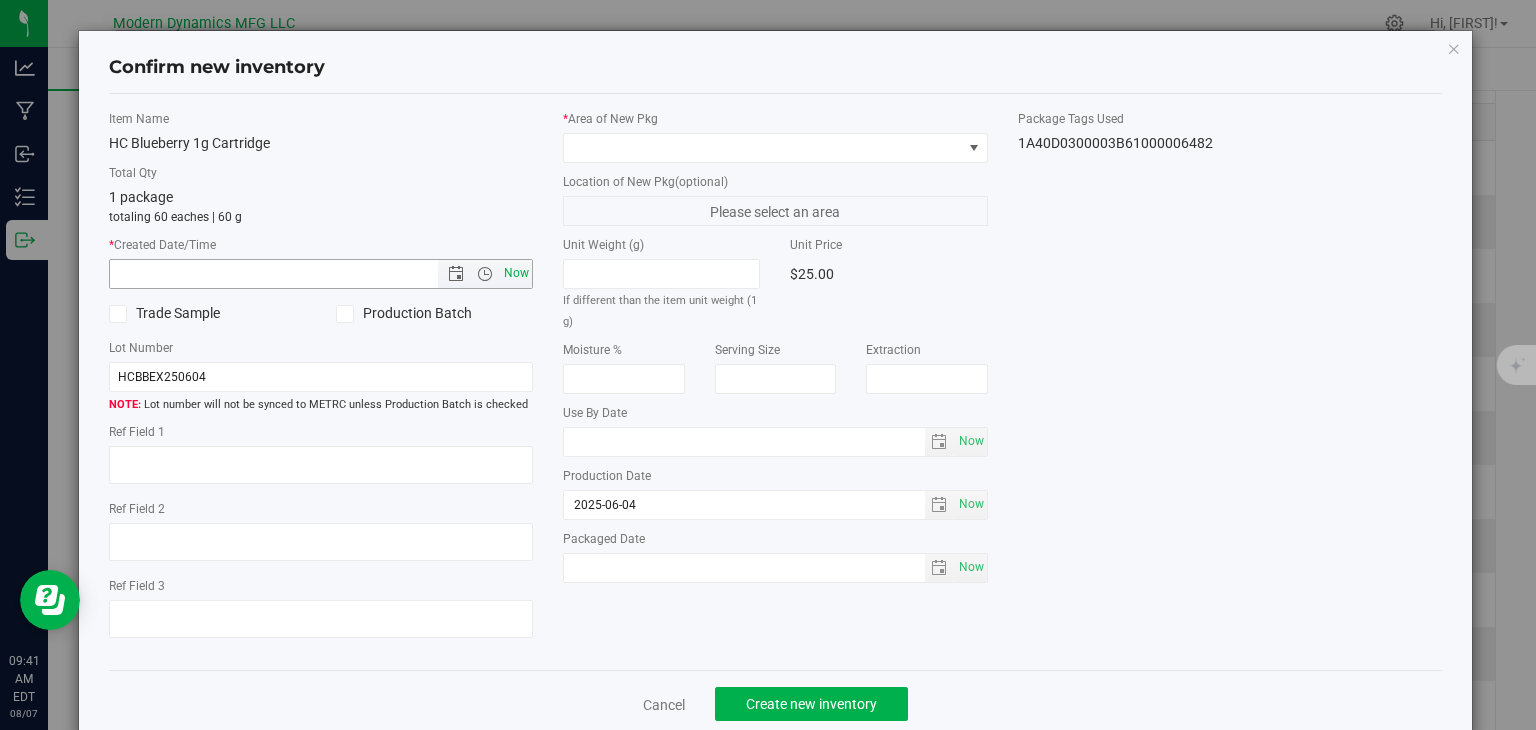 type on "[MONTH]/[DAY]/[YEAR] [HOUR]:[MINUTE] [AM/PM]" 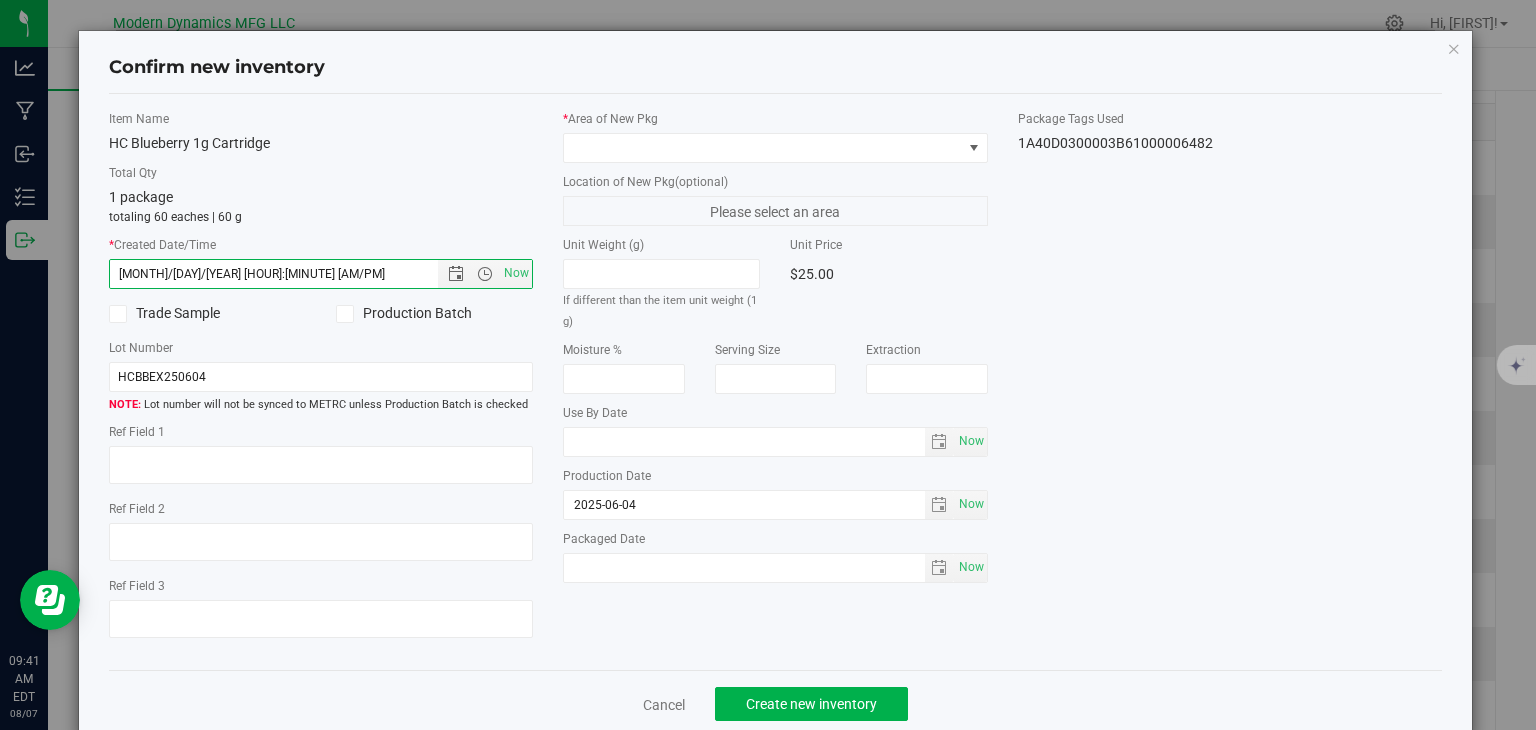 click on "*
Area of New Pkg" at bounding box center [775, 136] 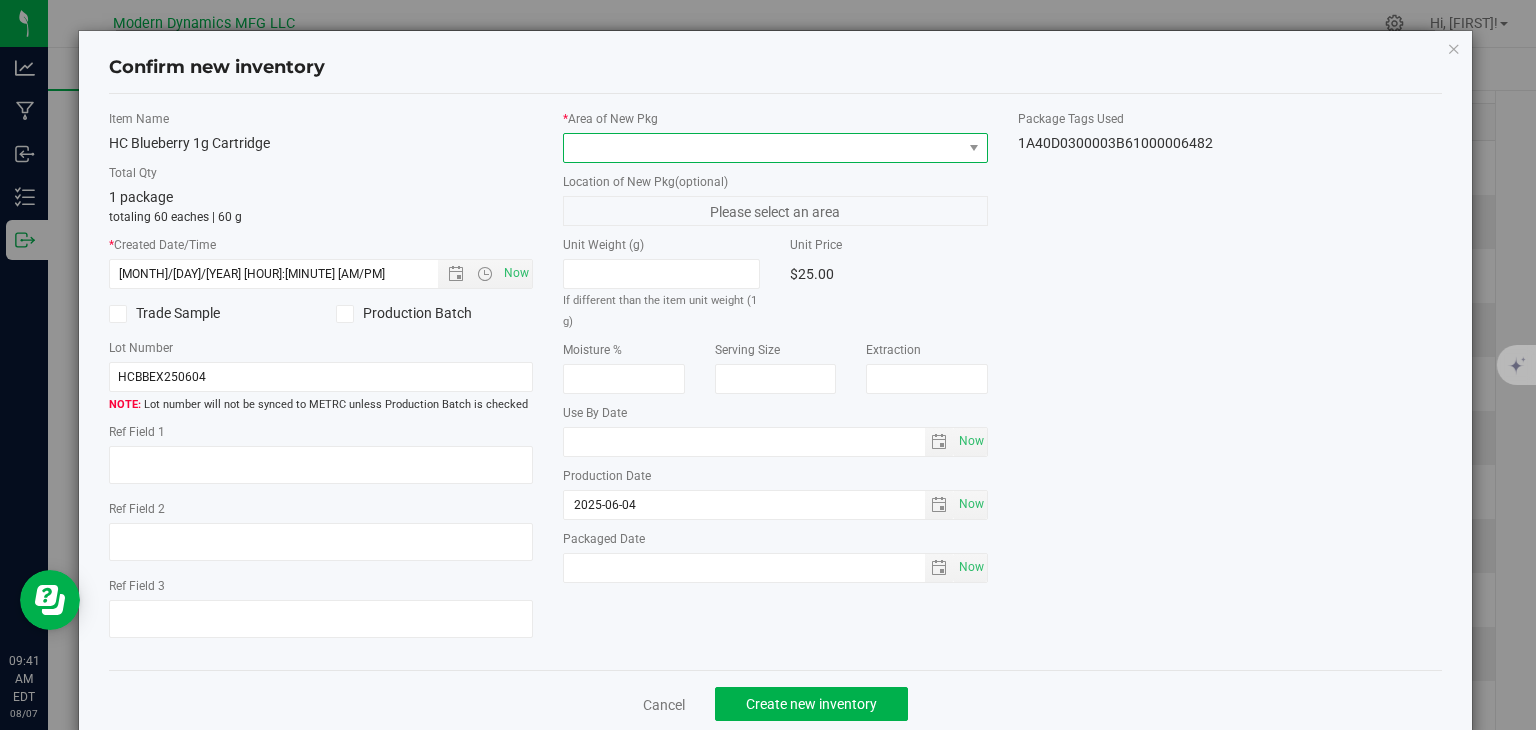 click at bounding box center [763, 148] 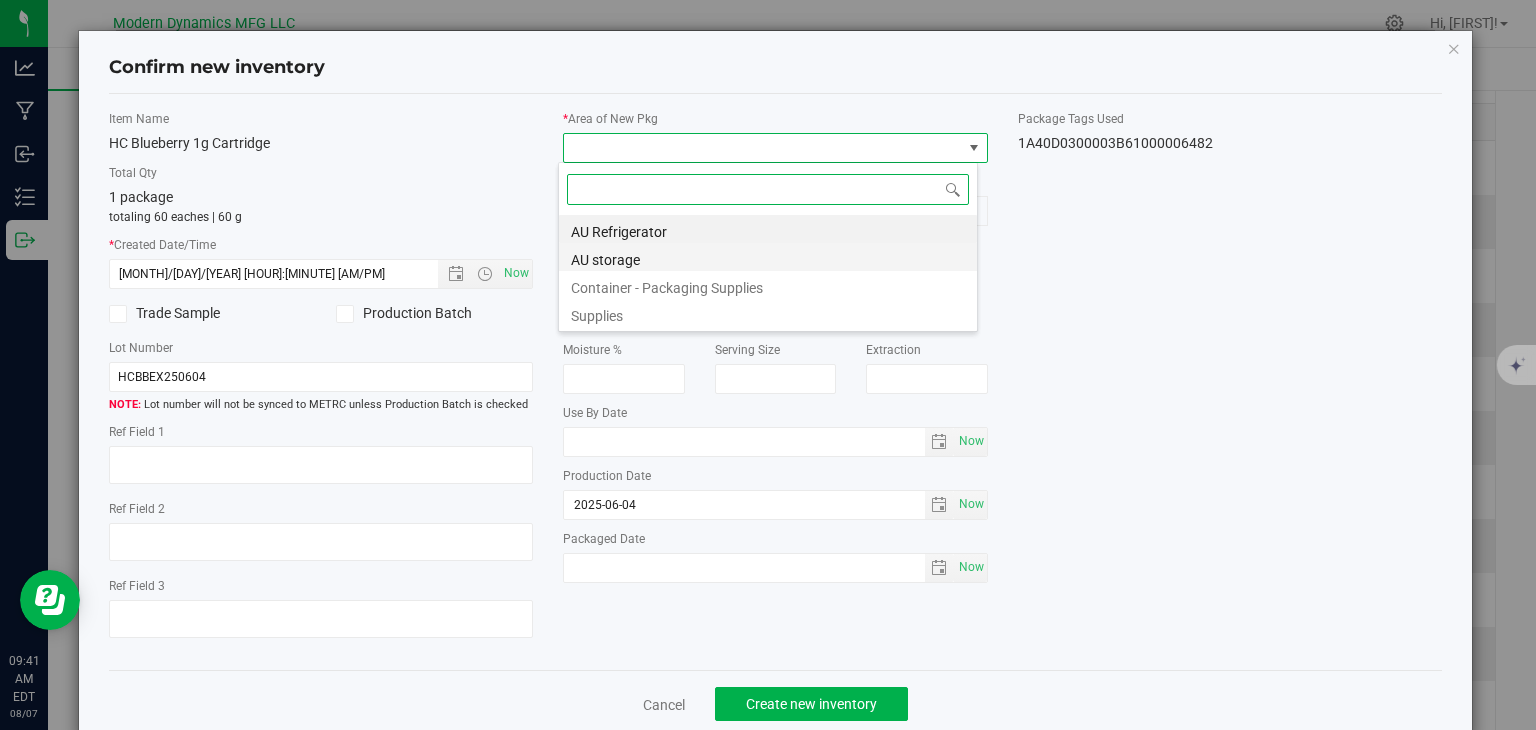 click on "AU storage" at bounding box center (768, 257) 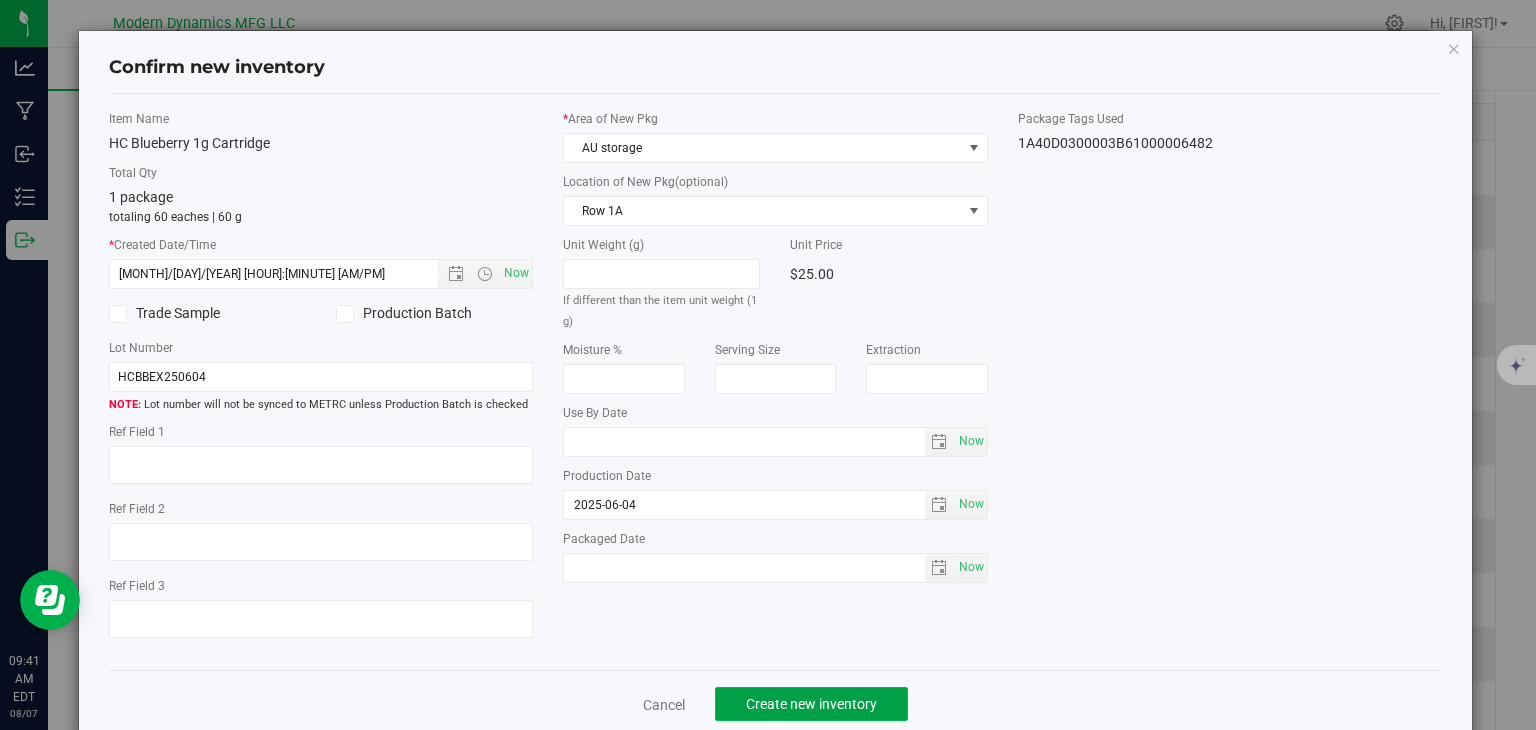 click on "Create new inventory" 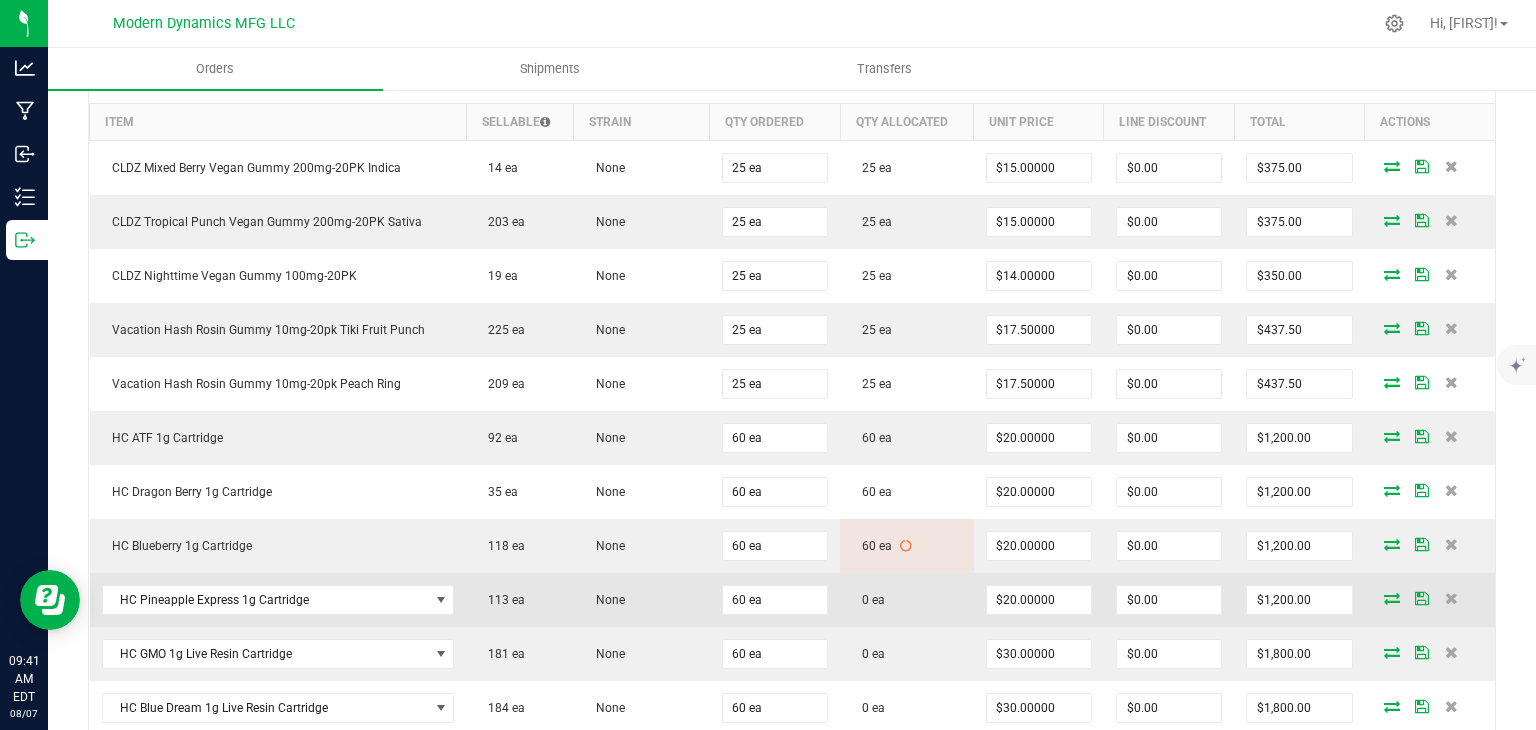 click at bounding box center (1430, 600) 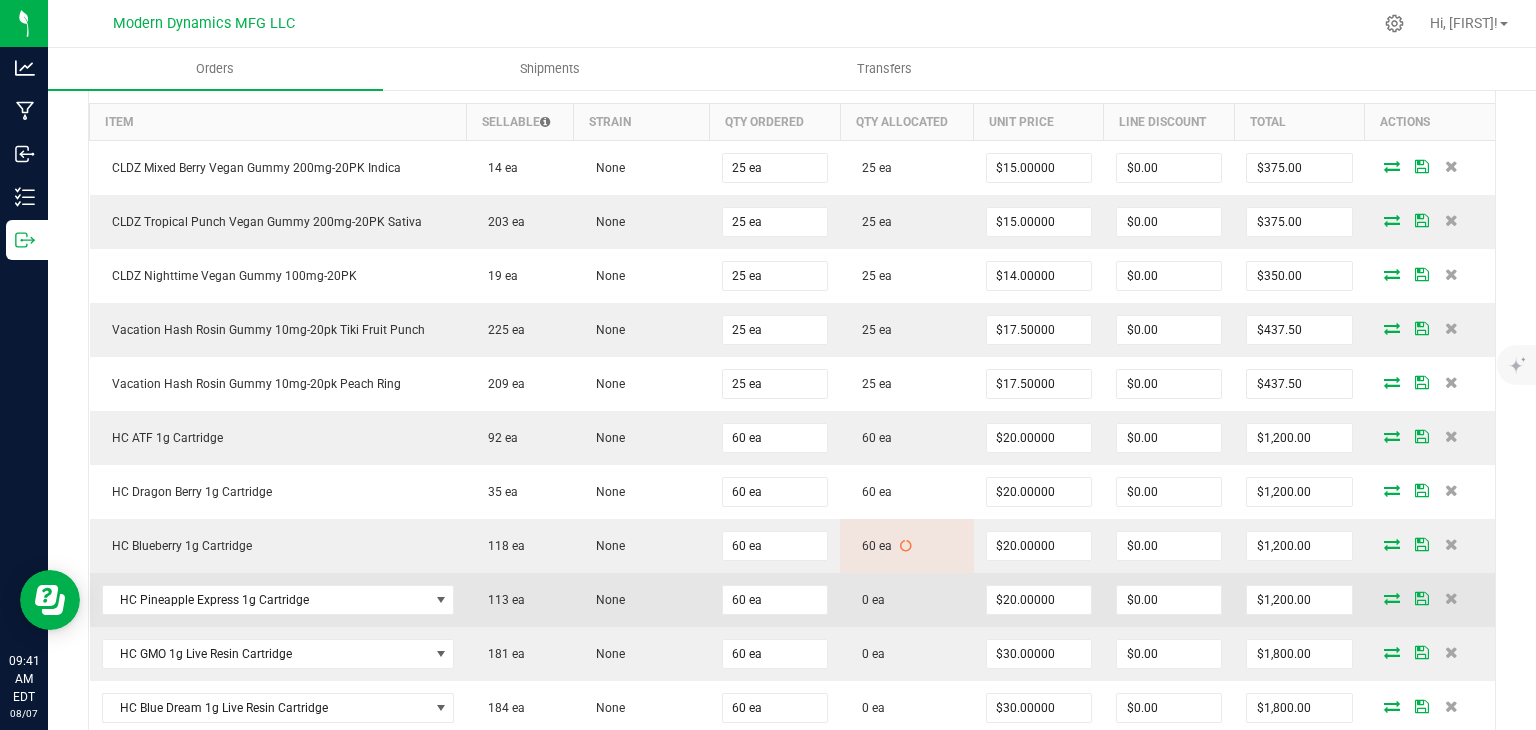 click at bounding box center (1392, 598) 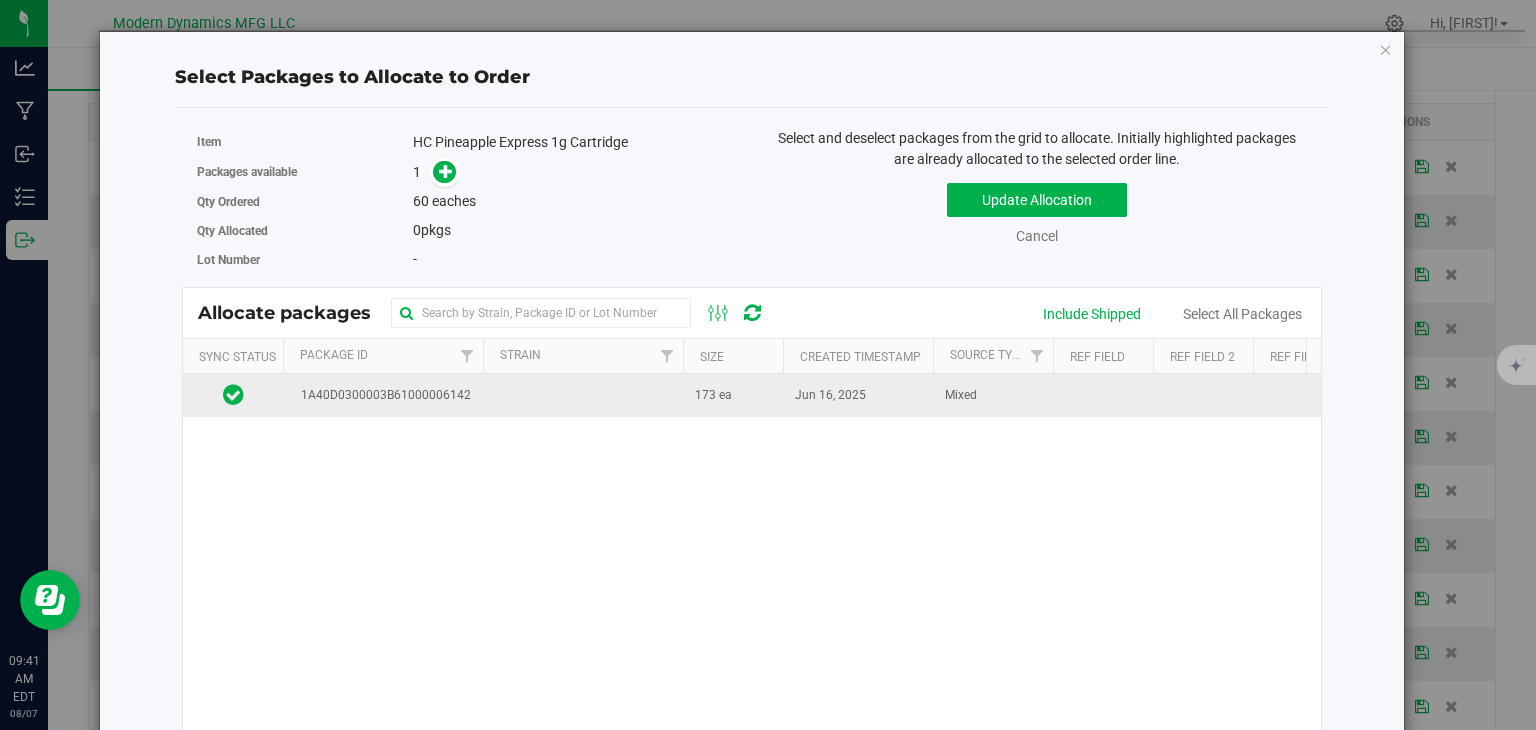 click at bounding box center [583, 395] 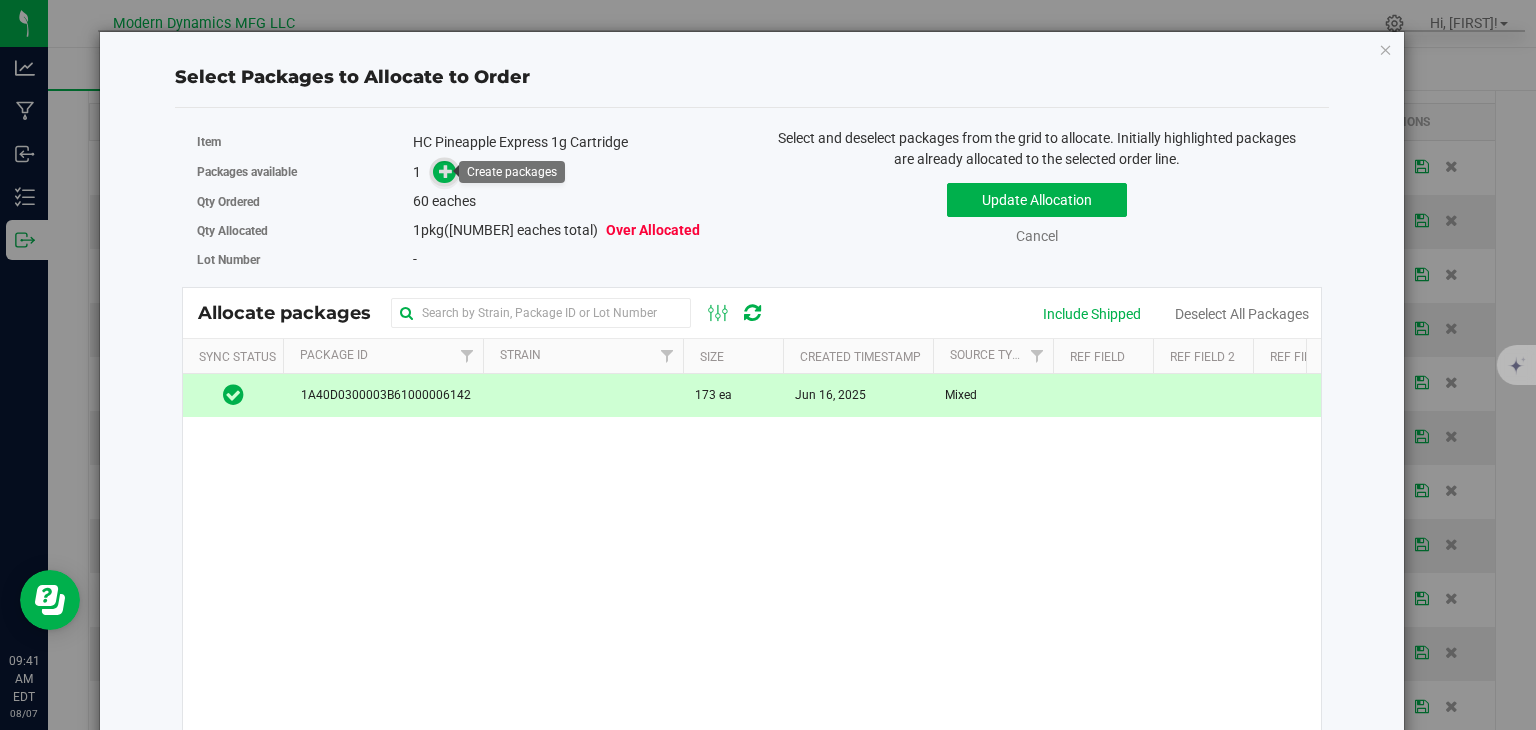 click at bounding box center [446, 171] 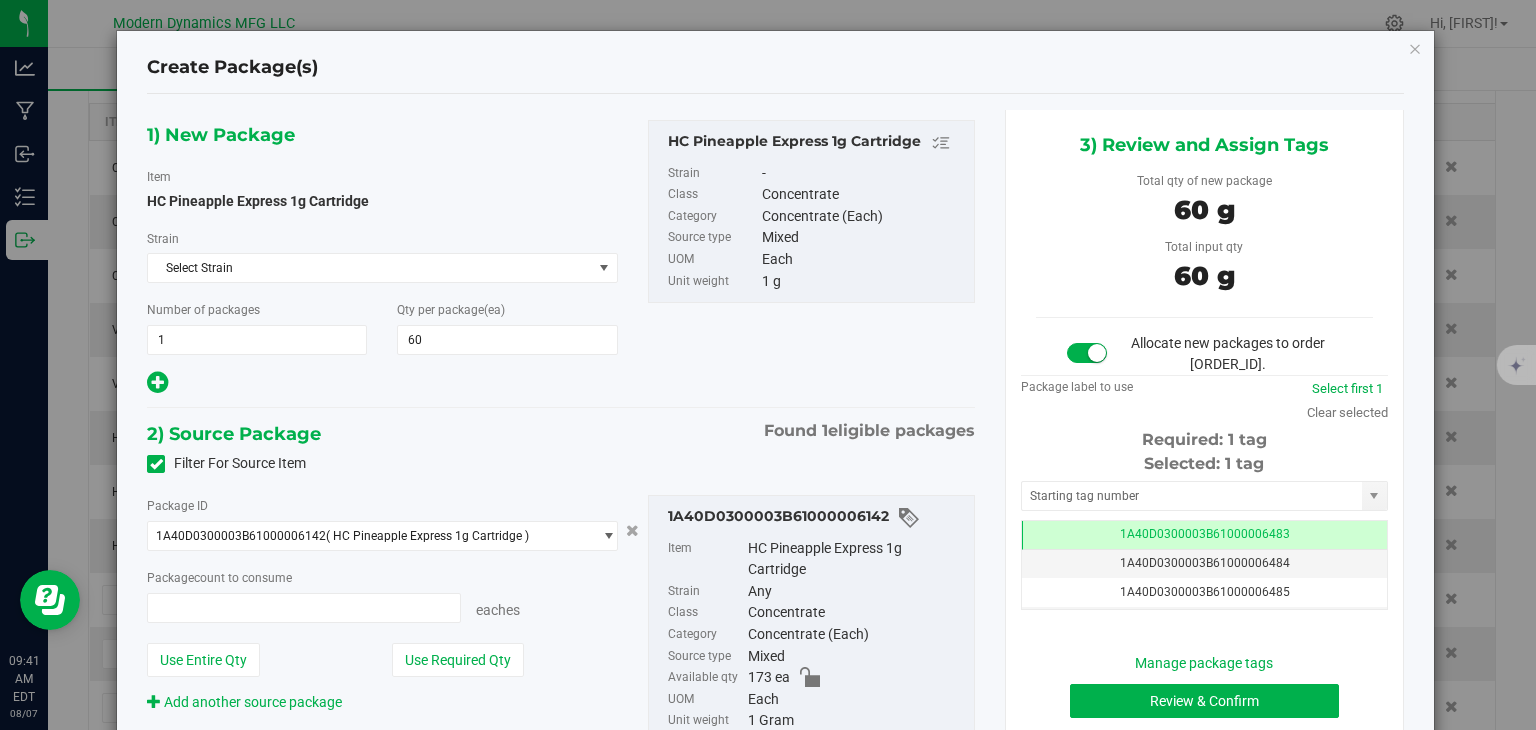type on "60 ea" 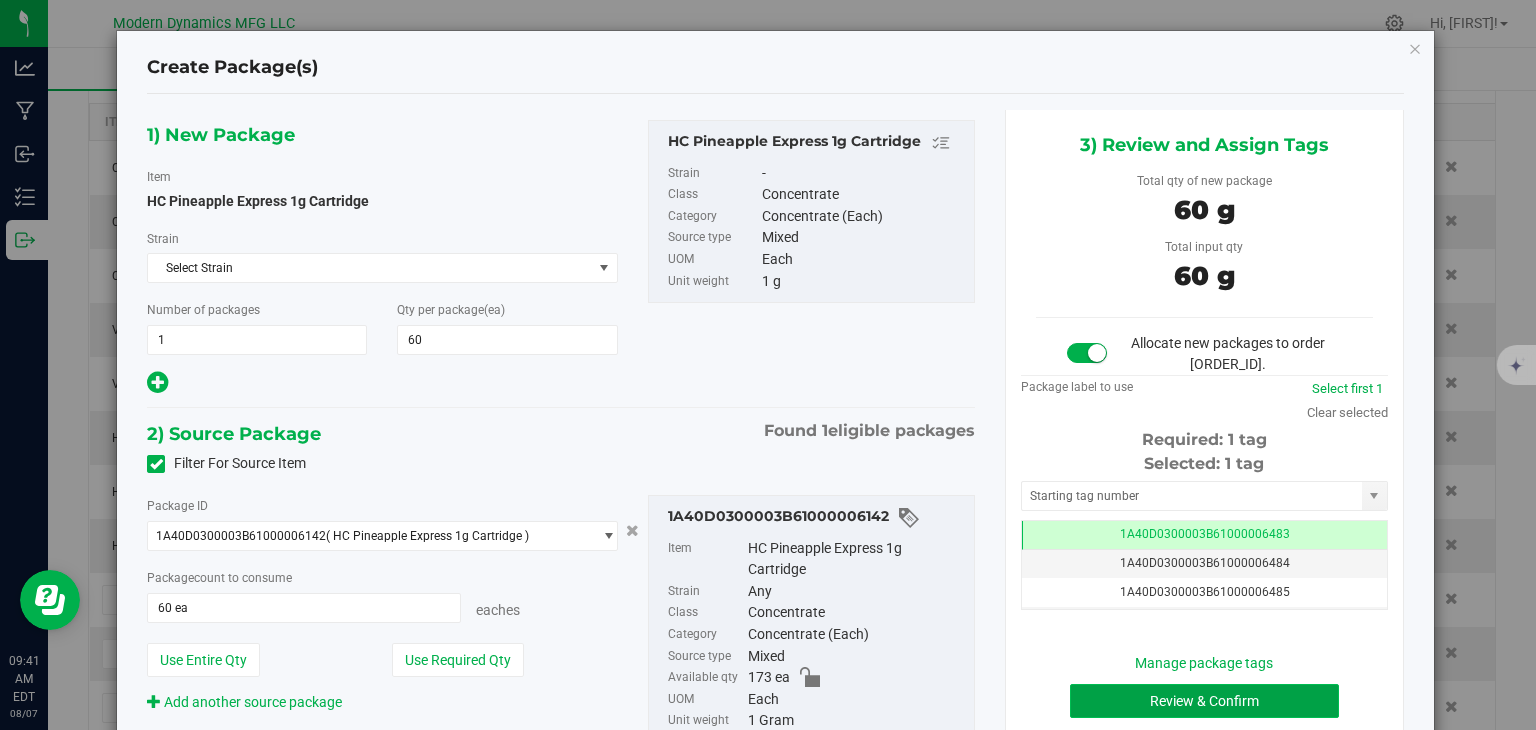 click on "Review & Confirm" at bounding box center [1204, 701] 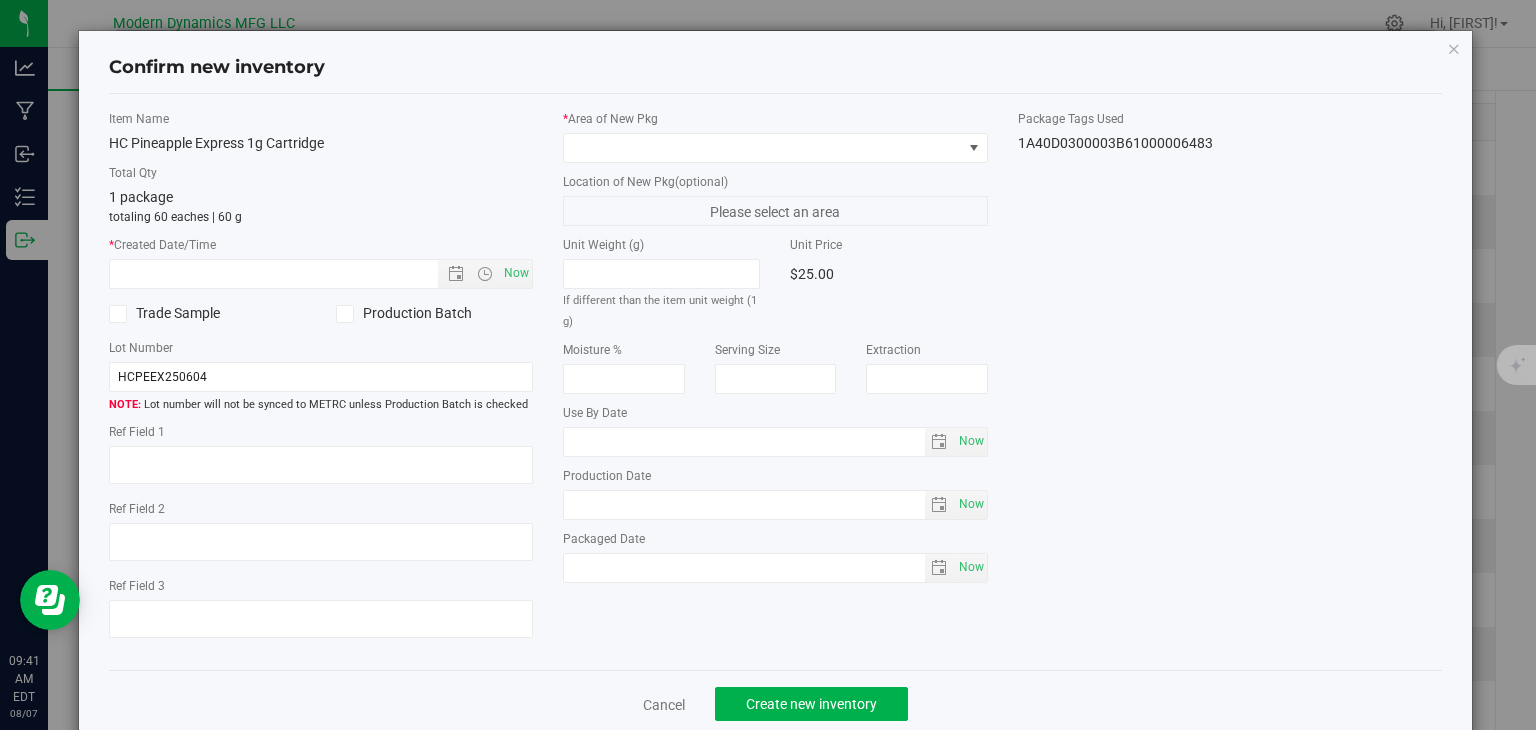 type on "2025-06-04" 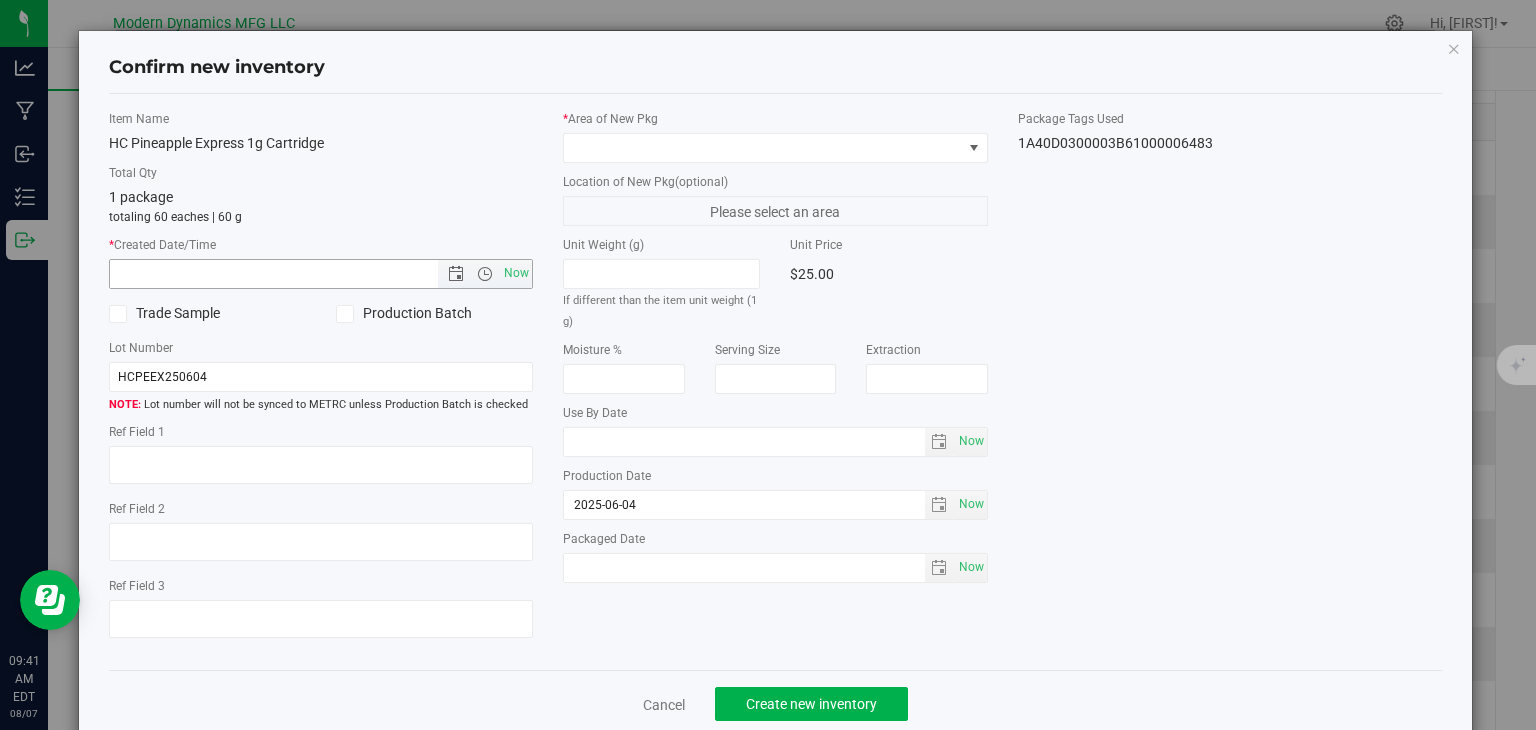 click on "Now" at bounding box center (517, 273) 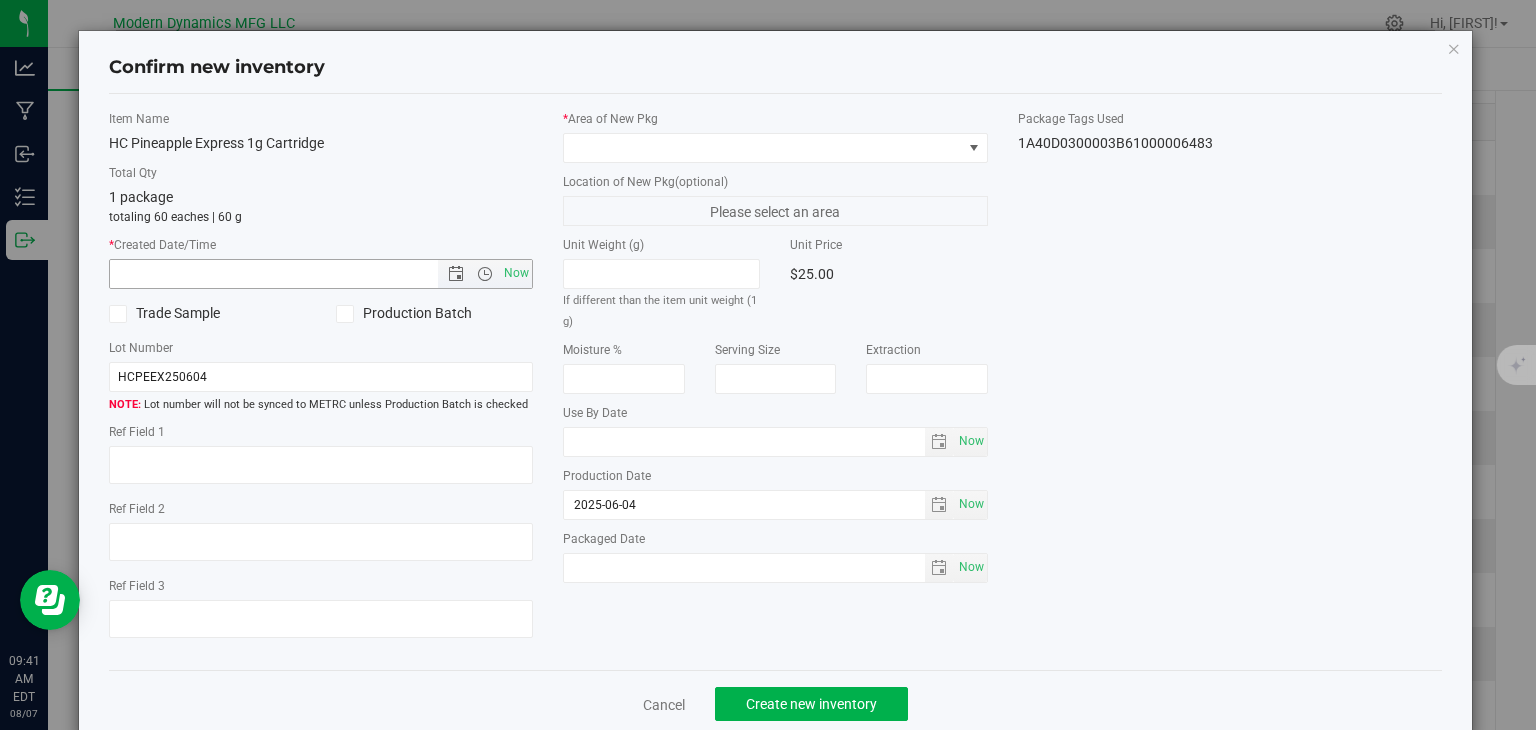 type on "[MONTH]/[DAY]/[YEAR] [HOUR]:[MINUTE] [AM/PM]" 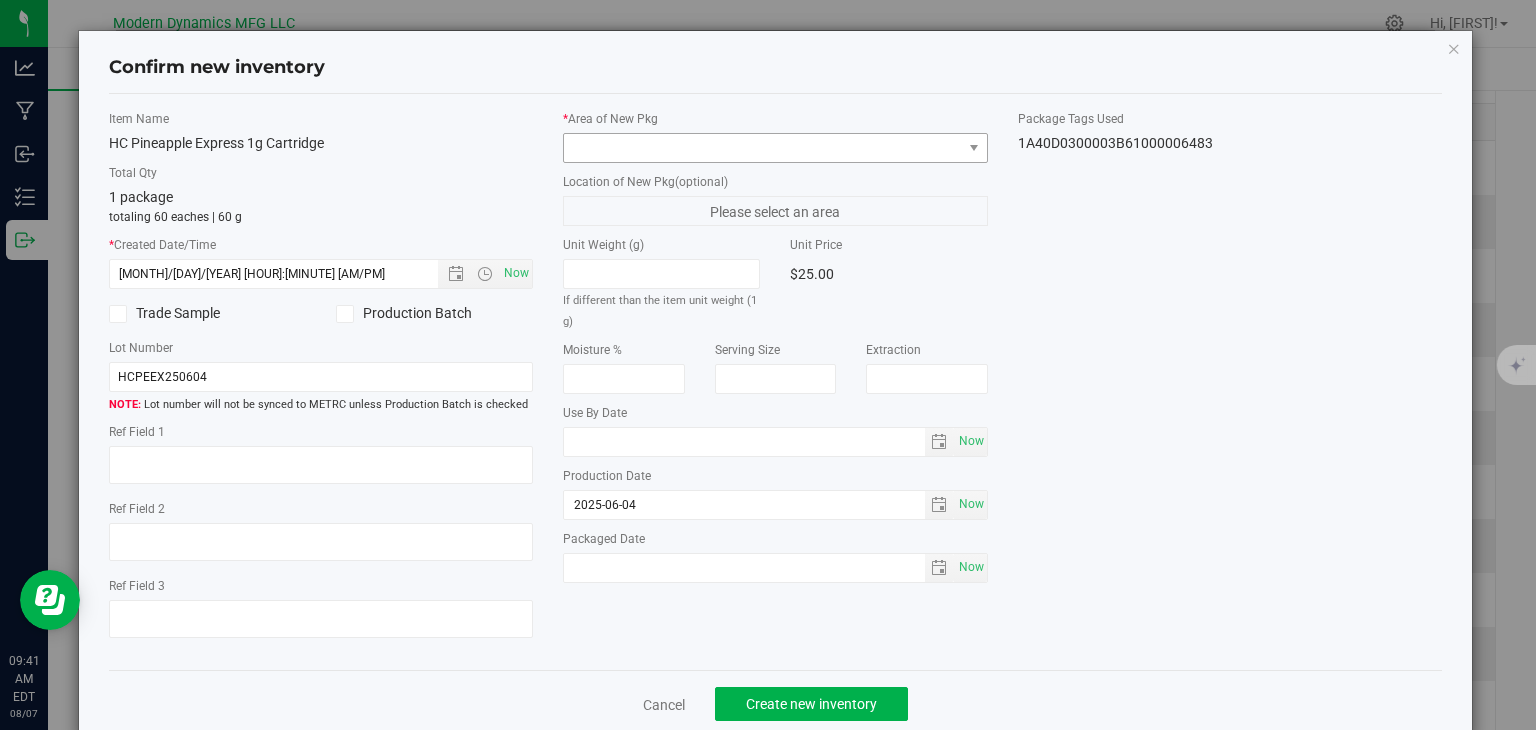 click on "*
Area of New Pkg
Location of New Pkg
(optional)
Please select an area
Unit Weight (g)
If different than the item unit weight (1 g)
Unit Price
$25.00
Moisture %" at bounding box center [775, 351] 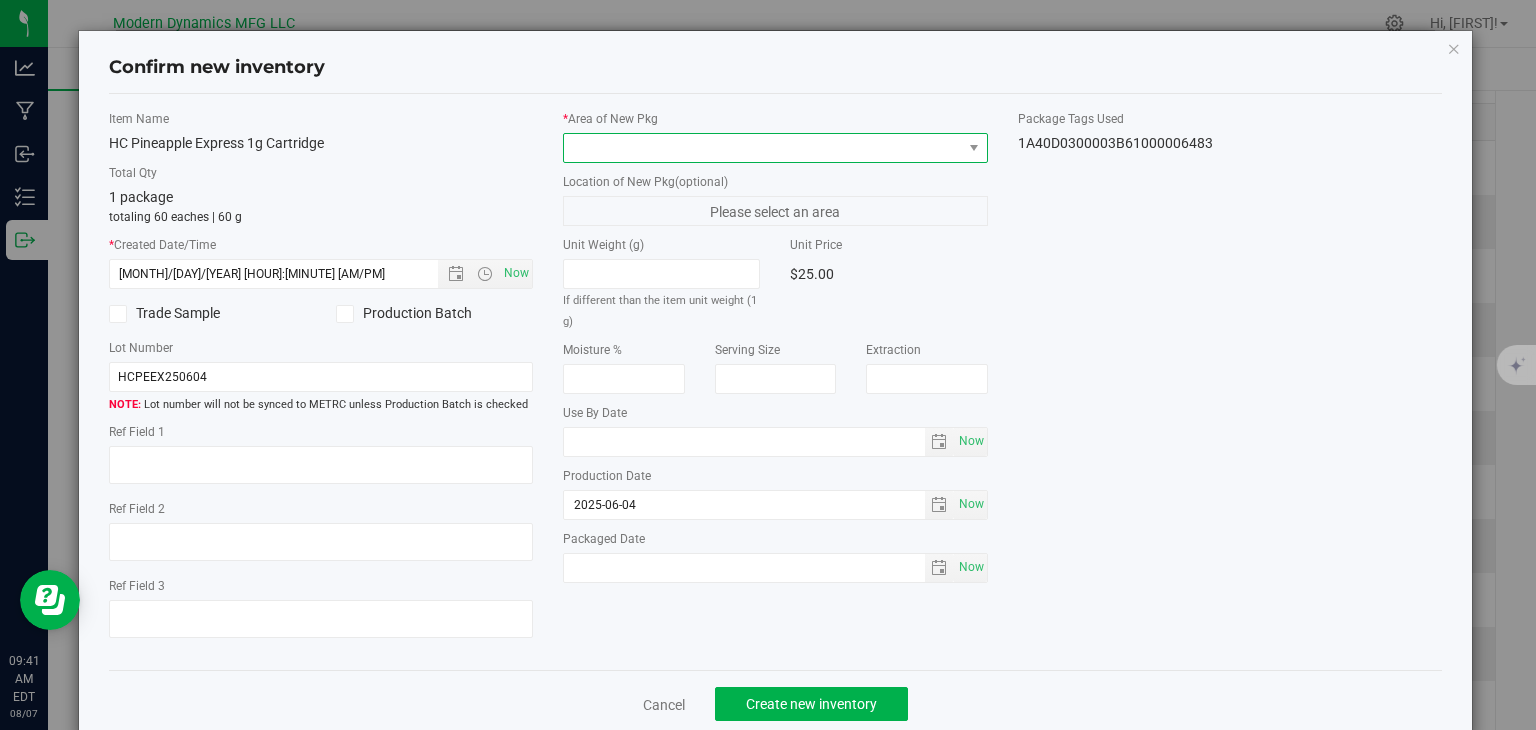 click at bounding box center [763, 148] 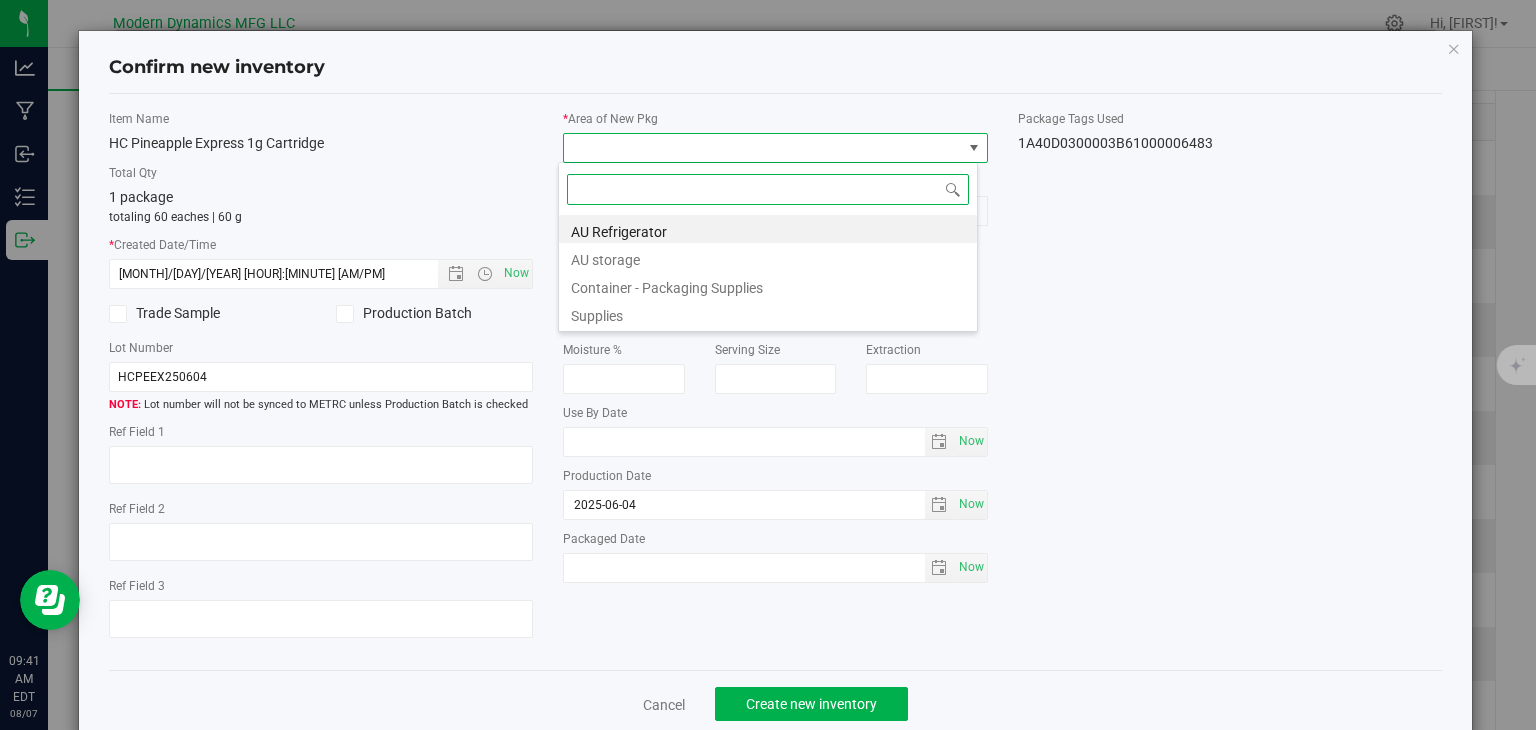 click on "AU storage" at bounding box center (768, 257) 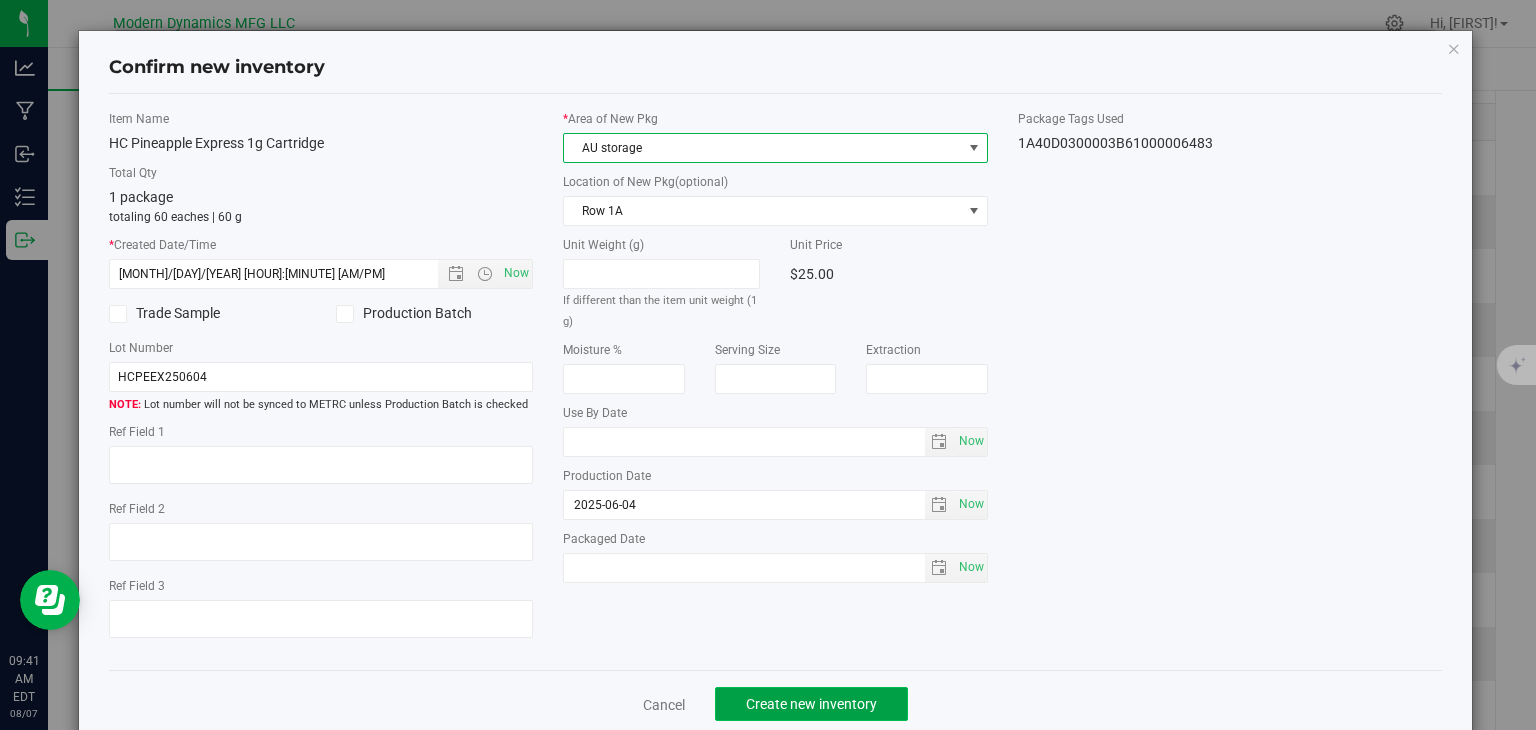 click on "Create new inventory" 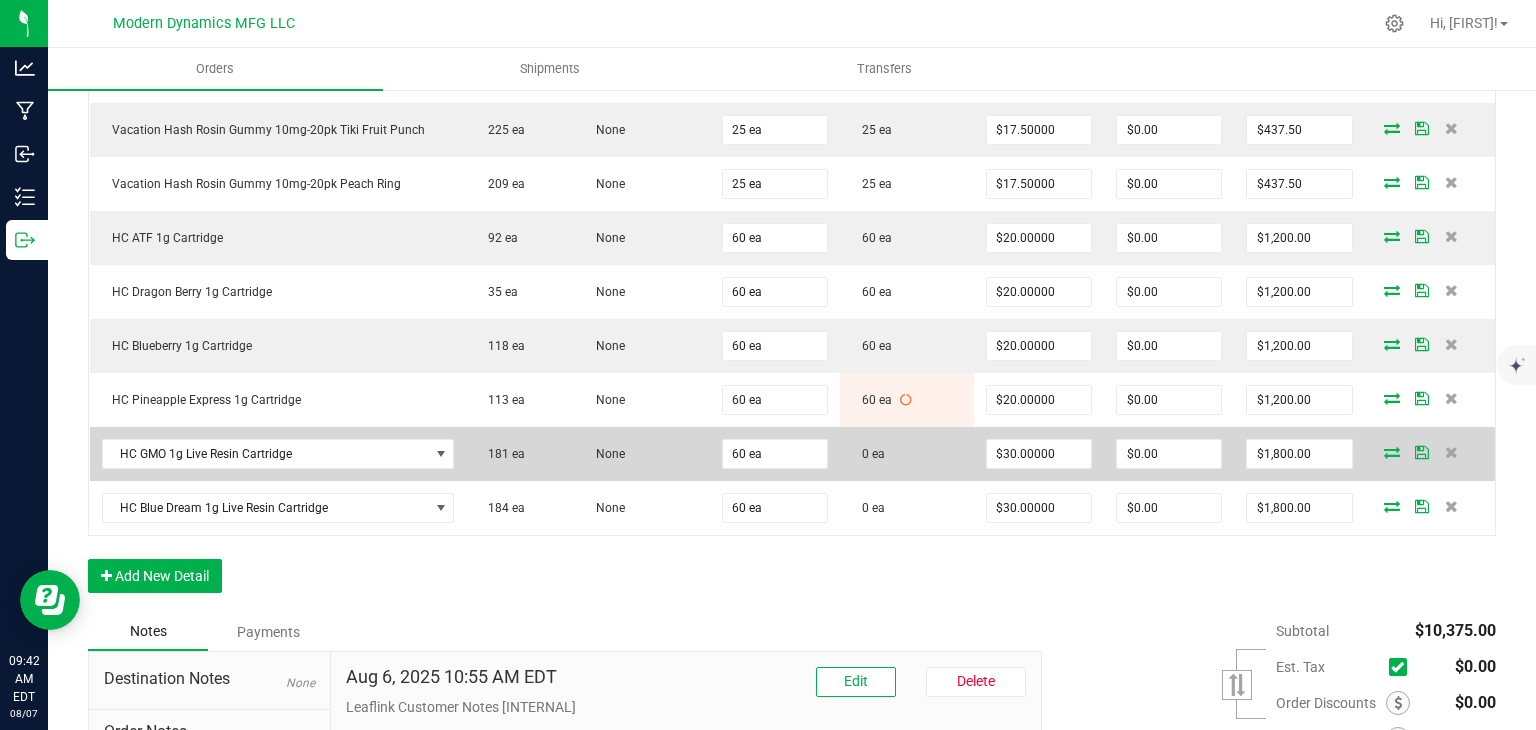 click at bounding box center (1392, 452) 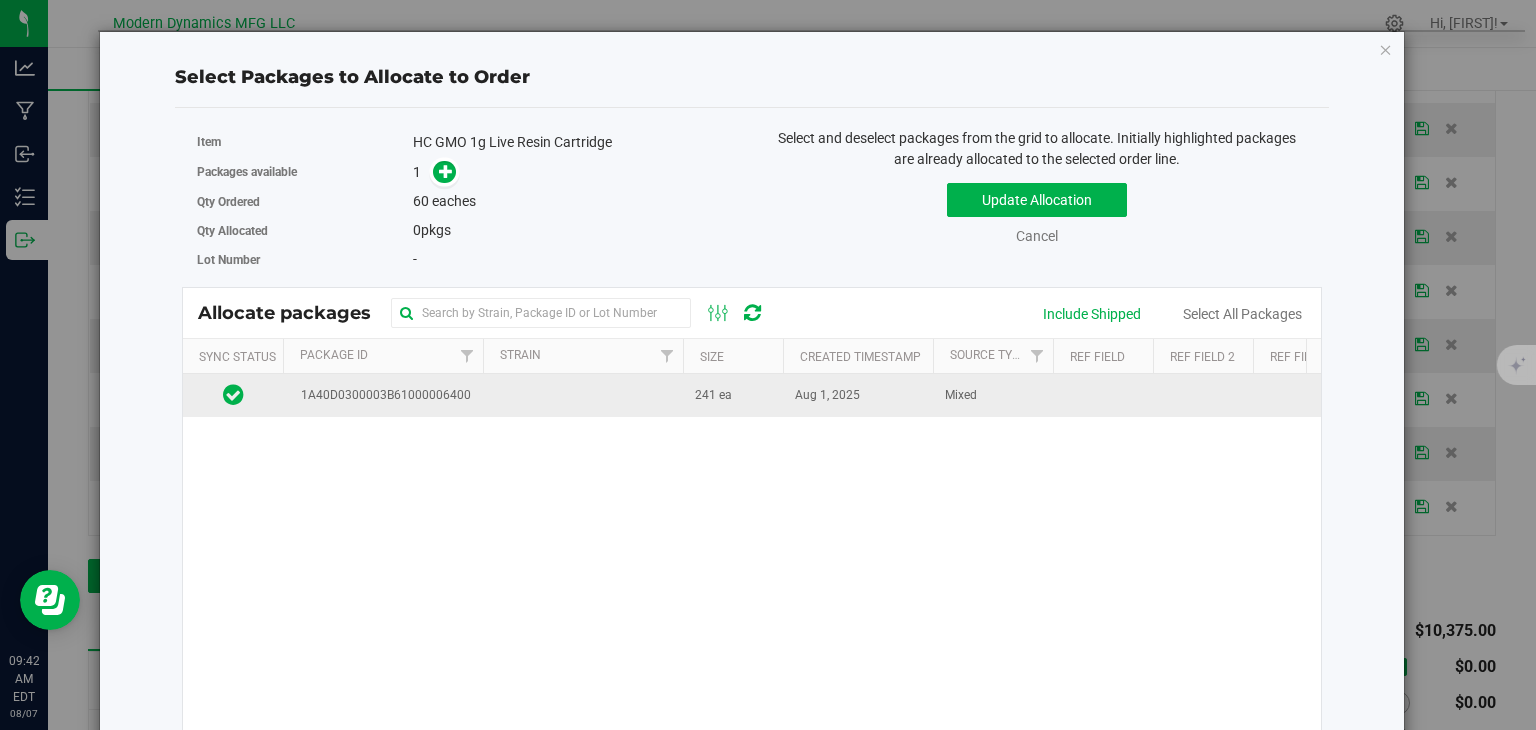 drag, startPoint x: 551, startPoint y: 415, endPoint x: 553, endPoint y: 405, distance: 10.198039 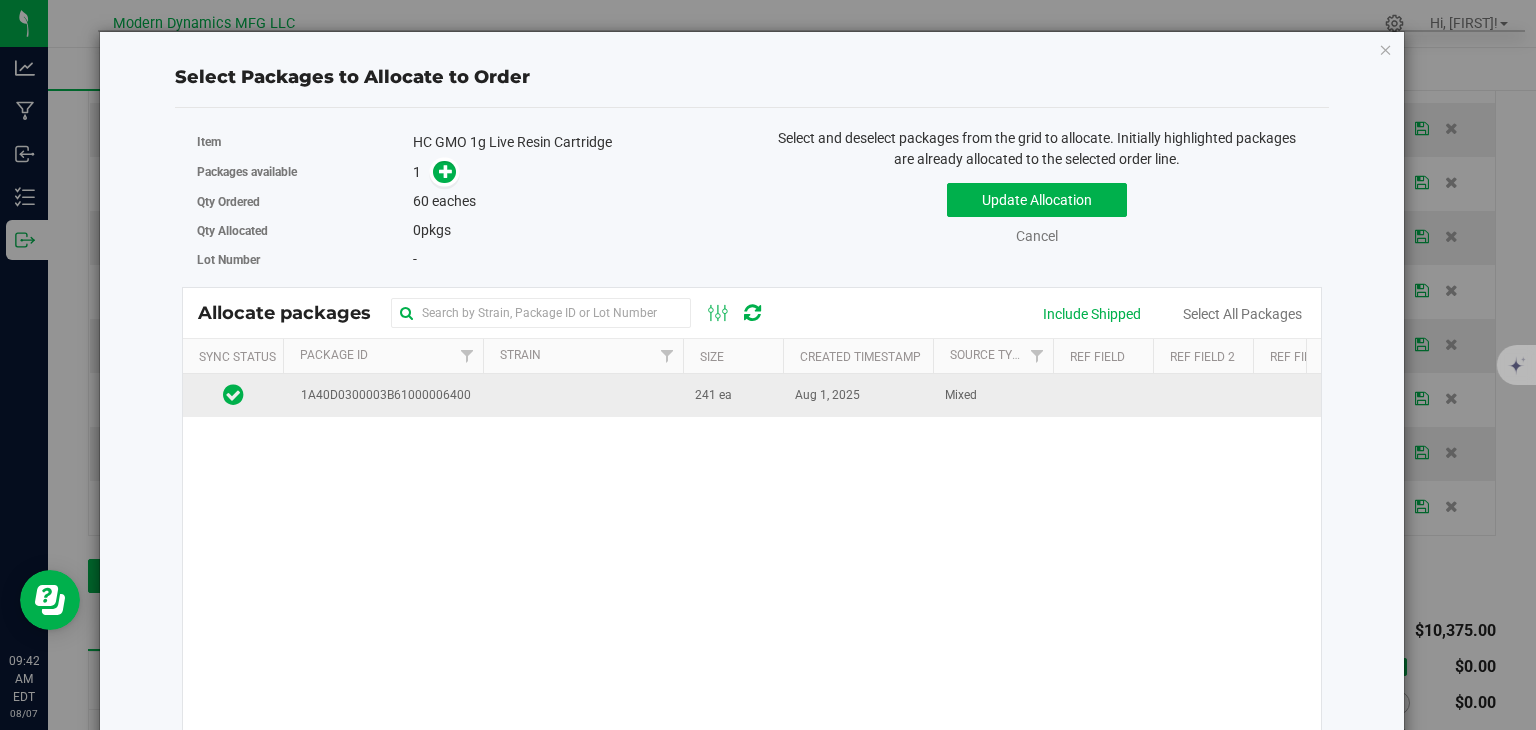 click on "[ALPHANUMERIC_ID] / [STATE]
241 ea
[MONTH] [DAY], [YEAR]  Mixed            [PRODUCT_CODE]   AU storage     $12.33139 $2,971.86" at bounding box center [752, 624] 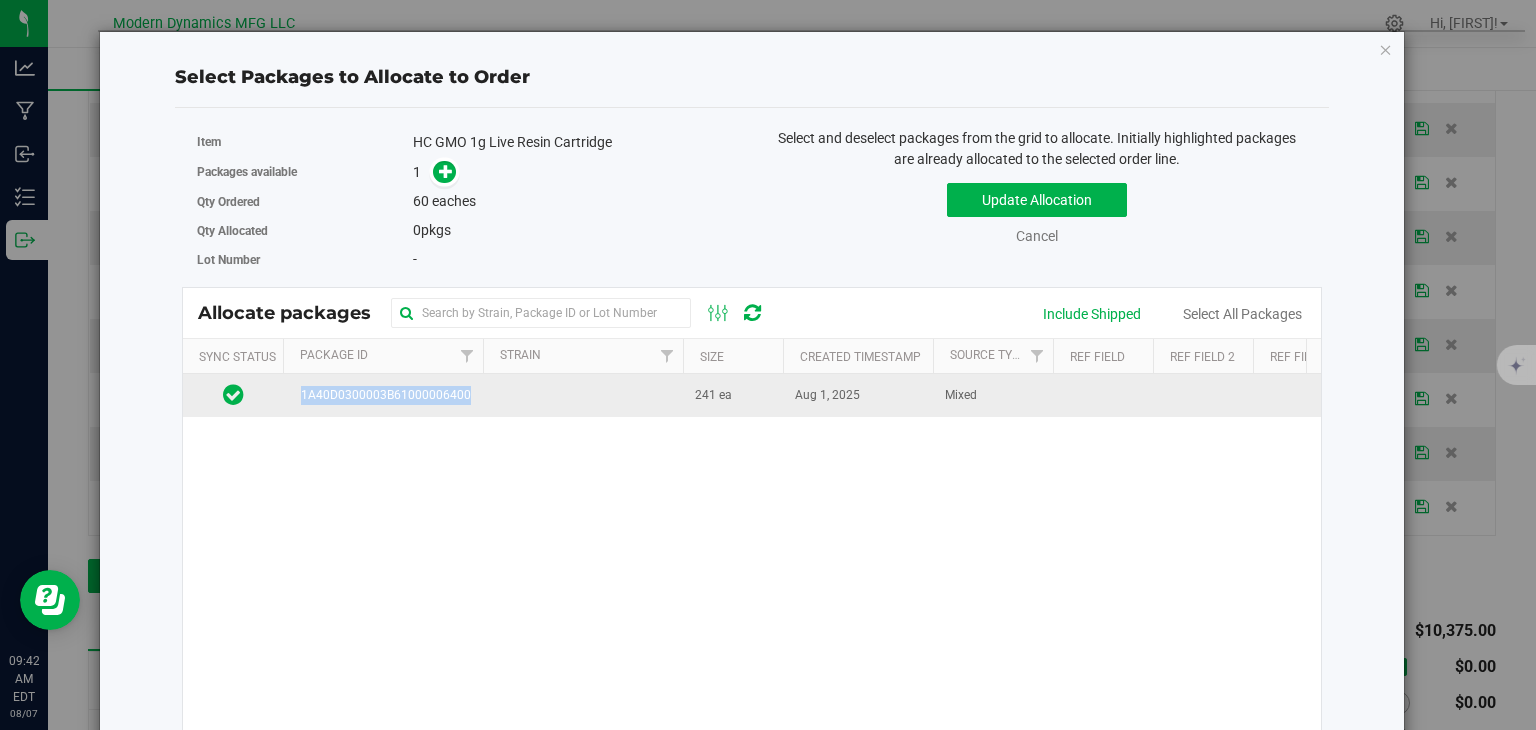 click at bounding box center [583, 395] 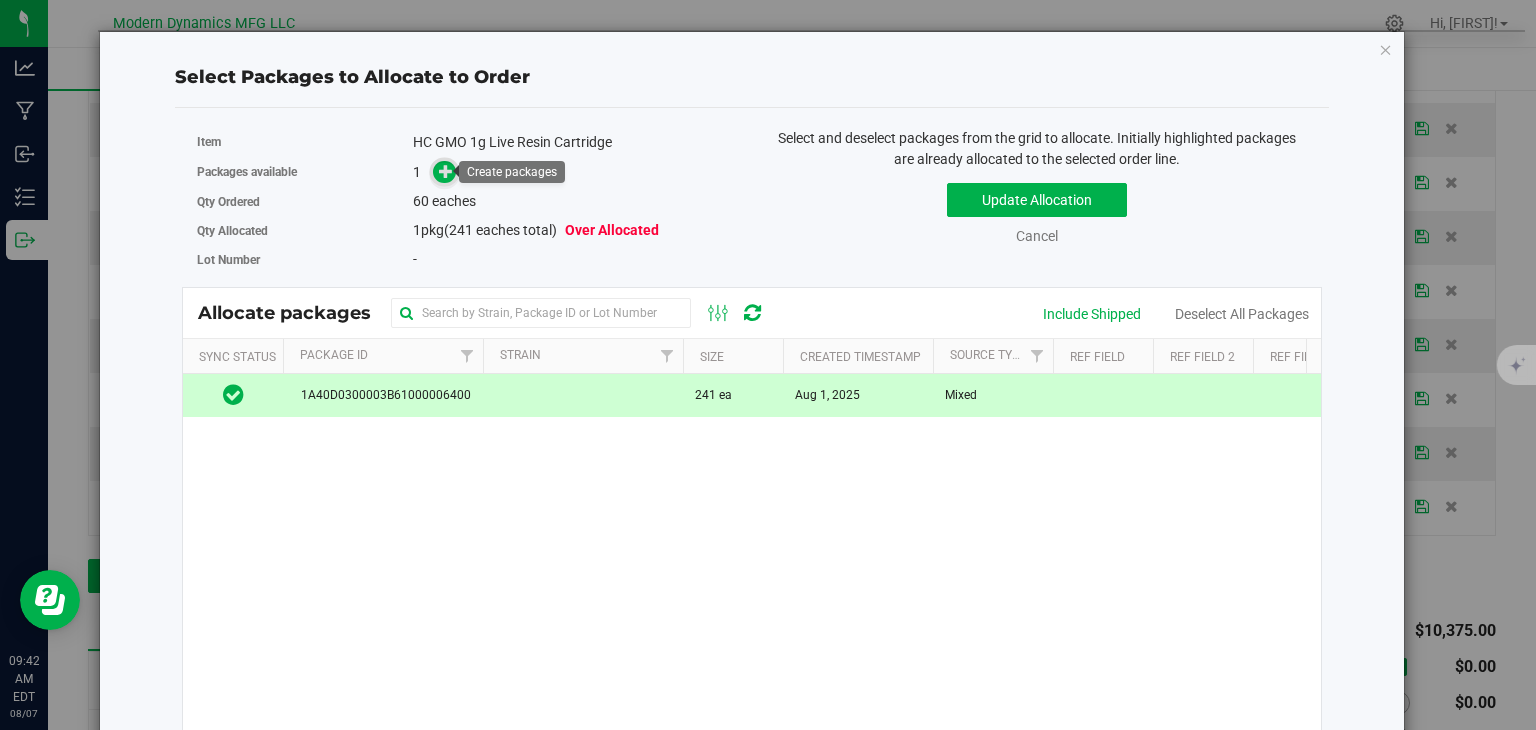 click at bounding box center [446, 171] 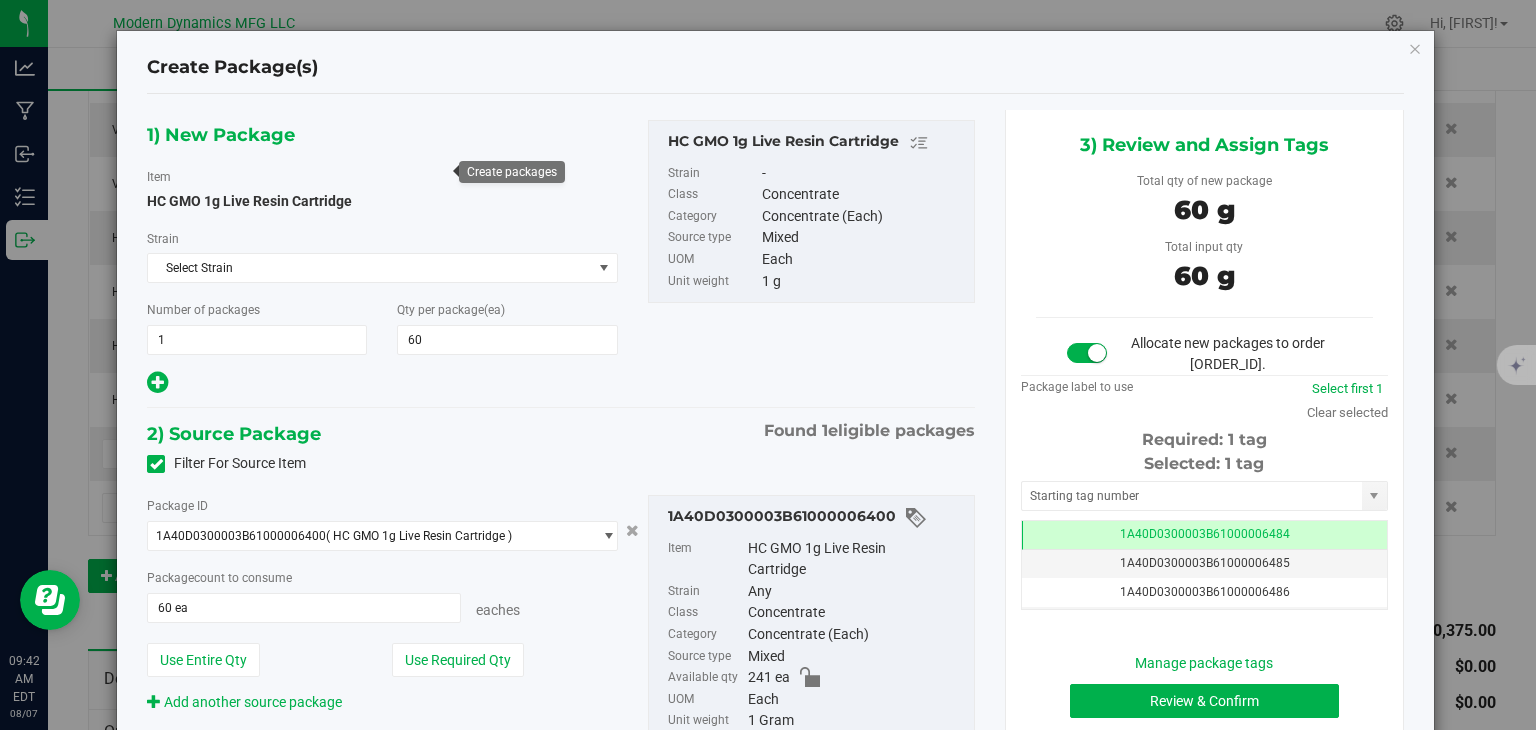 click on "Manage package tags
Review & Confirm
Cancel" at bounding box center [1204, 701] 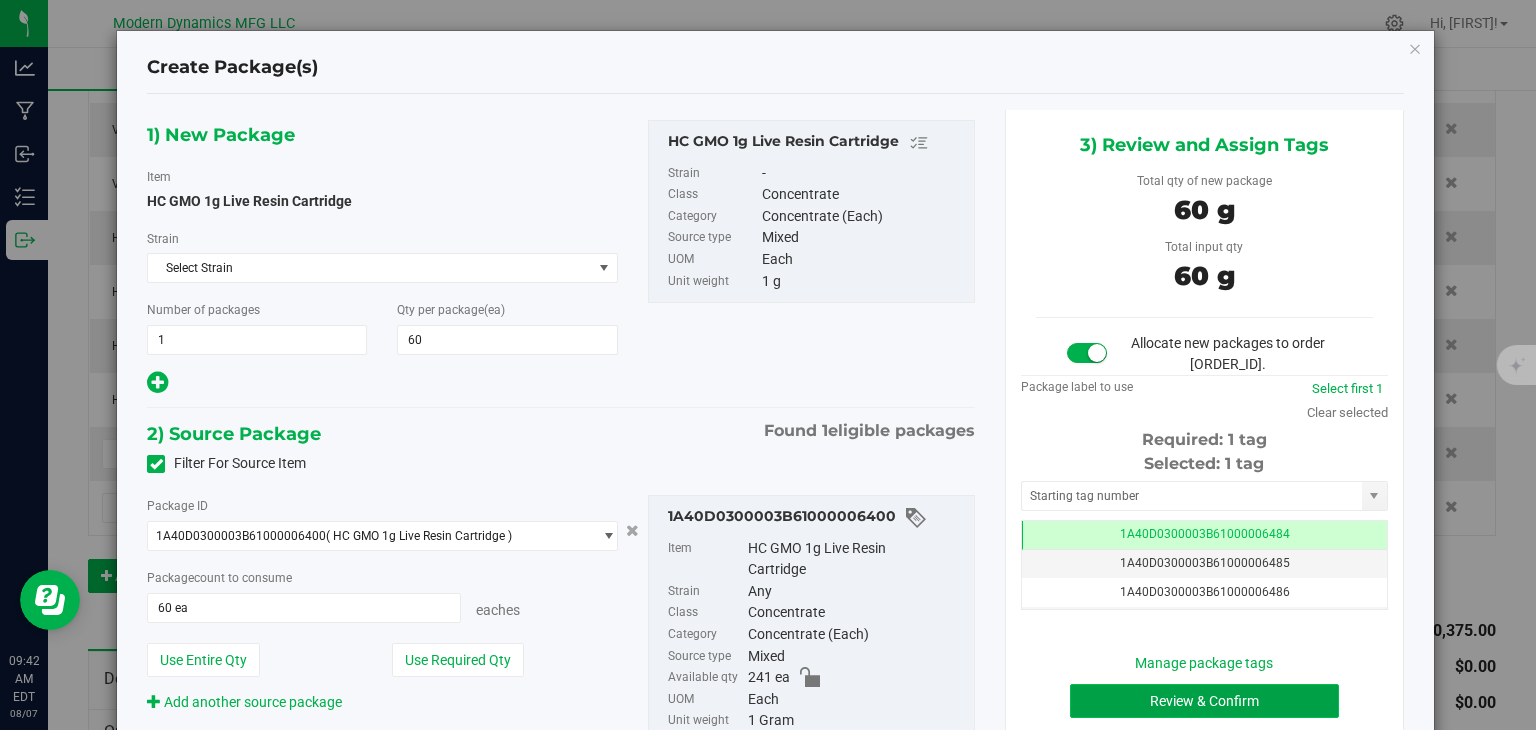 click on "Review & Confirm" at bounding box center [1204, 701] 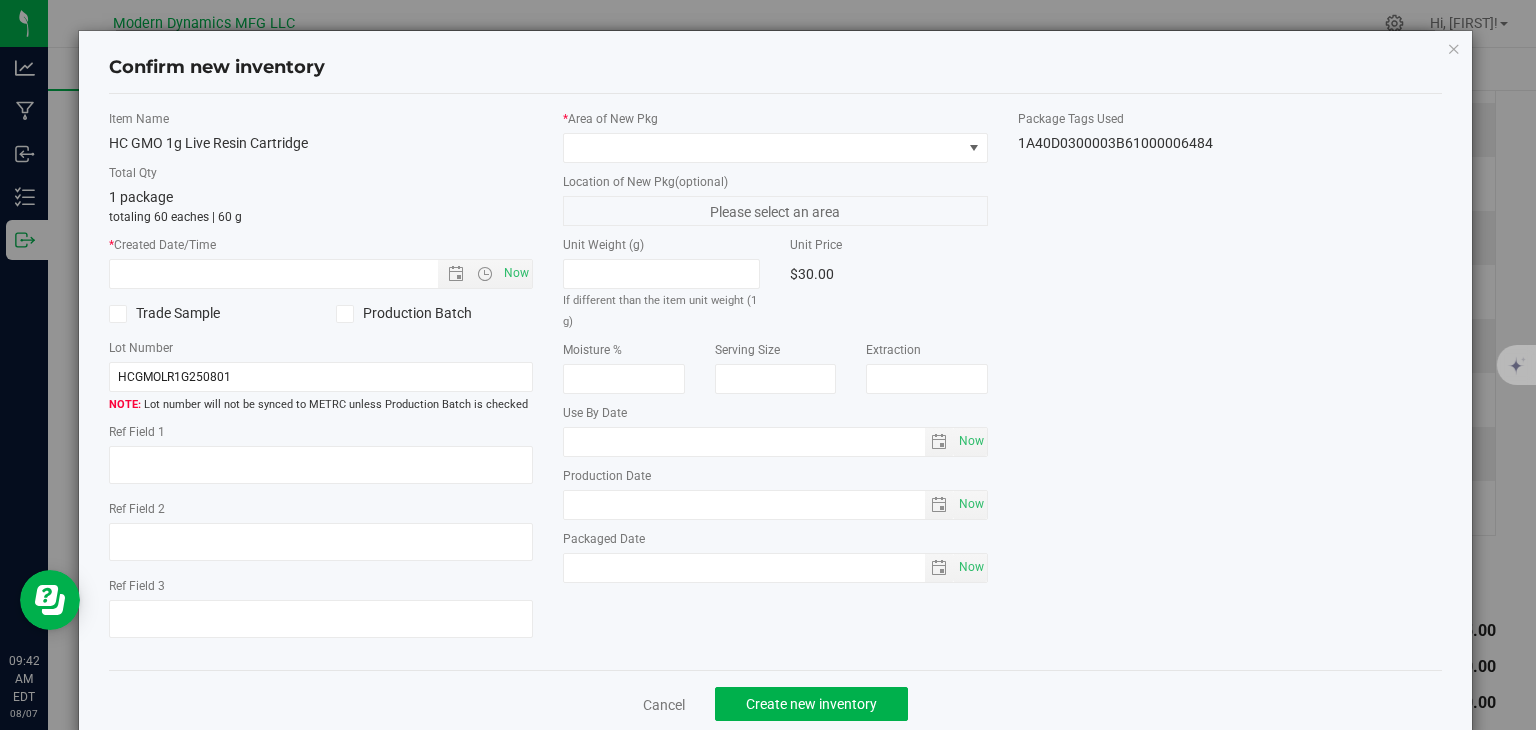 type on "2025-08-01" 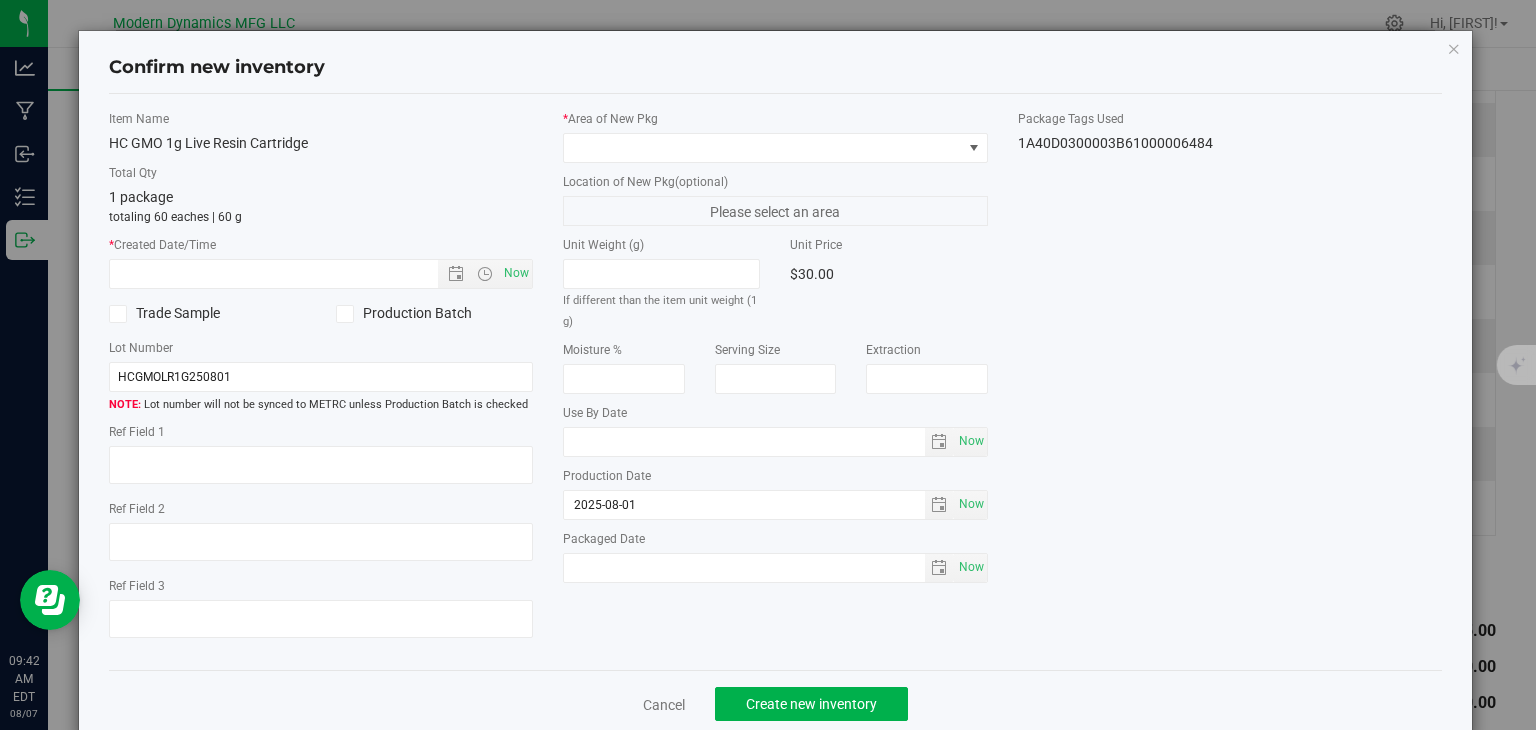 click on "*
Created Date/Time
Now" at bounding box center [321, 262] 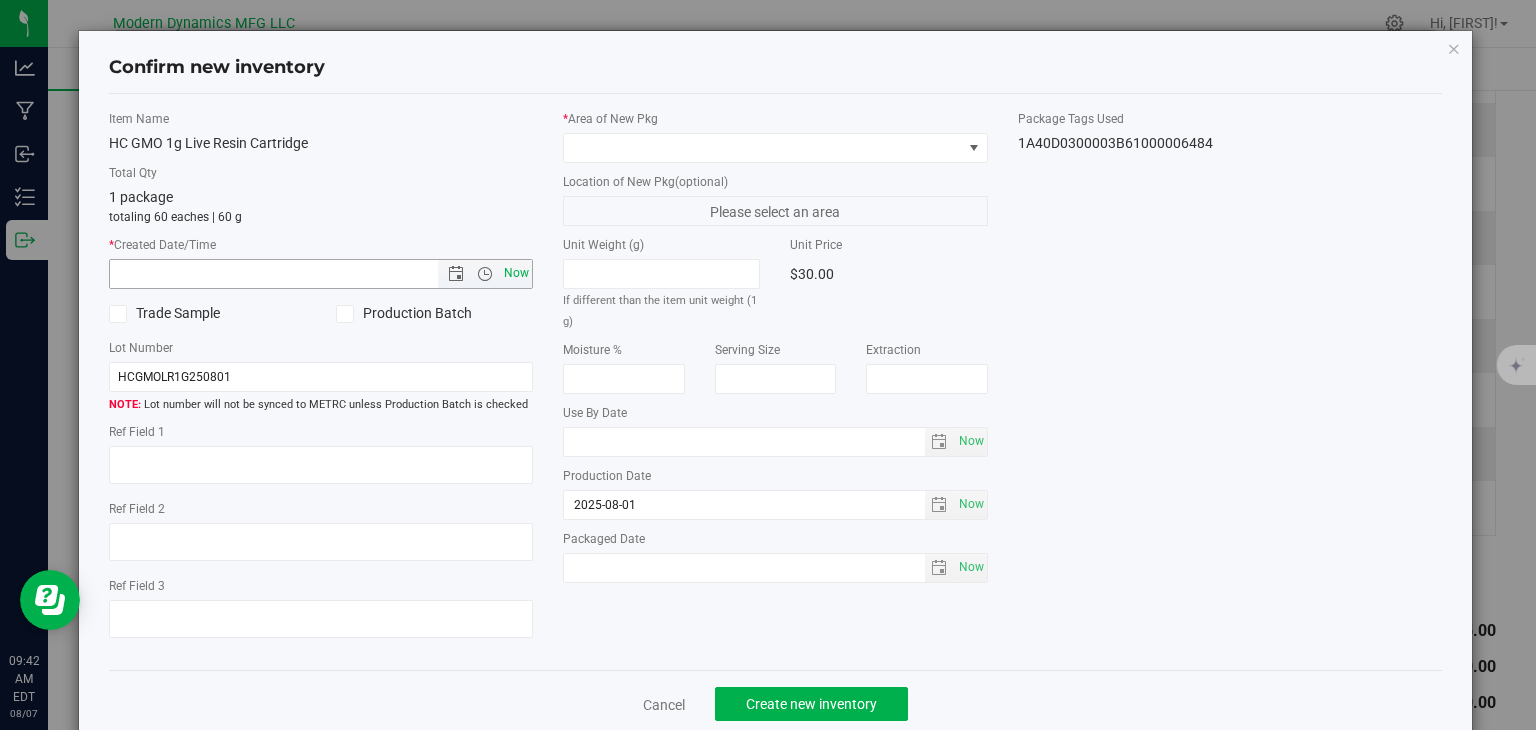 click on "Now" at bounding box center [517, 273] 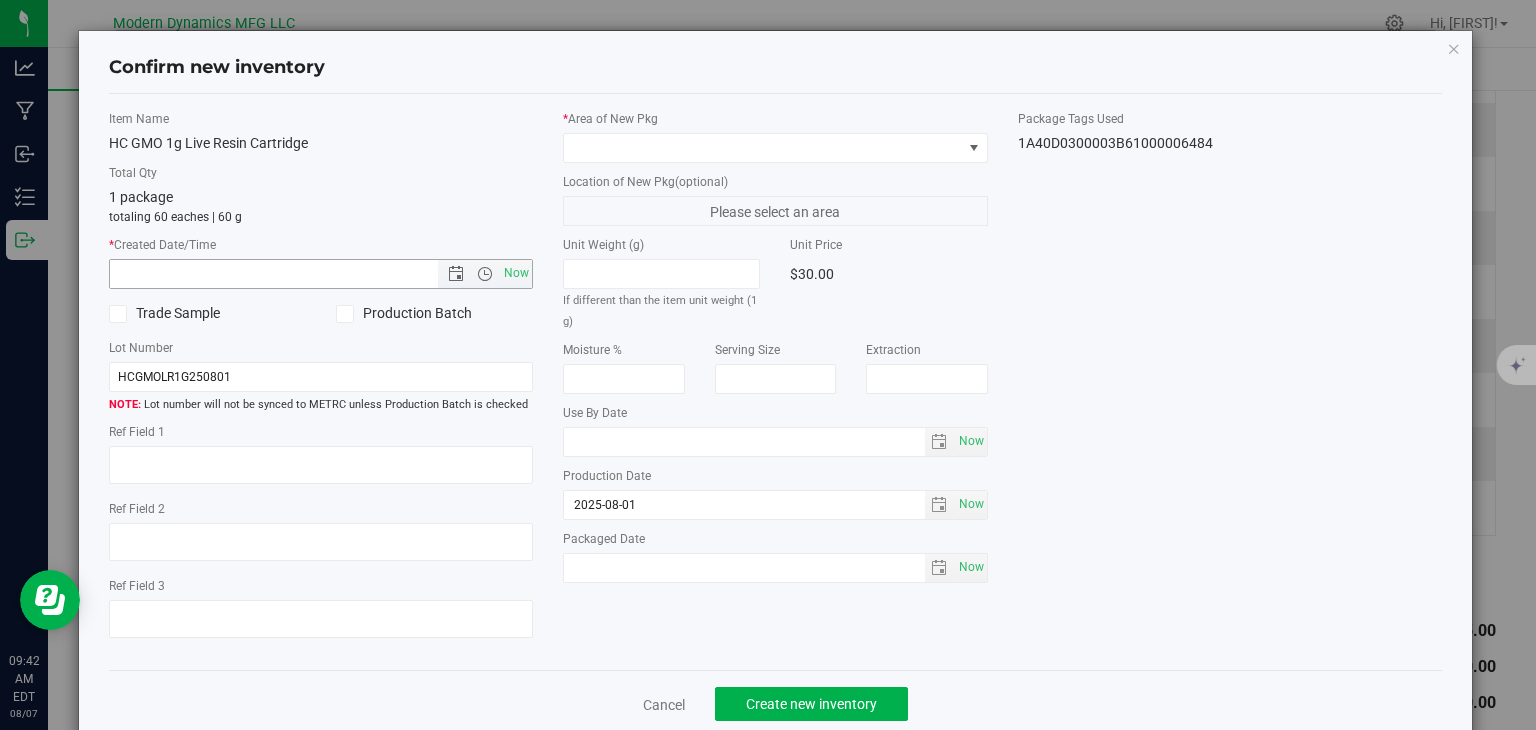type on "[MONTH]/[DAY]/[YEAR] [HOUR]:[MINUTE] [AM/PM]" 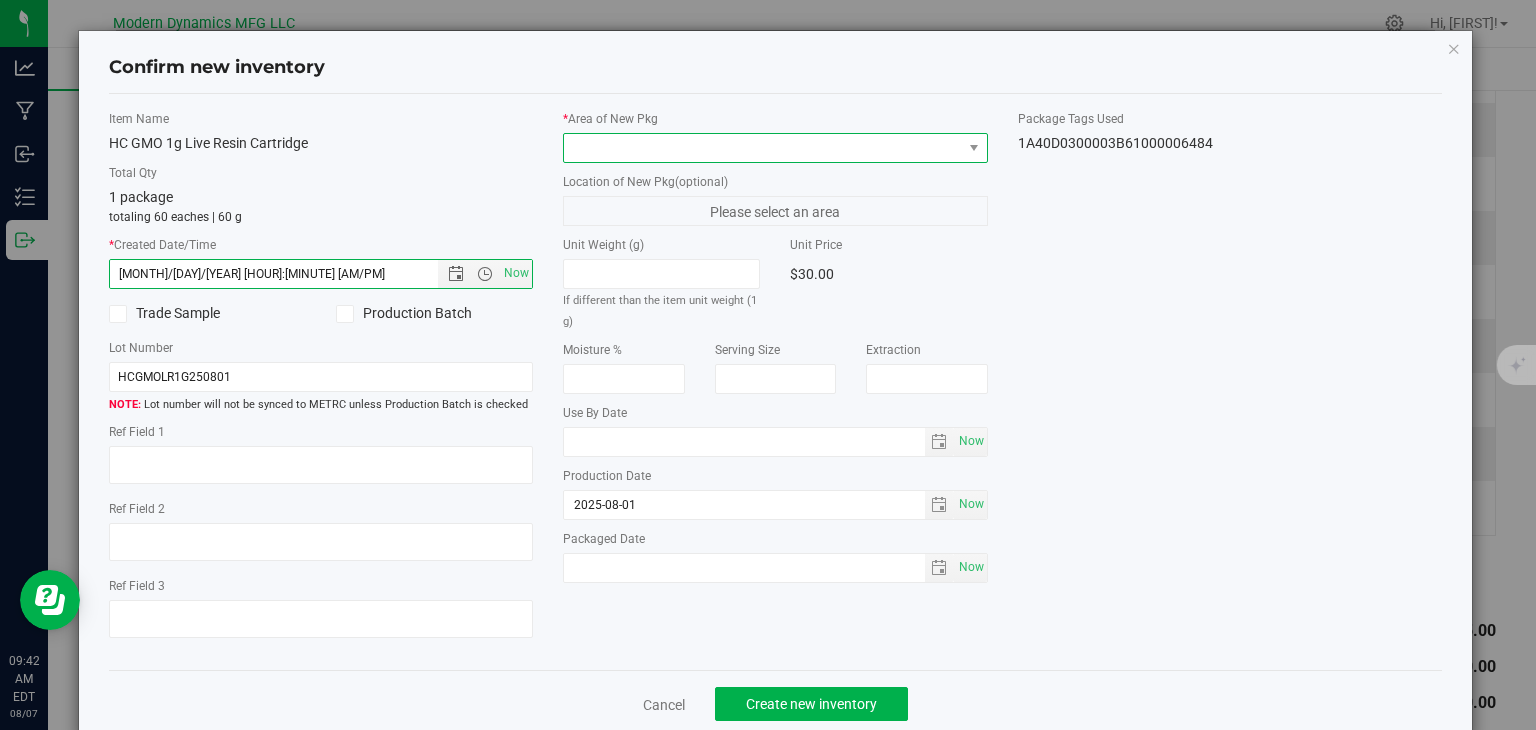 click at bounding box center [763, 148] 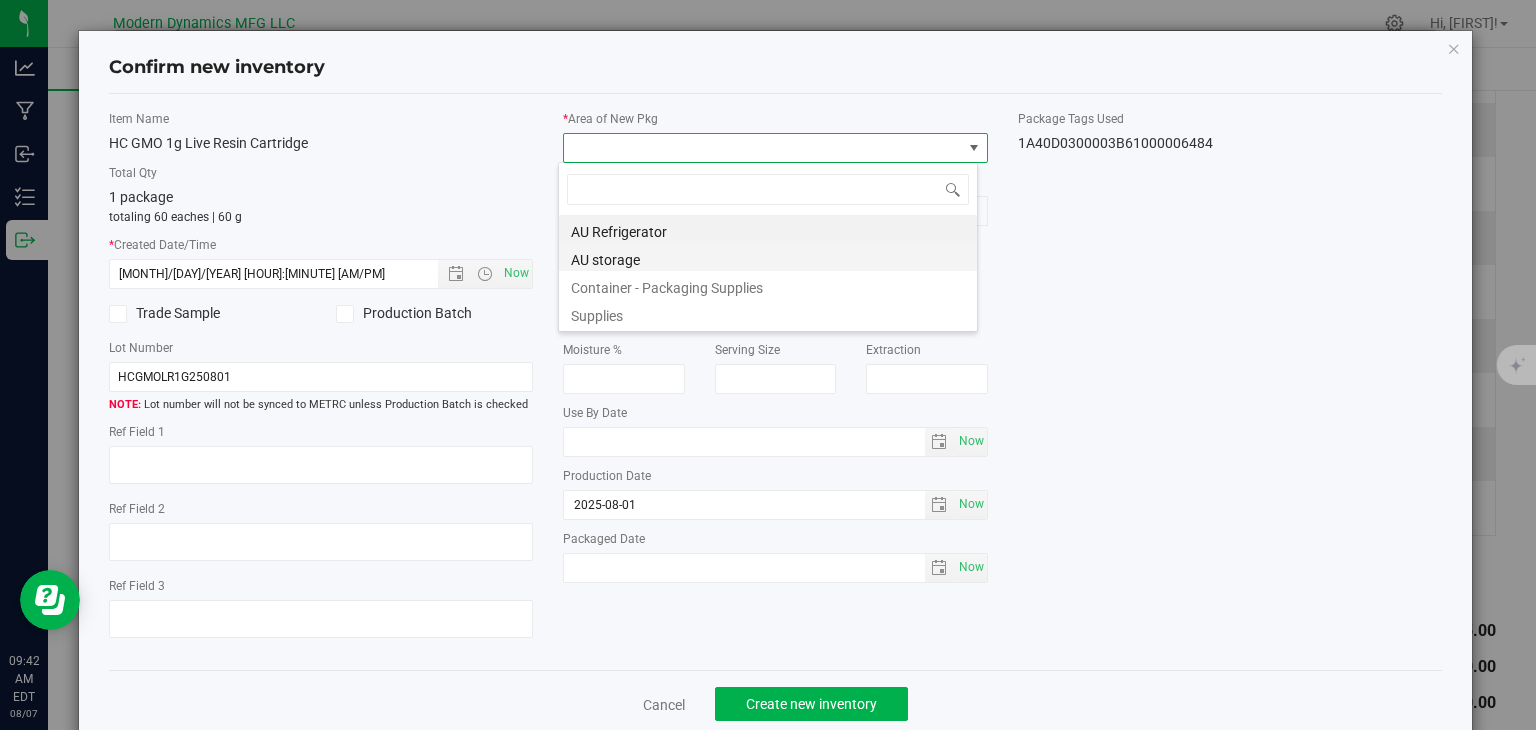 click on "AU storage" at bounding box center (768, 257) 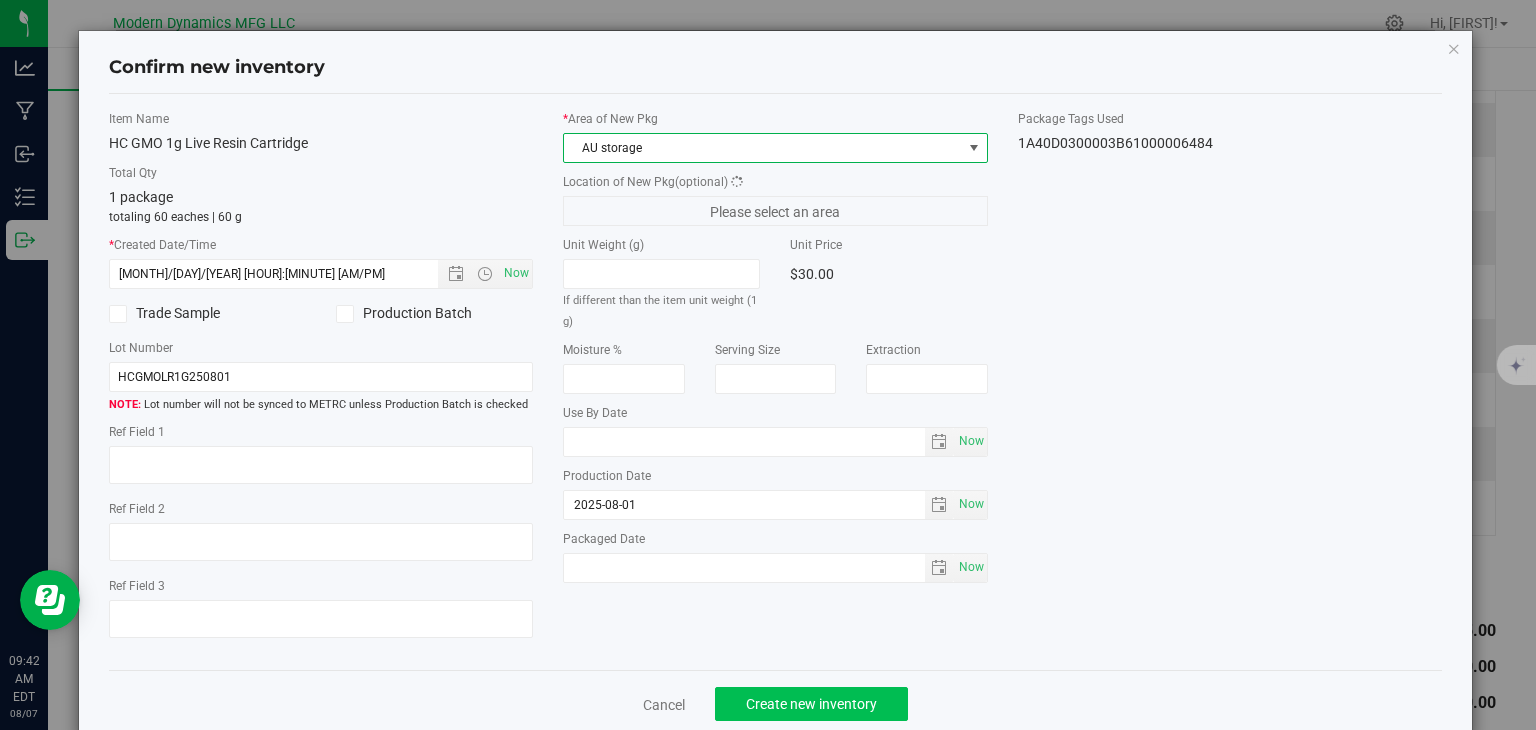 drag, startPoint x: 698, startPoint y: 359, endPoint x: 773, endPoint y: 704, distance: 353.05807 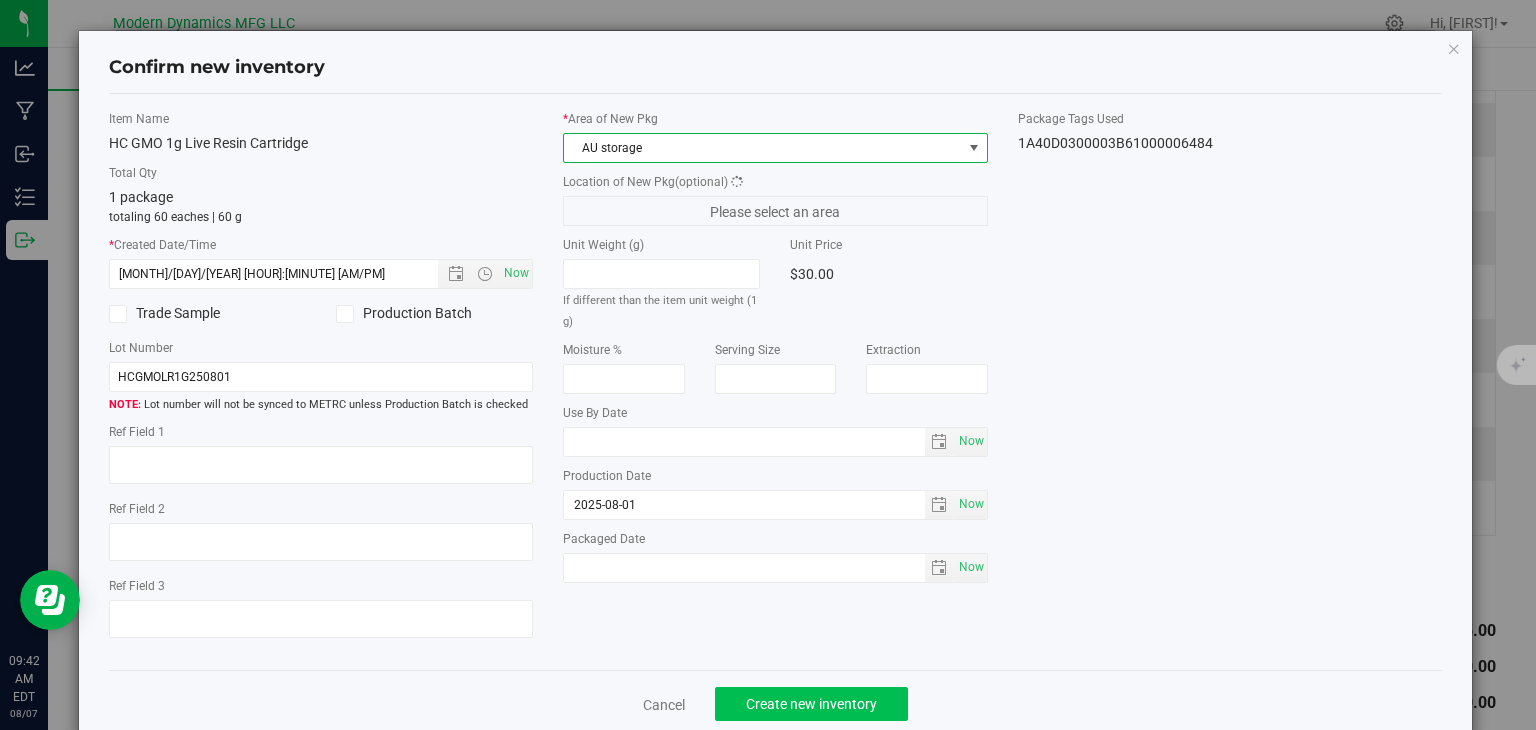 click on "Item Name
HC GMO 1g Live Resin Cartridge
Total Qty
1 package  totaling 60 eaches | 60 g
*
Created Date/Time
[MONTH]/[DAY]/[YEAR] [HOUR]:[MINUTE] [AM/PM]
Now
Trade Sample
Production Batch" at bounding box center [776, 382] 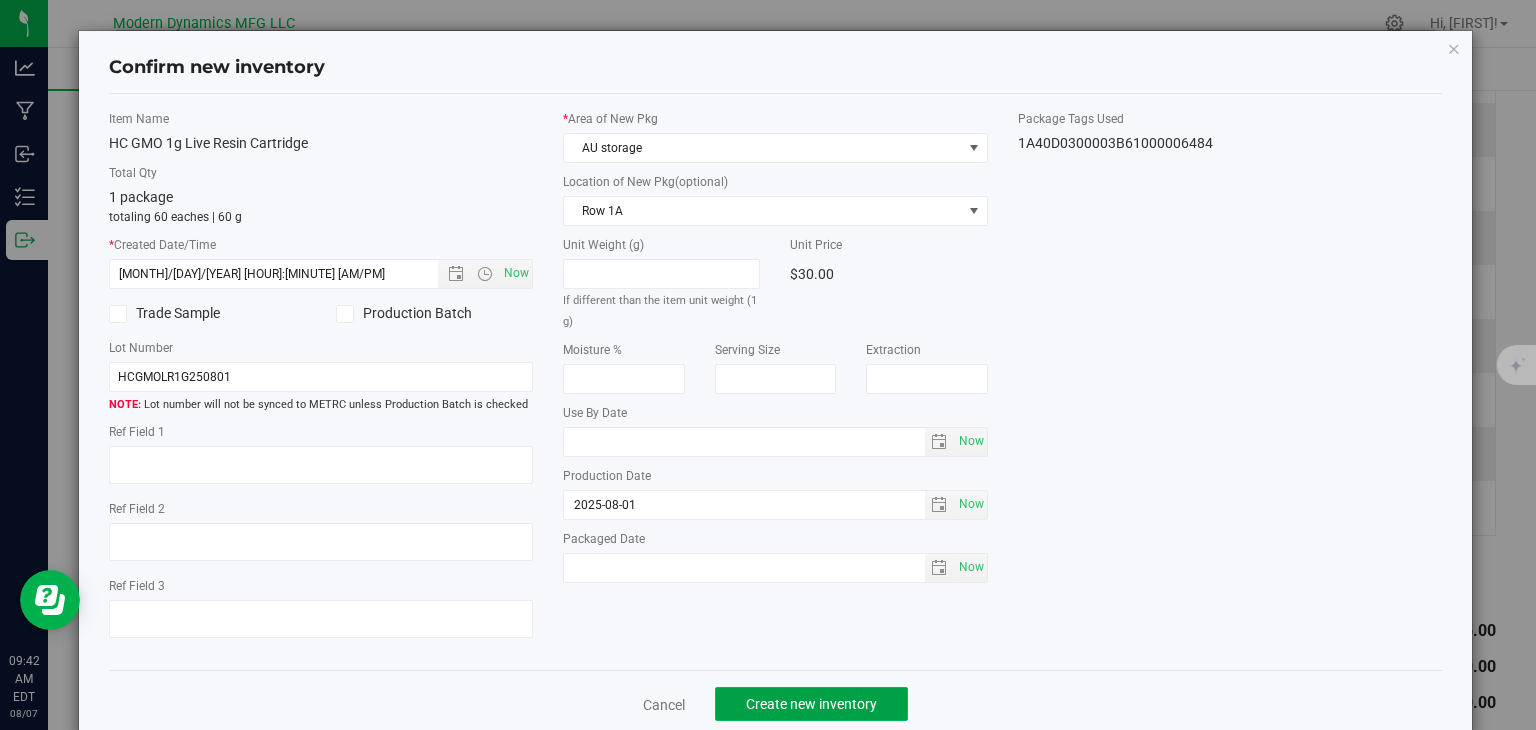 click on "Create new inventory" 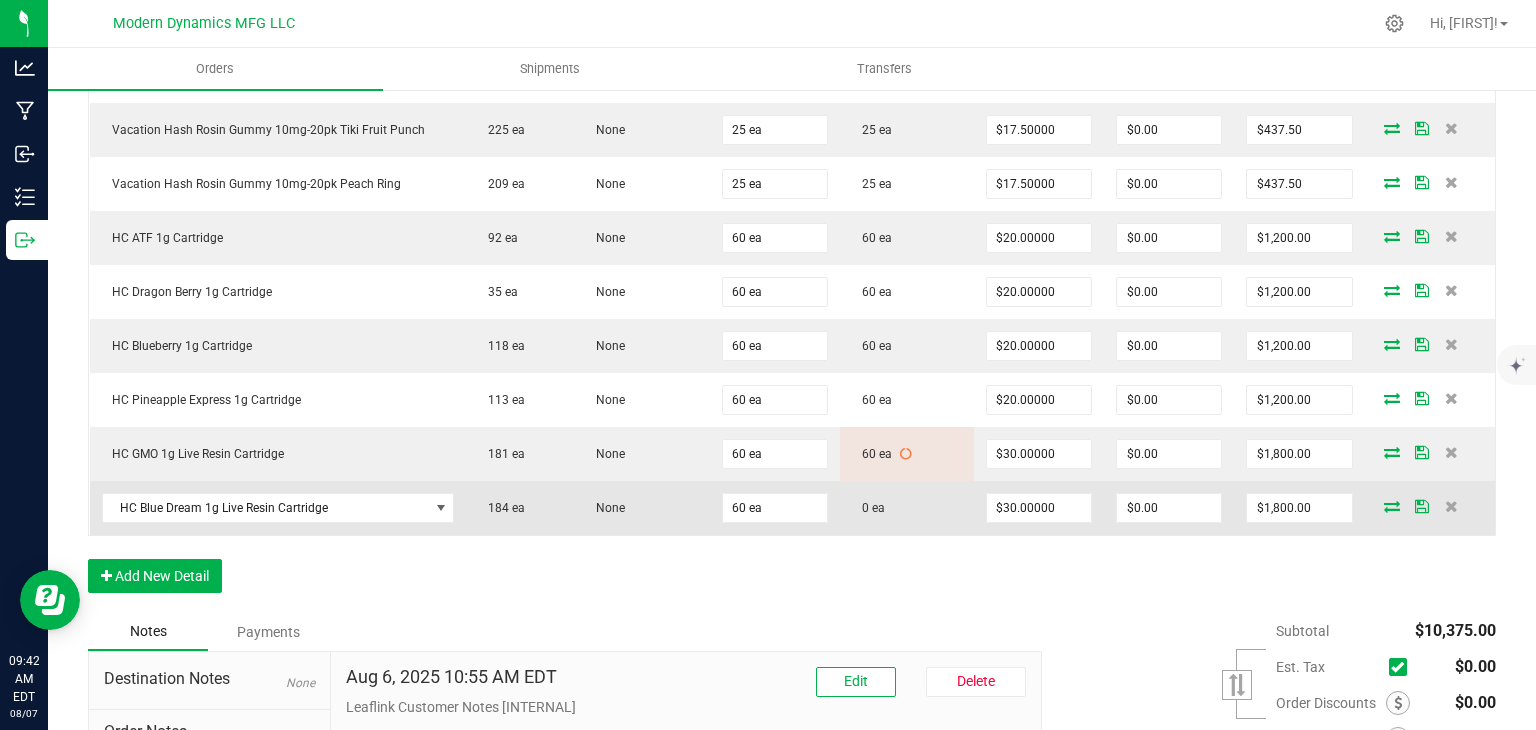 click at bounding box center [1392, 506] 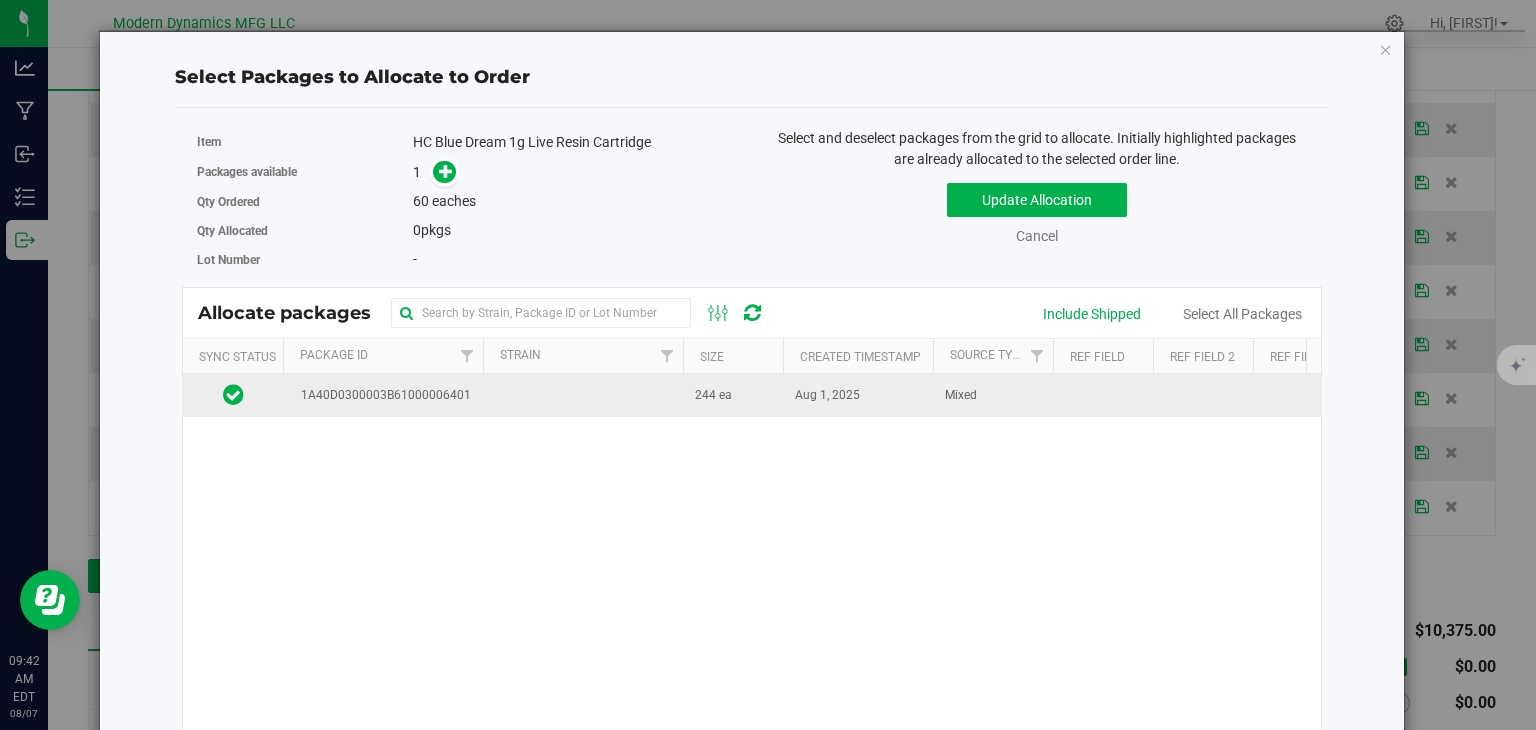 click on "1A40D0300003B61000006401" at bounding box center [383, 395] 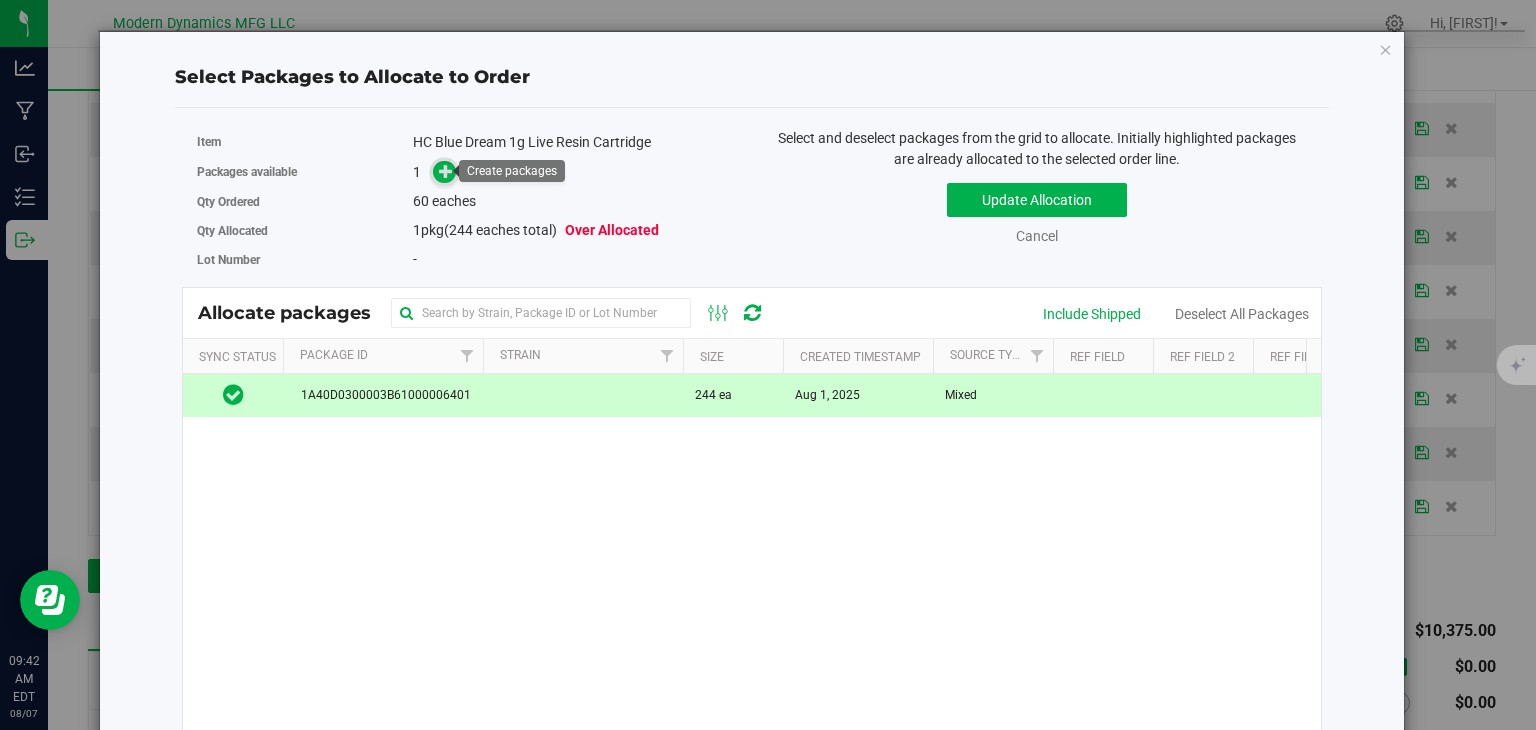 click at bounding box center [444, 172] 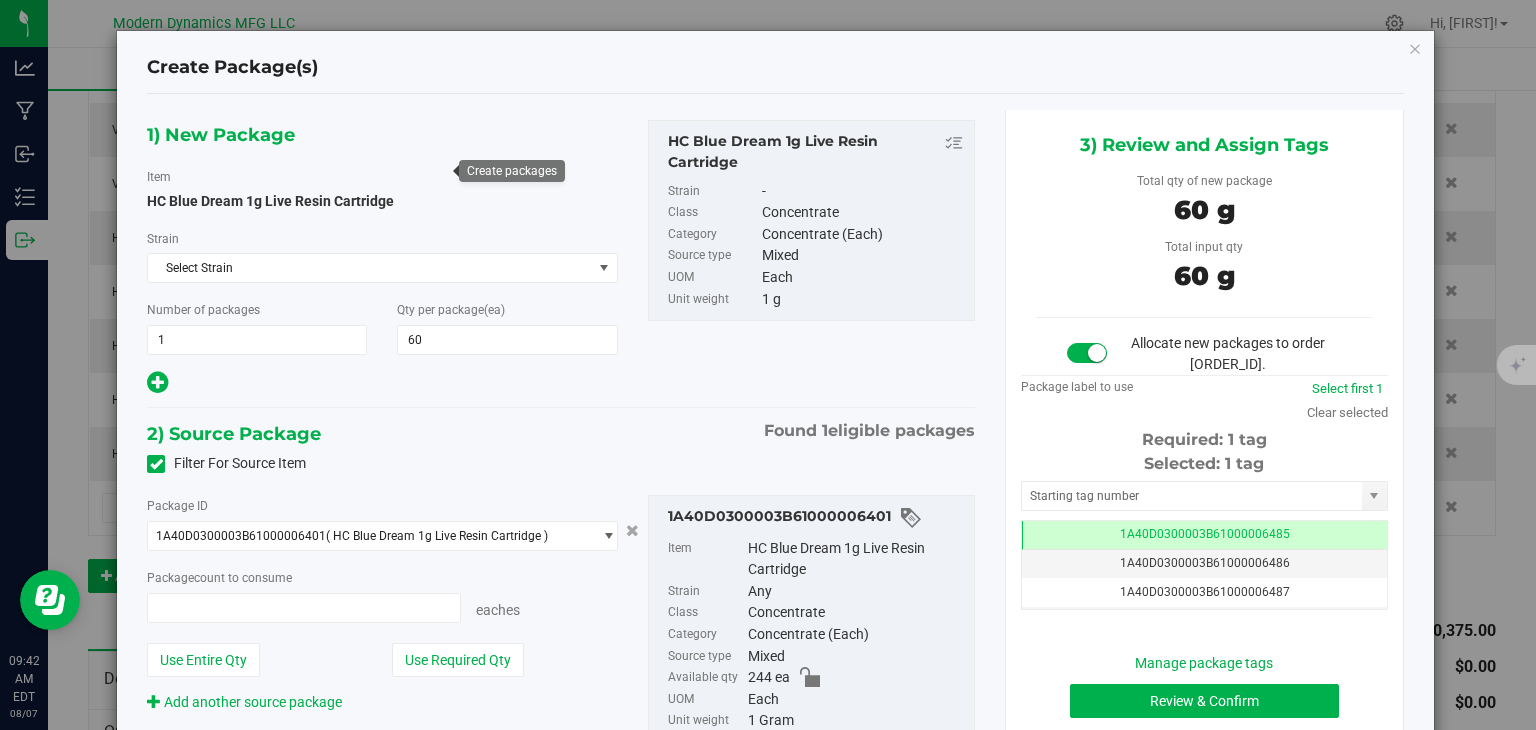 type on "60 ea" 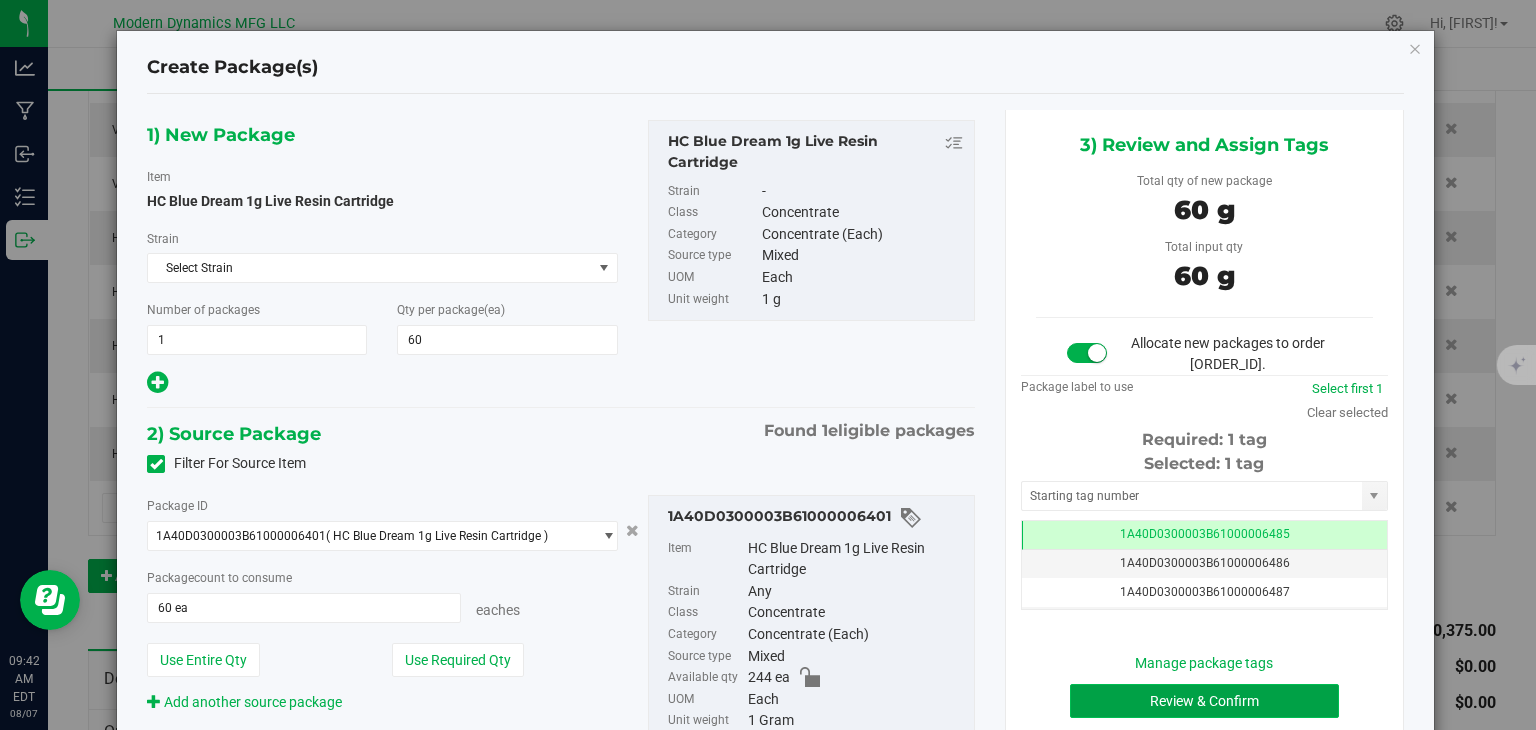 click on "Review & Confirm" at bounding box center (1204, 701) 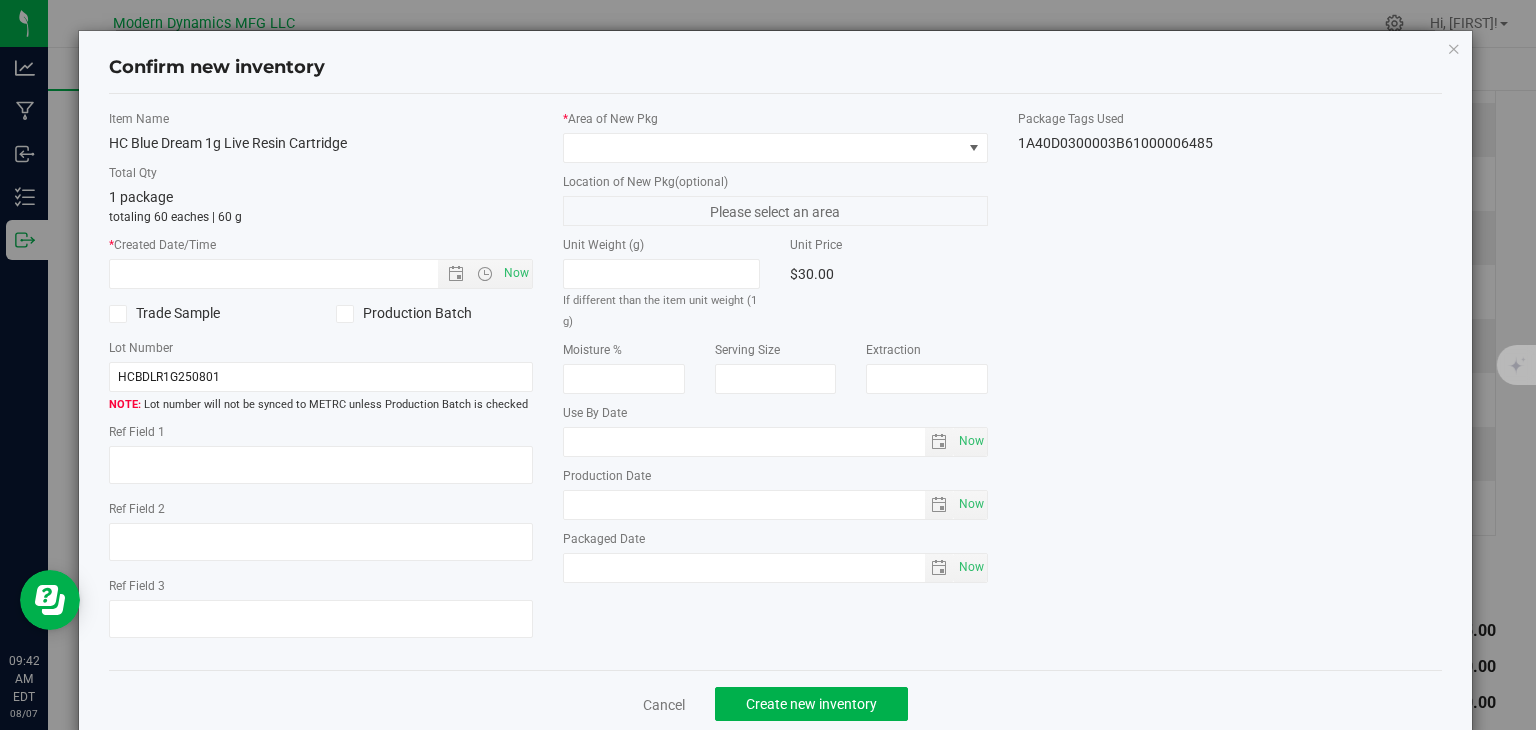 type on "2025-08-01" 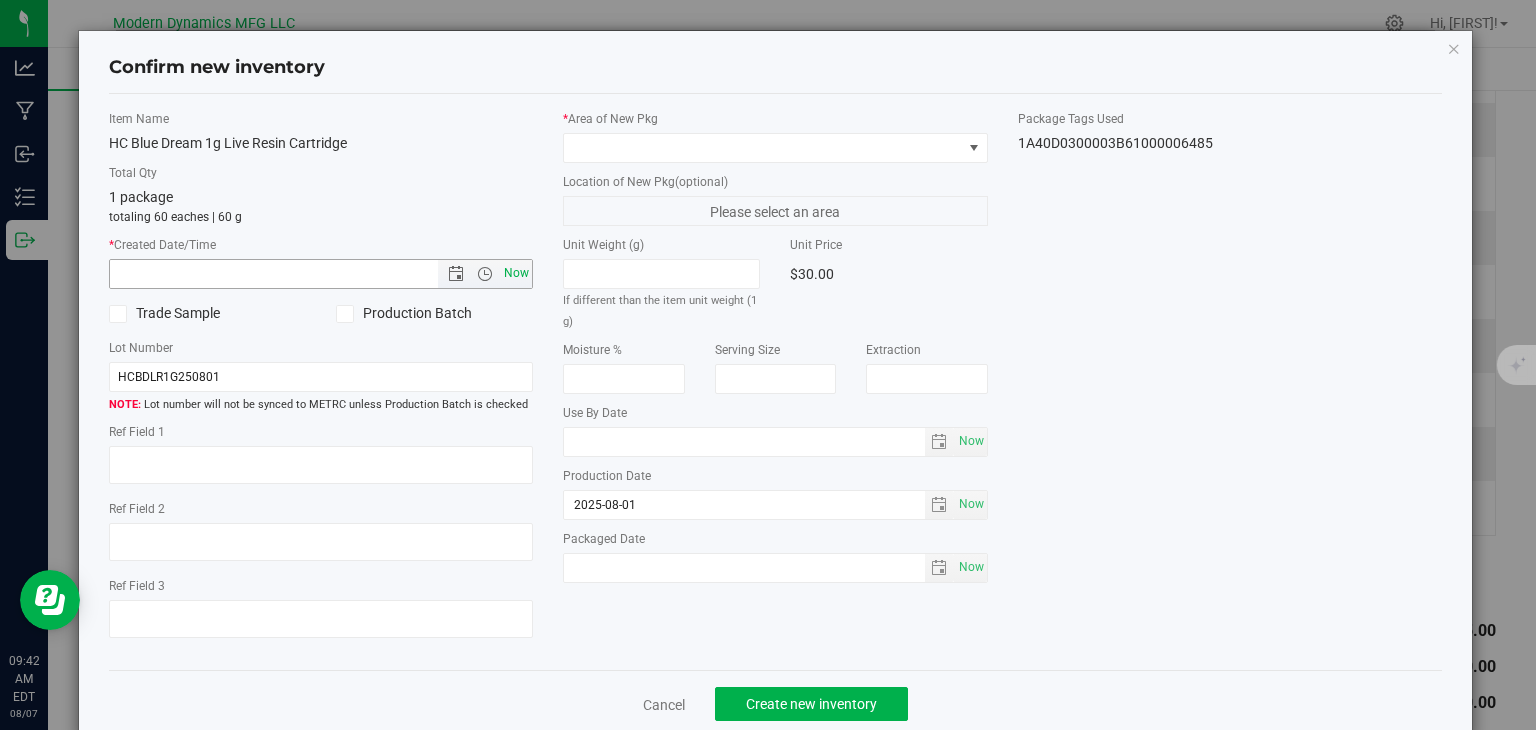 click on "Now" at bounding box center (517, 273) 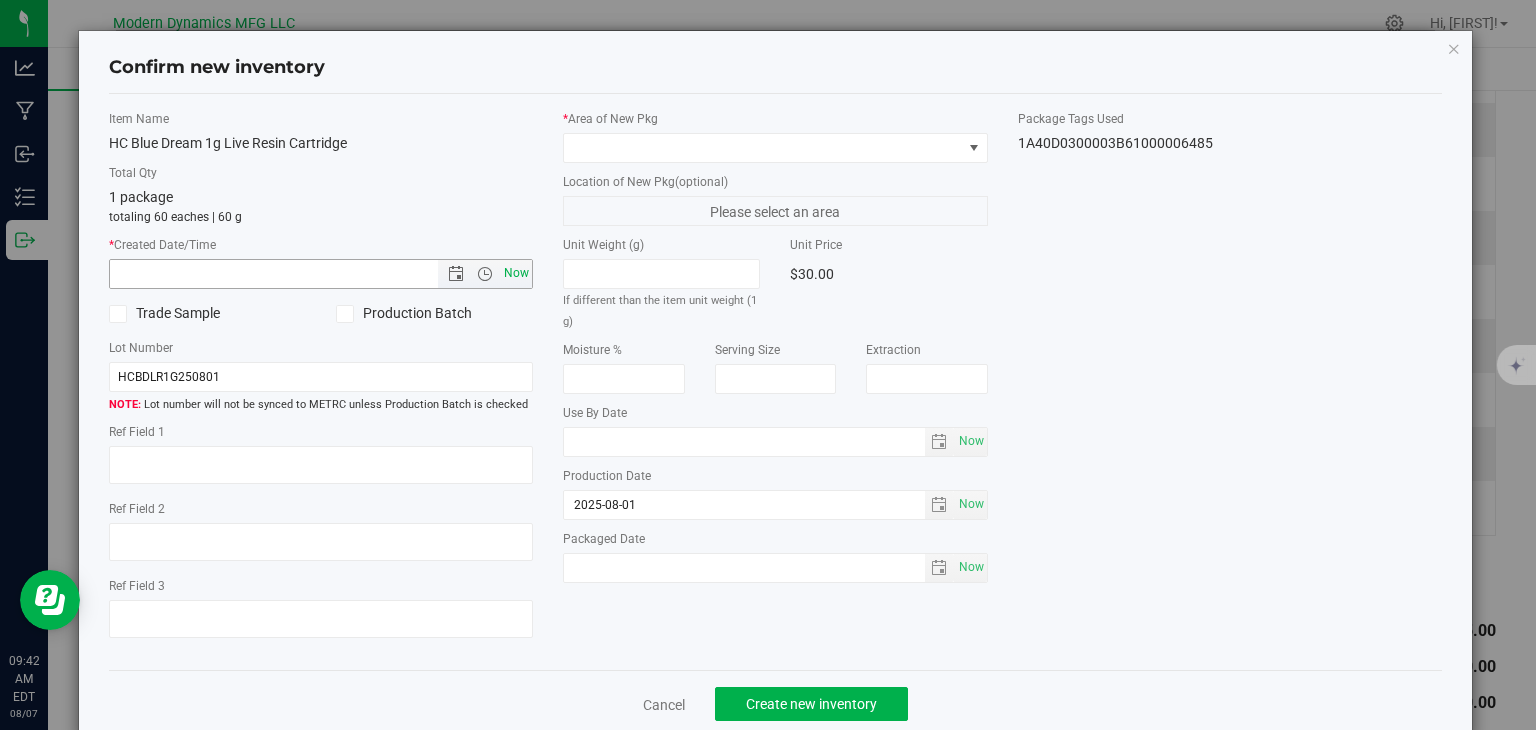 type on "[MONTH]/[DAY]/[YEAR] [HOUR]:[MINUTE] [AM/PM]" 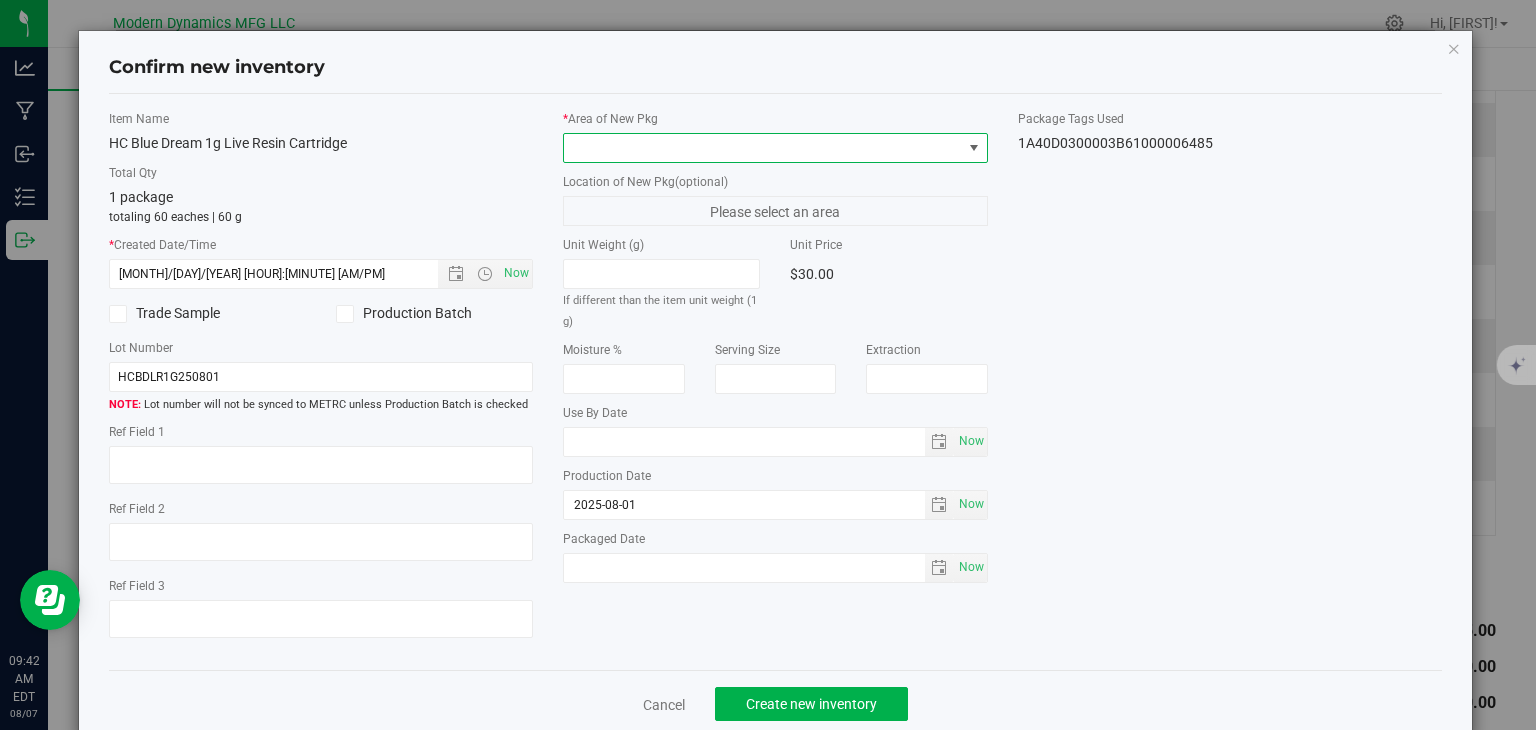 click at bounding box center [763, 148] 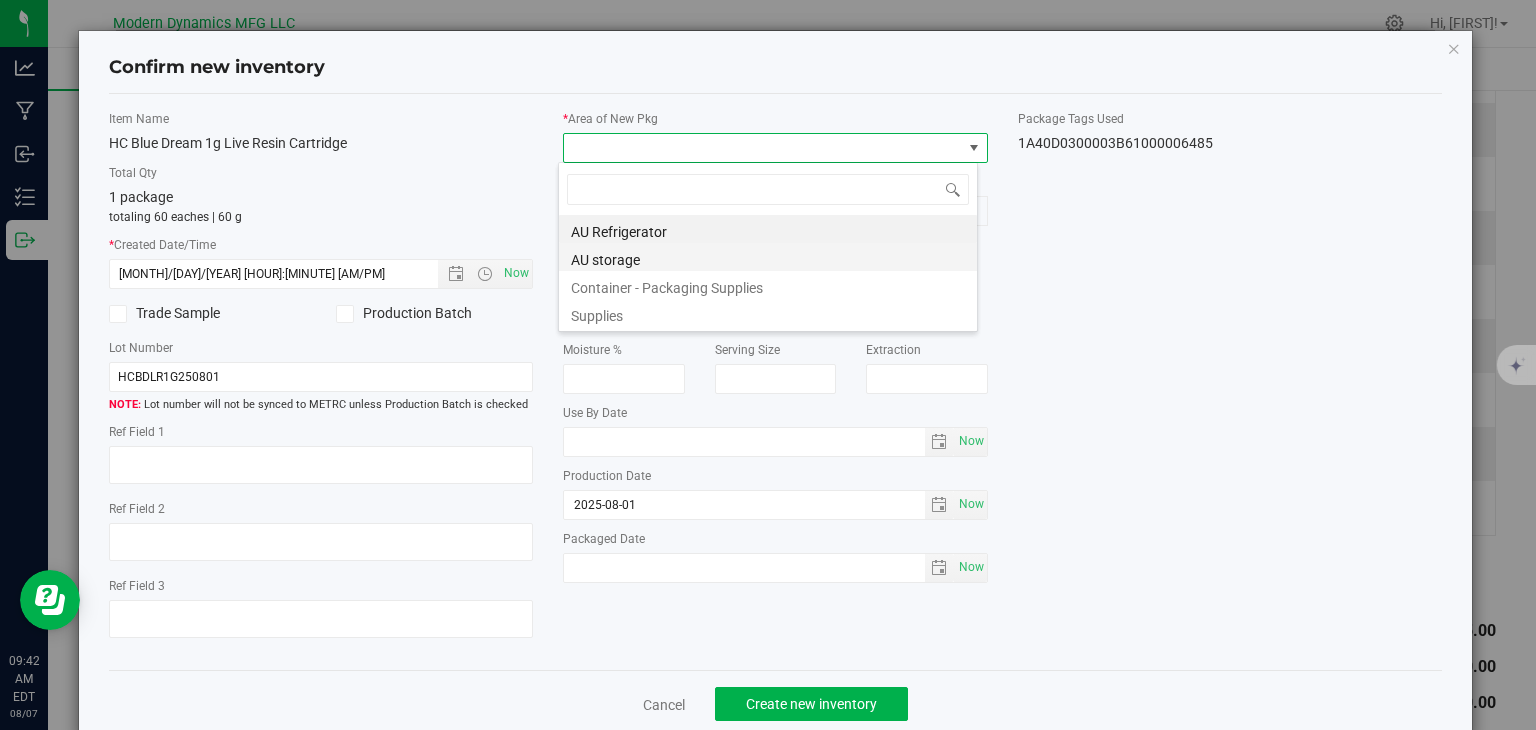 click on "AU storage" at bounding box center (768, 257) 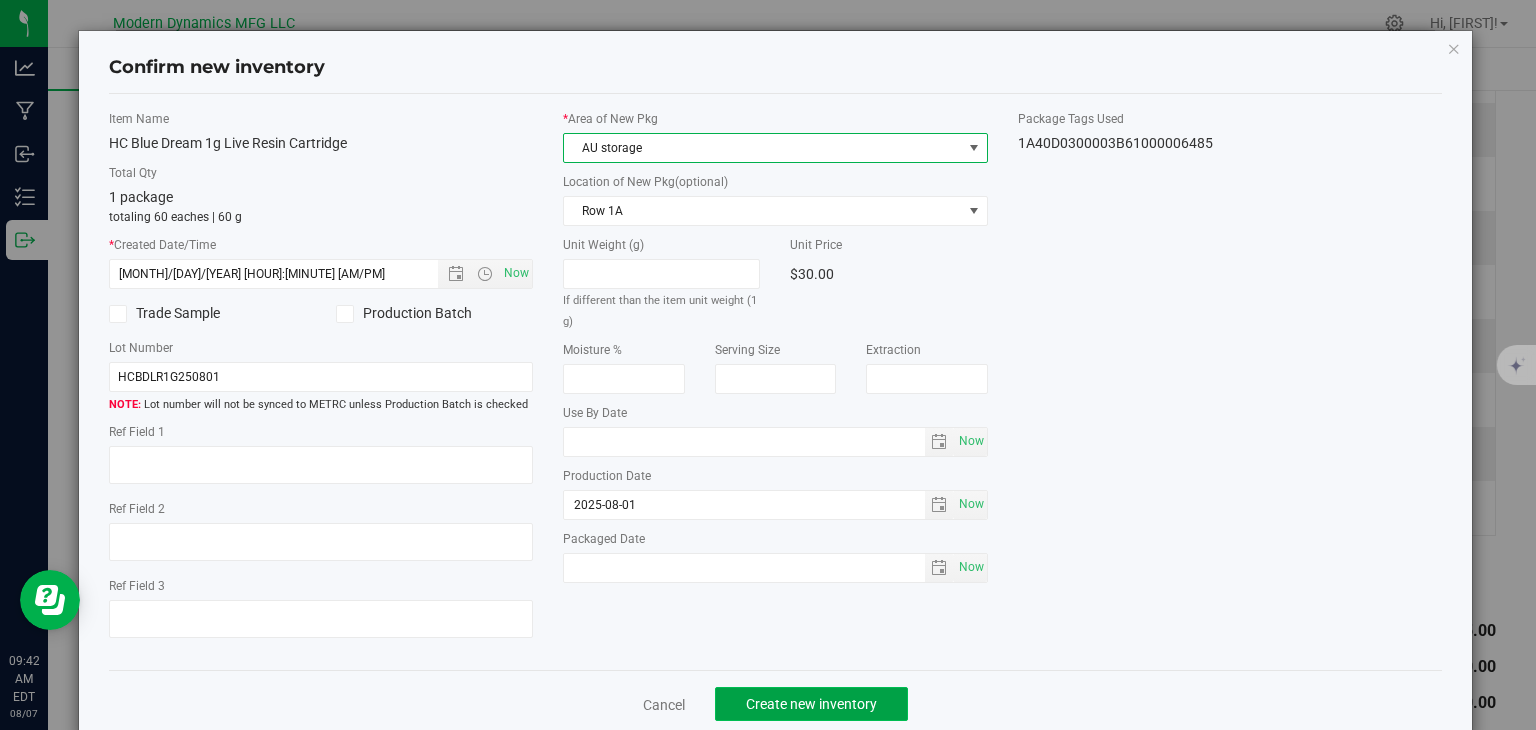 click on "Create new inventory" 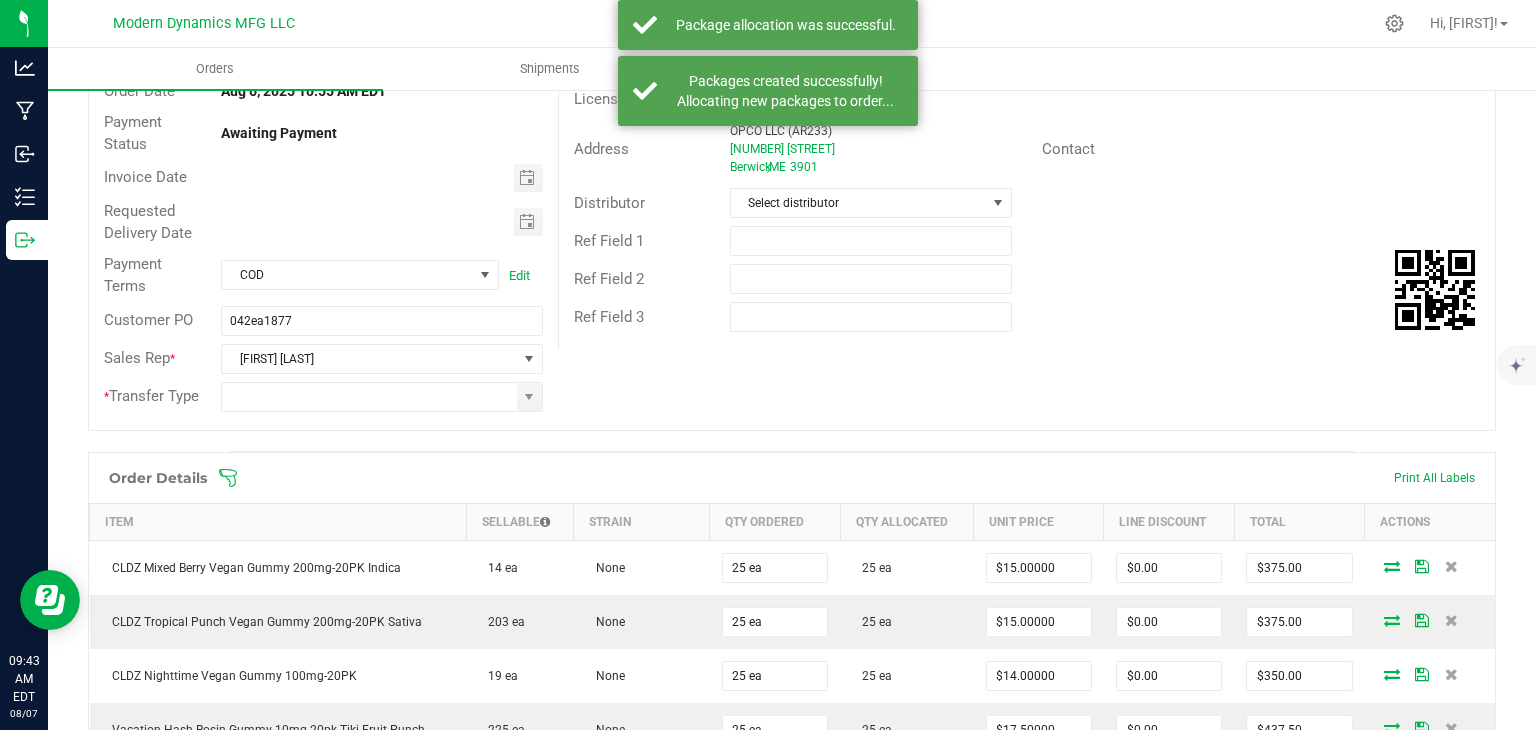 click on "Invoice Date" at bounding box center [323, 178] 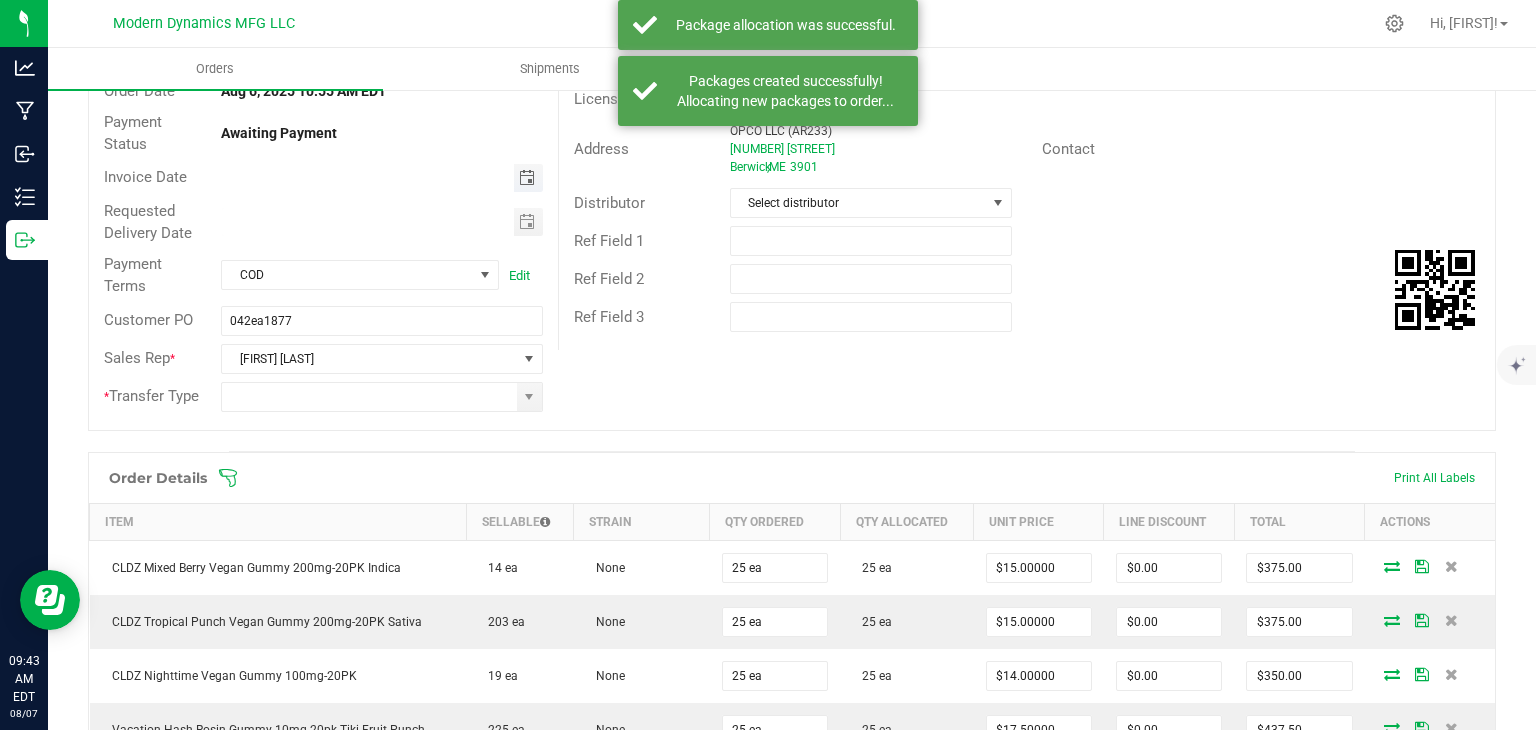click at bounding box center [527, 178] 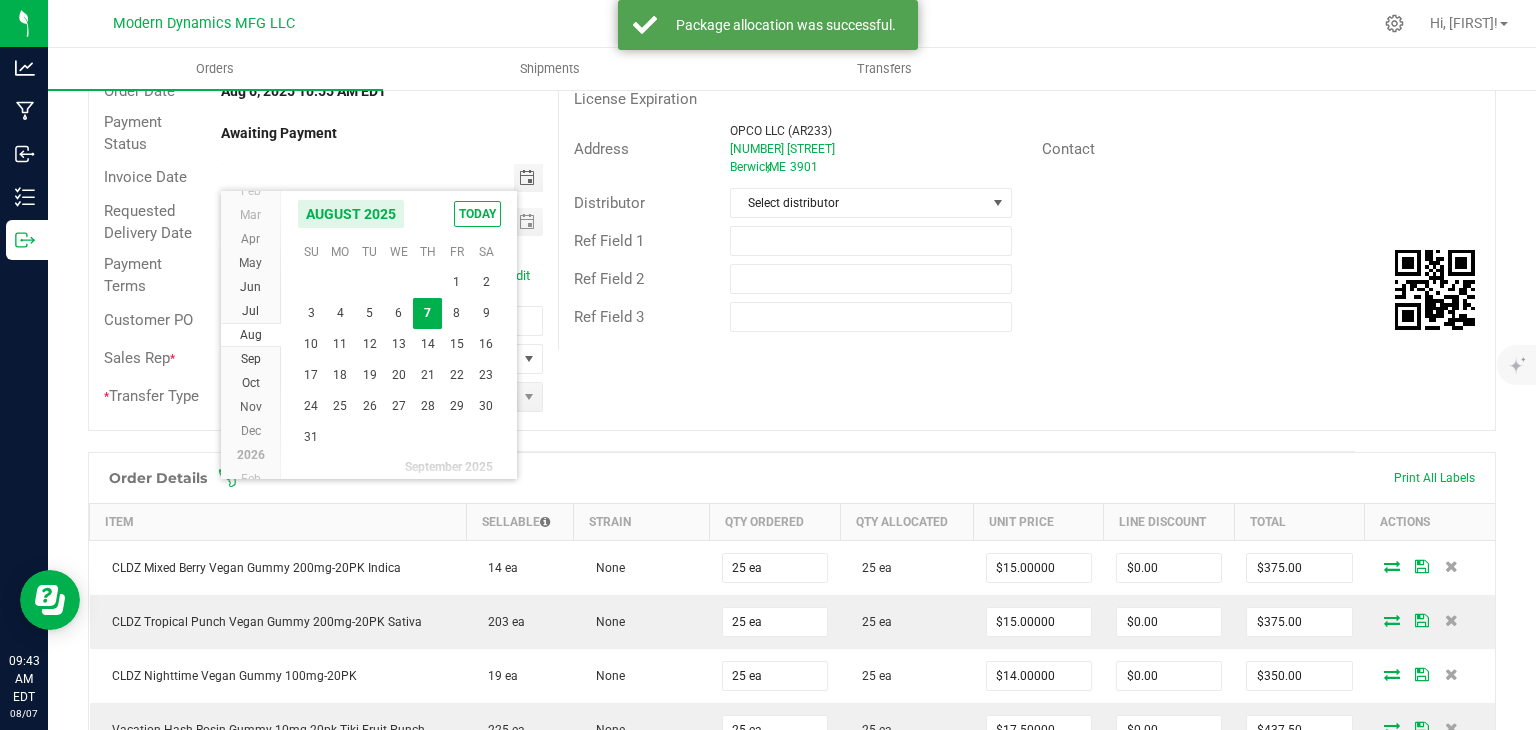 drag, startPoint x: 427, startPoint y: 320, endPoint x: 478, endPoint y: 258, distance: 80.280754 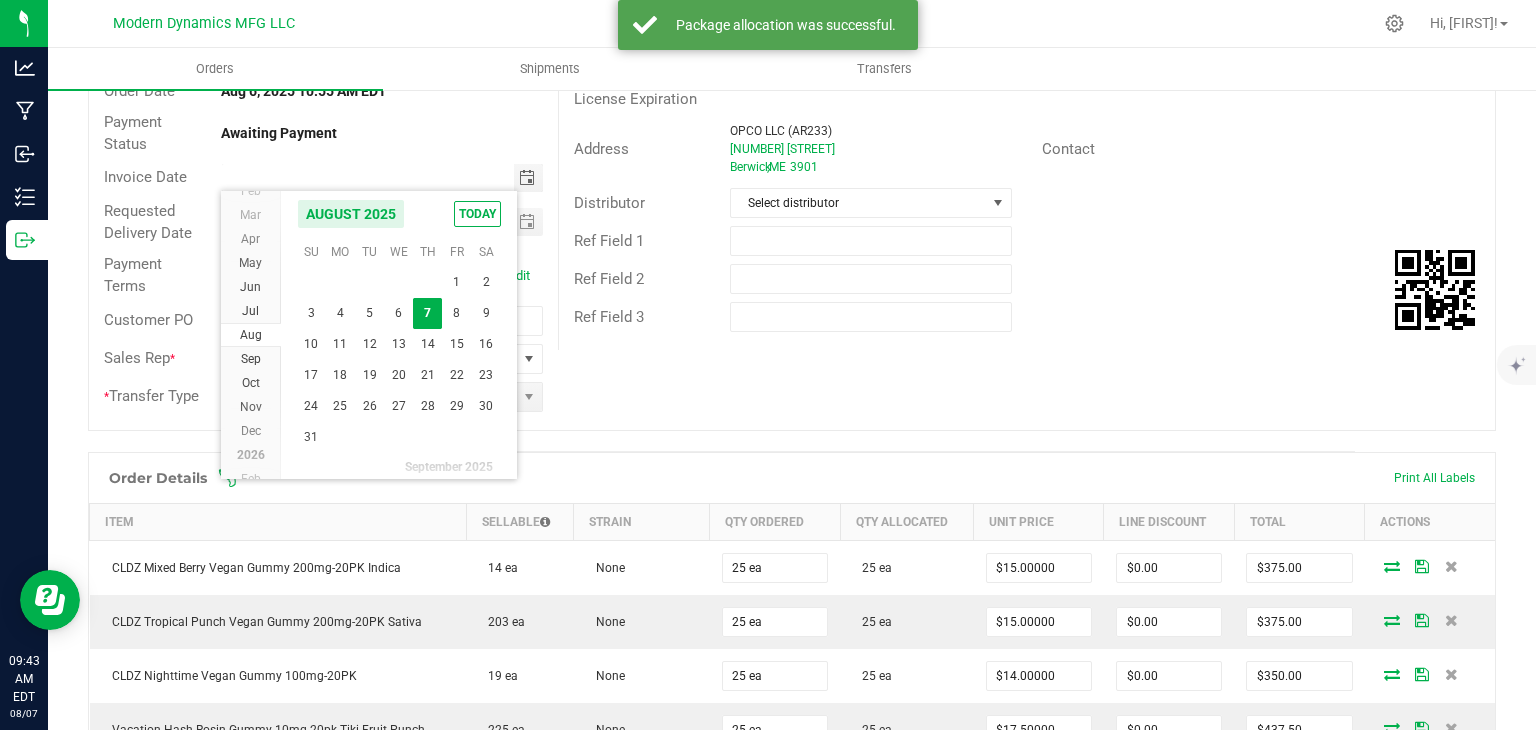click on "7" at bounding box center (427, 313) 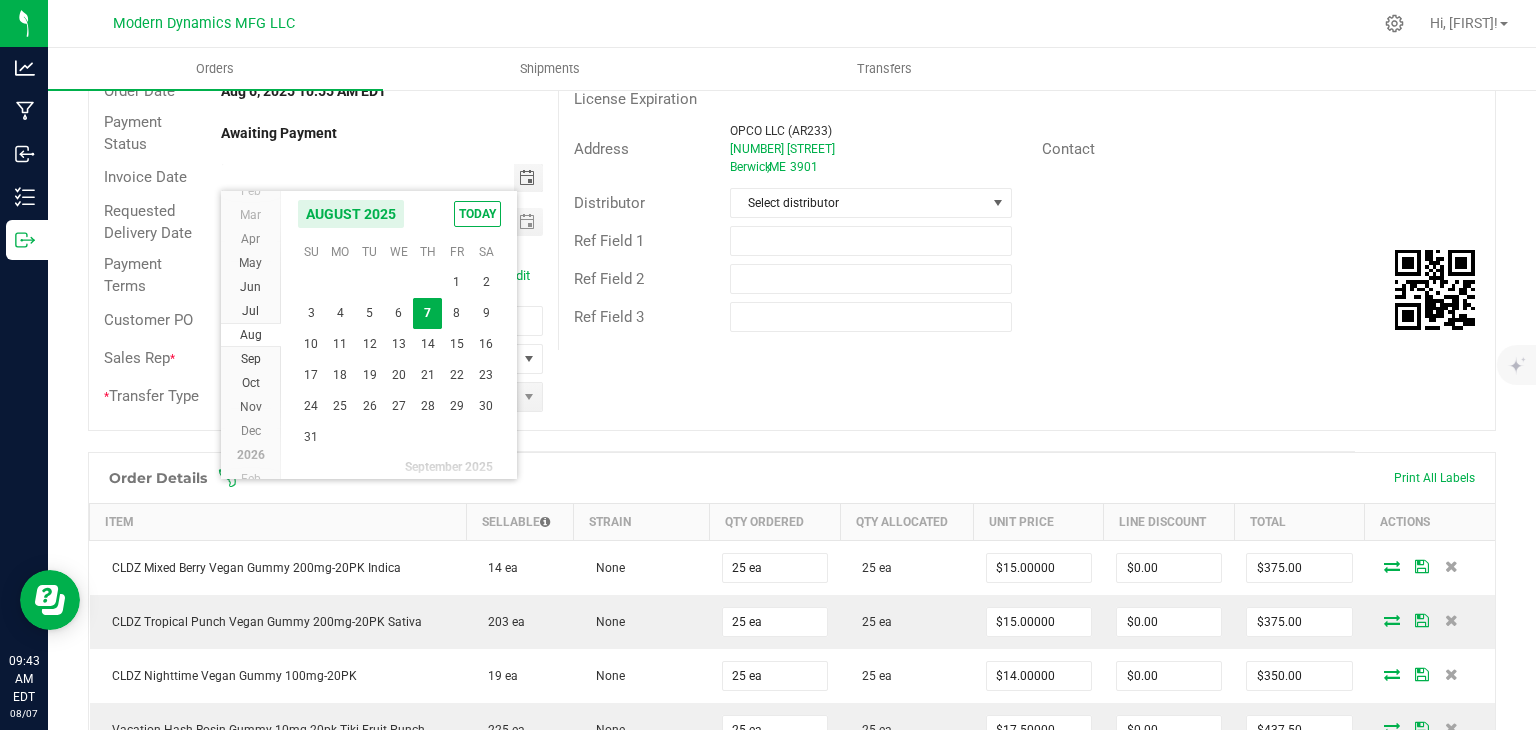 type on "08/07/2025" 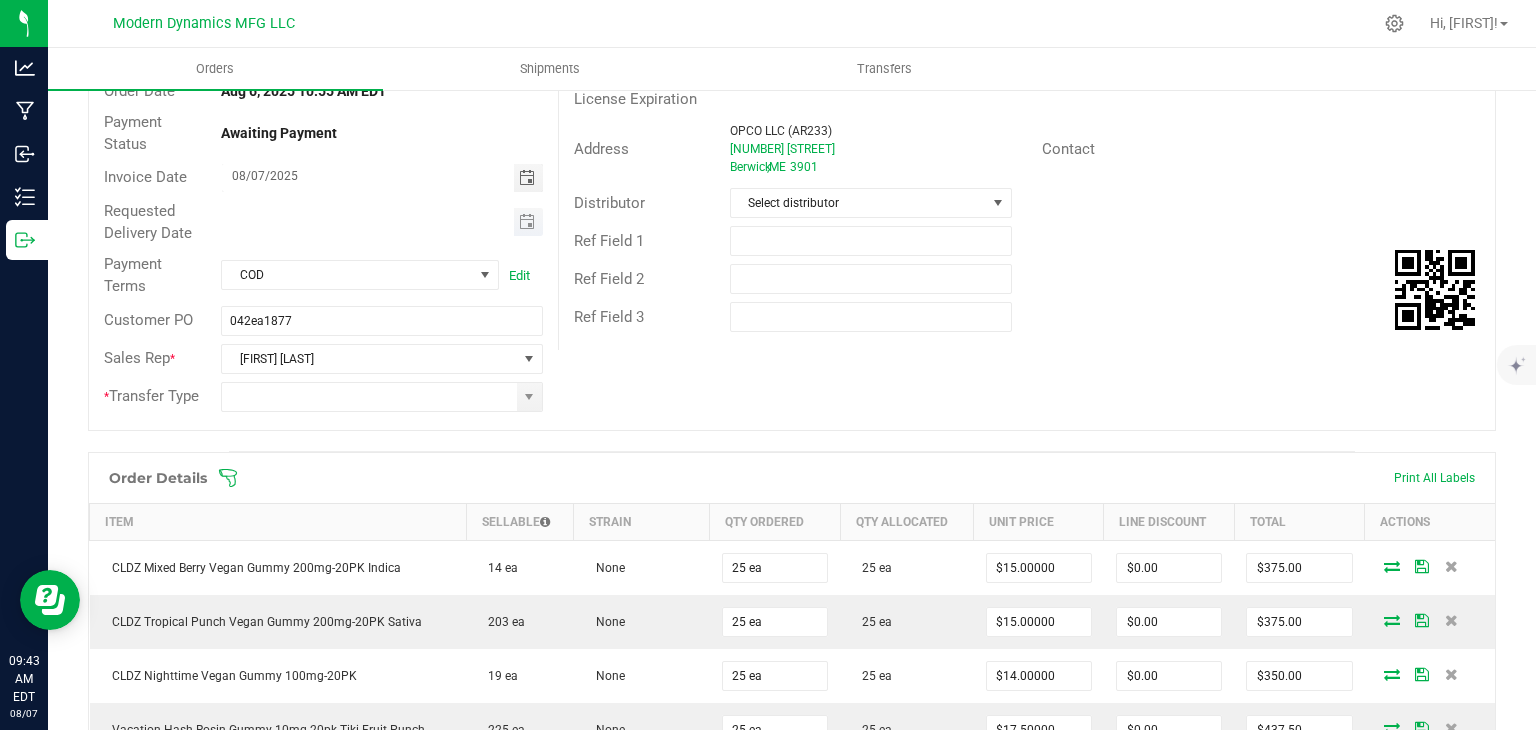 click at bounding box center (528, 222) 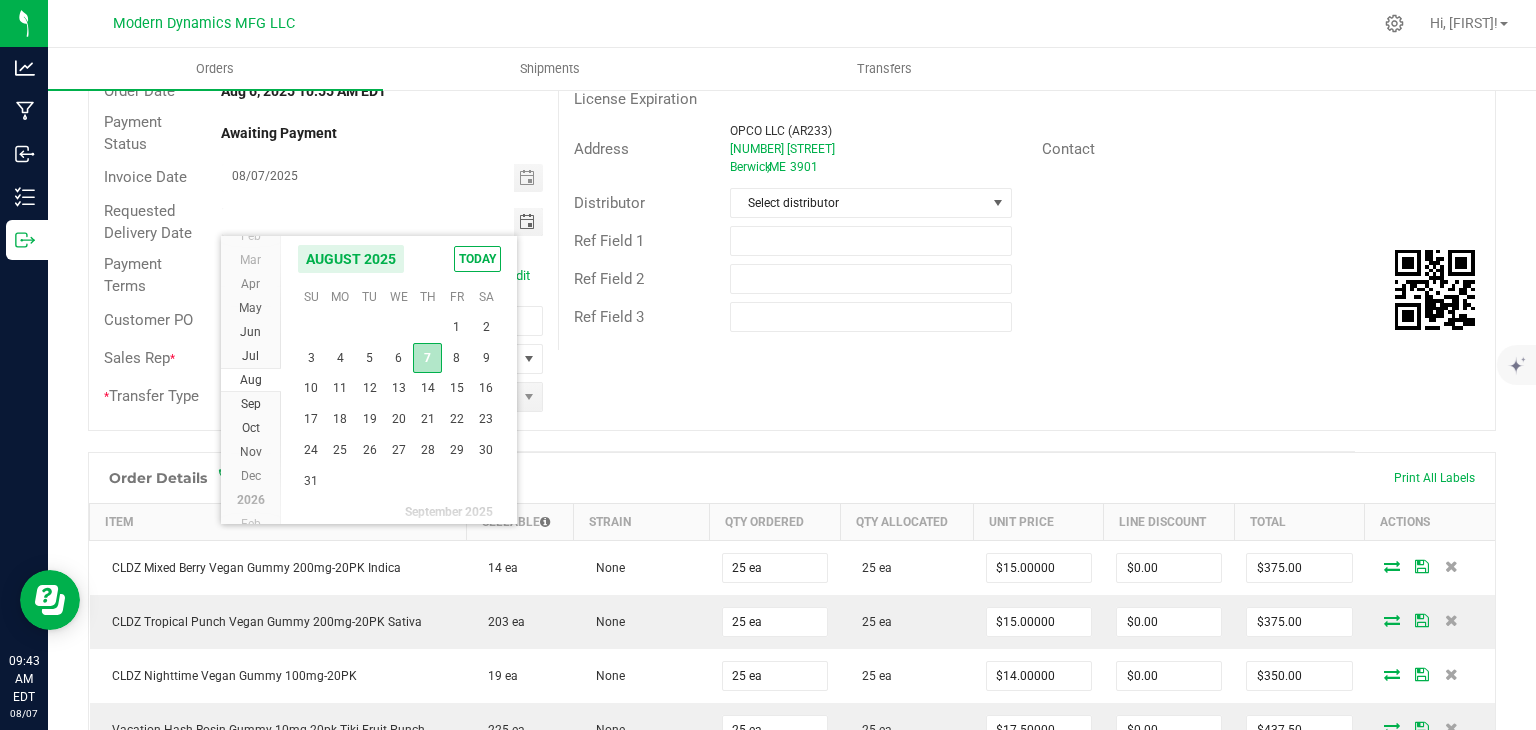 click on "7" at bounding box center [427, 358] 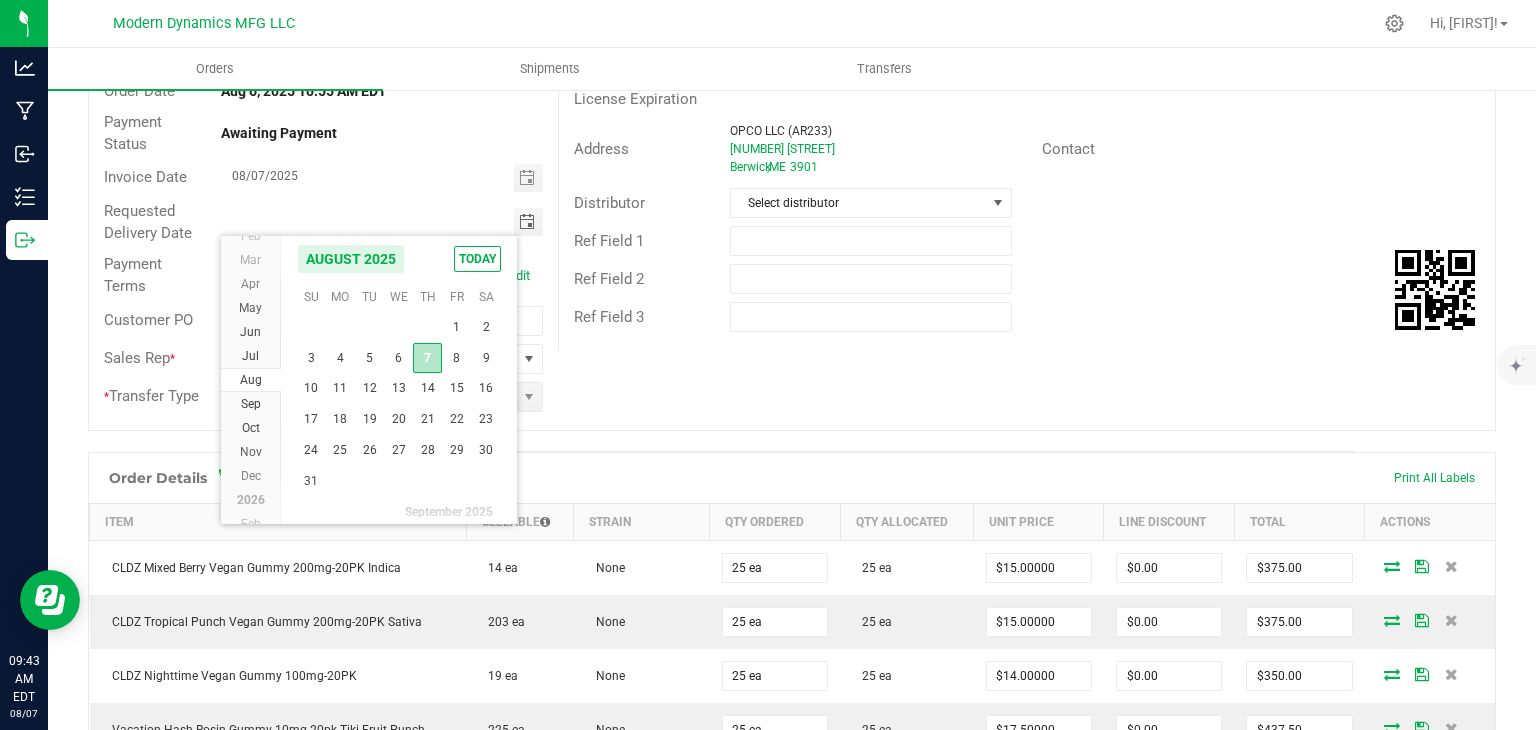 type on "08/07/2025" 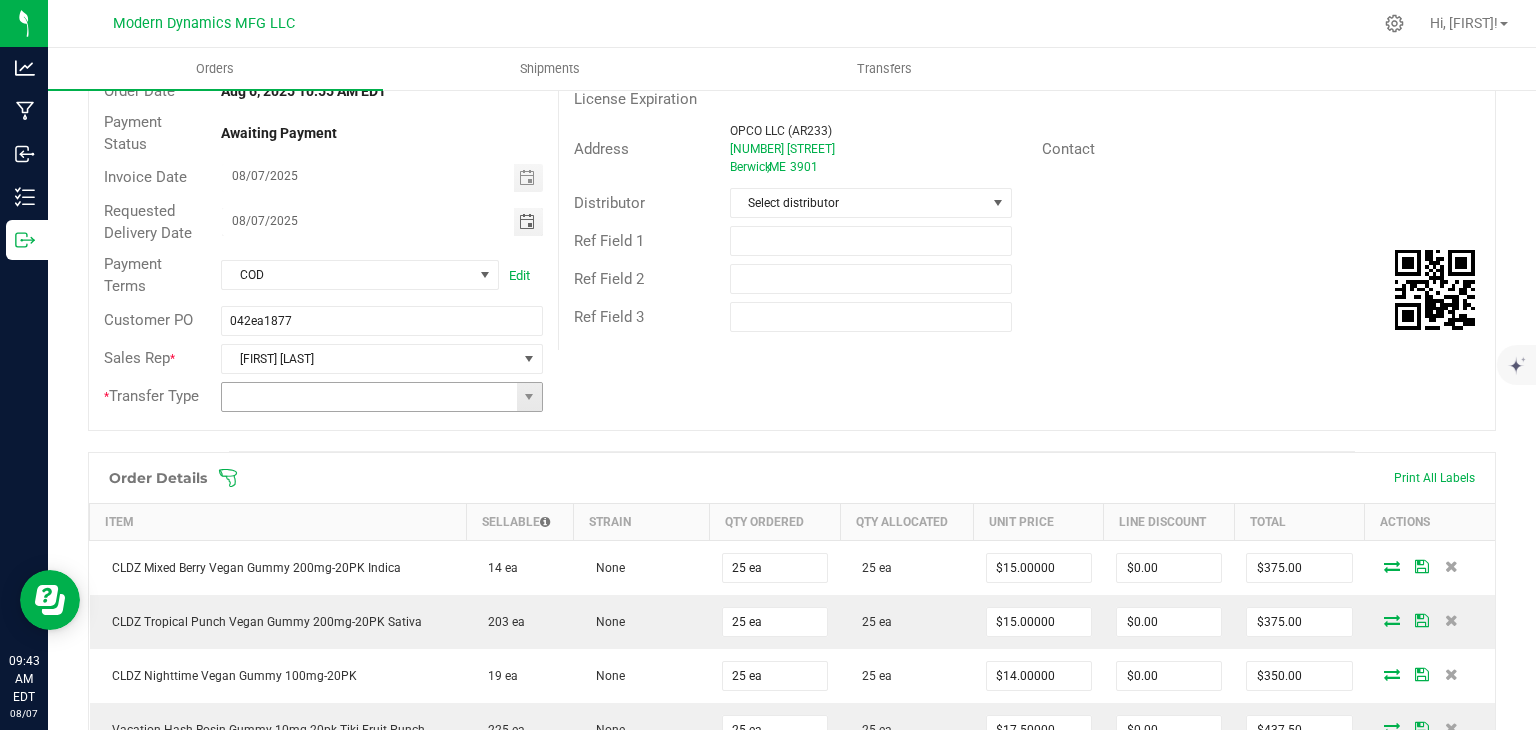 click at bounding box center [529, 397] 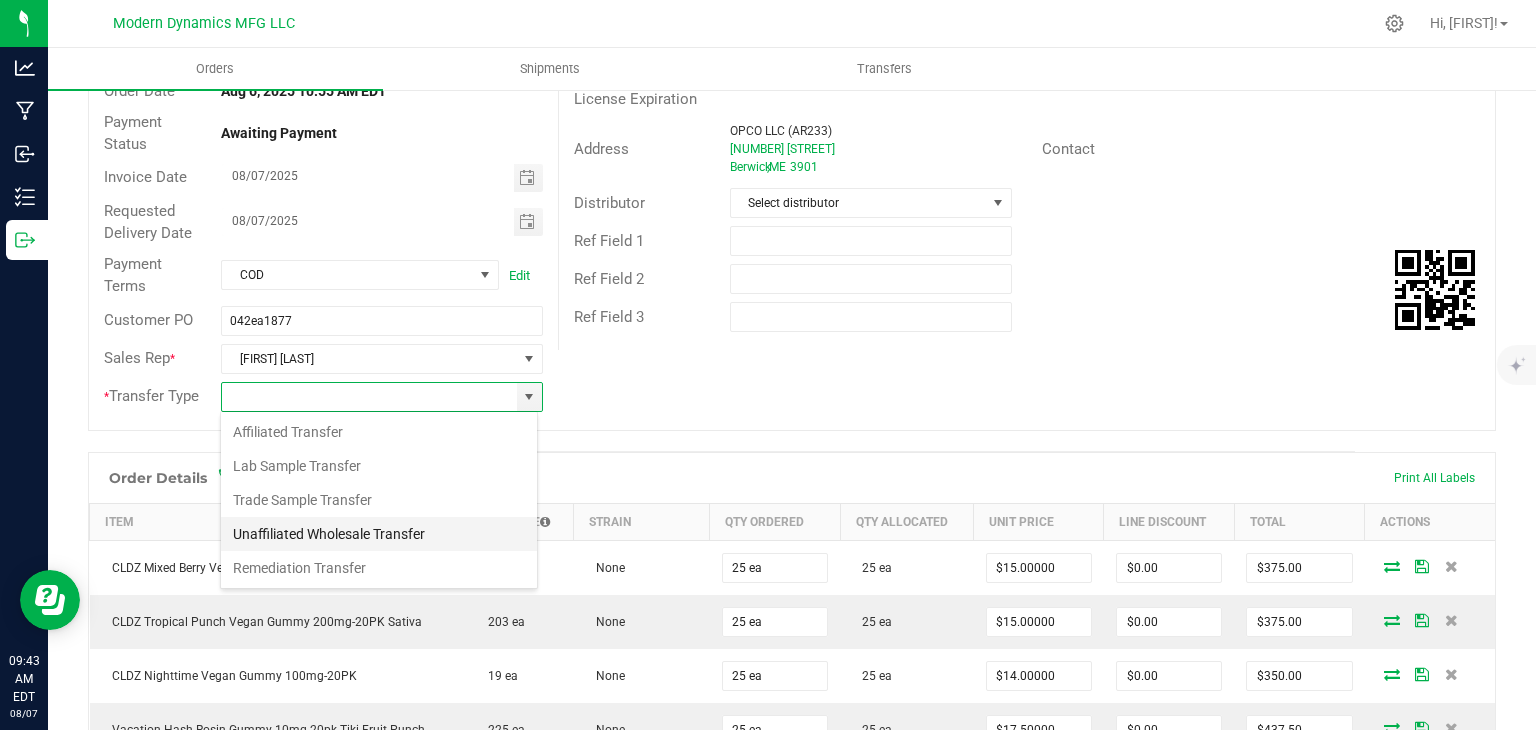 click on "Unaffiliated Wholesale Transfer" at bounding box center (379, 534) 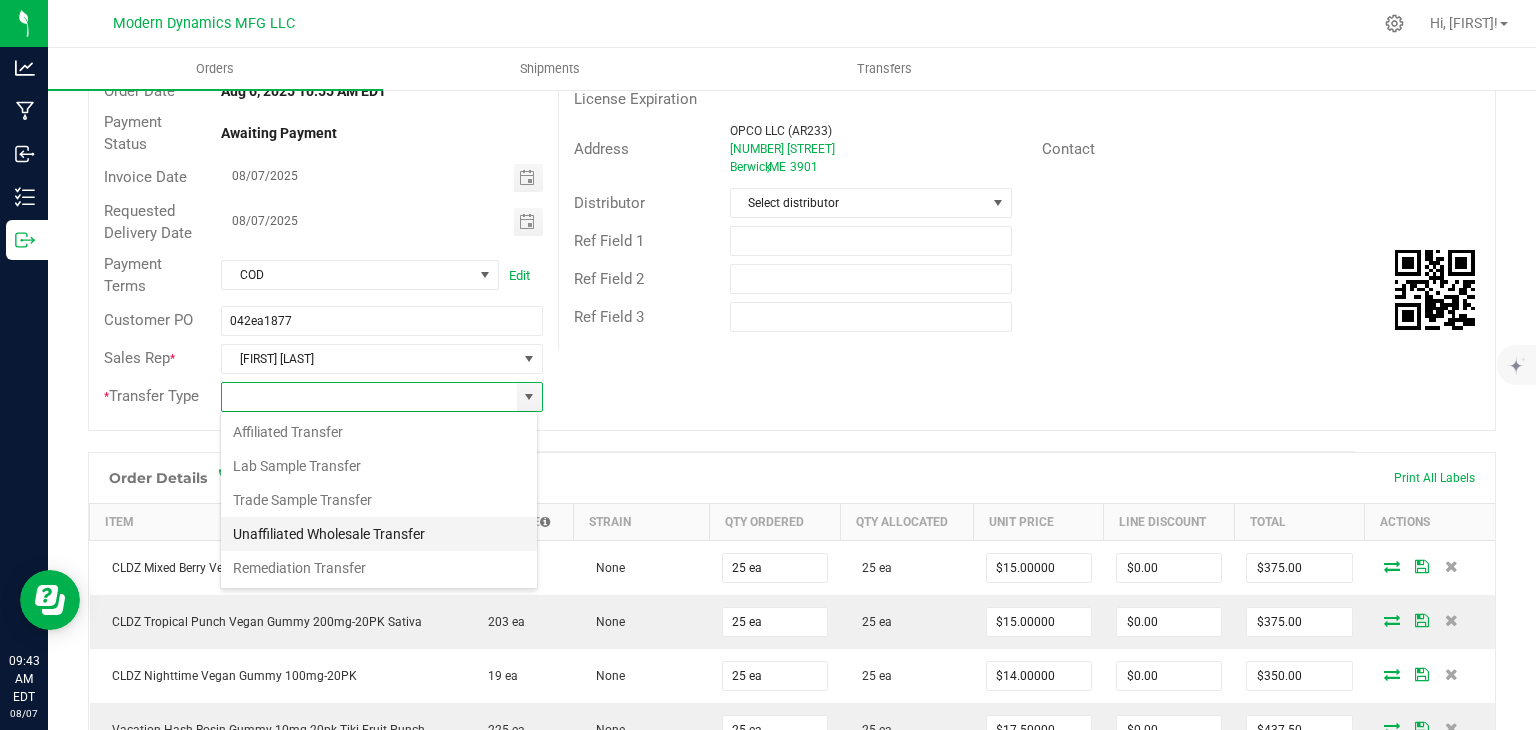 type on "Unaffiliated Wholesale Transfer" 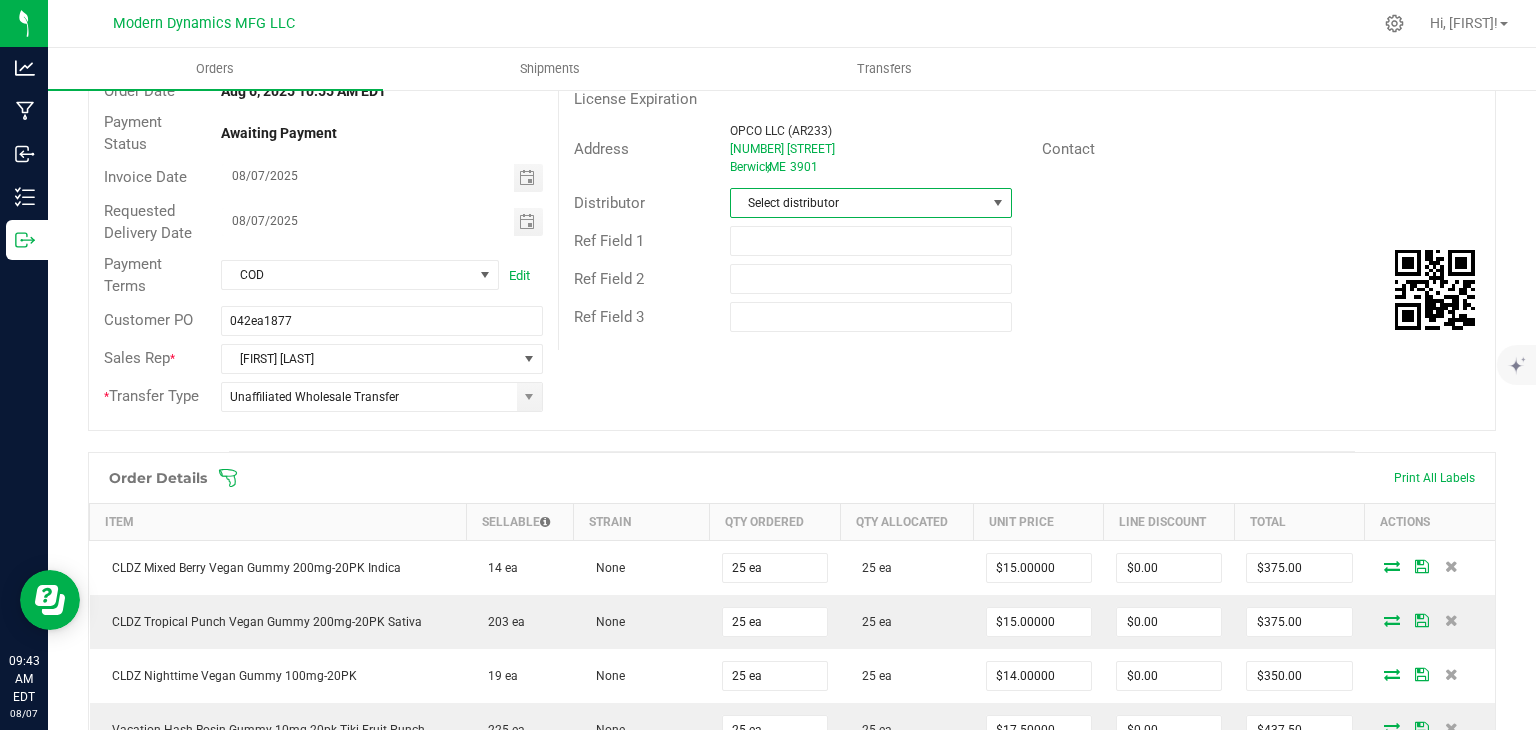 click on "Select distributor" at bounding box center (858, 203) 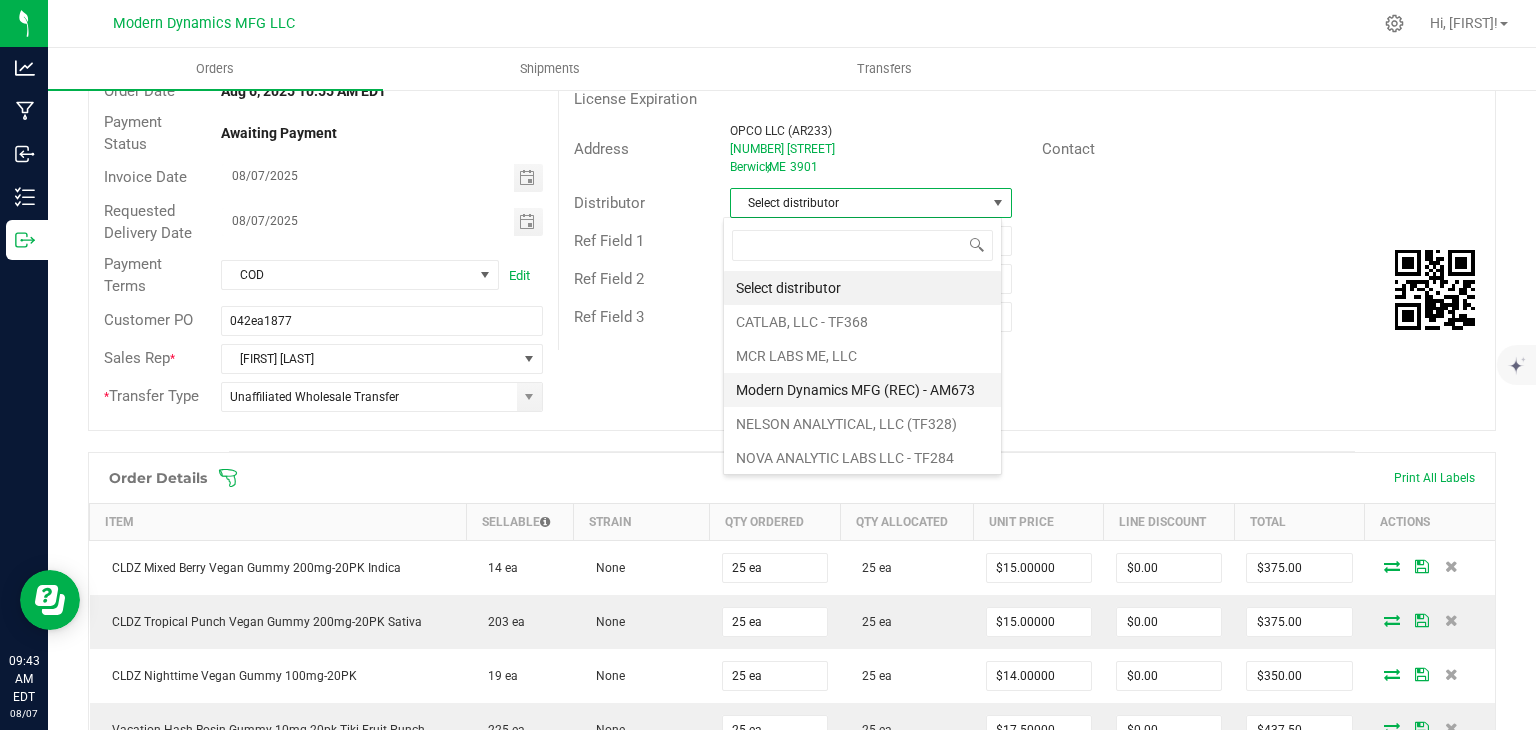 click on "Modern Dynamics MFG (REC) - AM673" at bounding box center (862, 390) 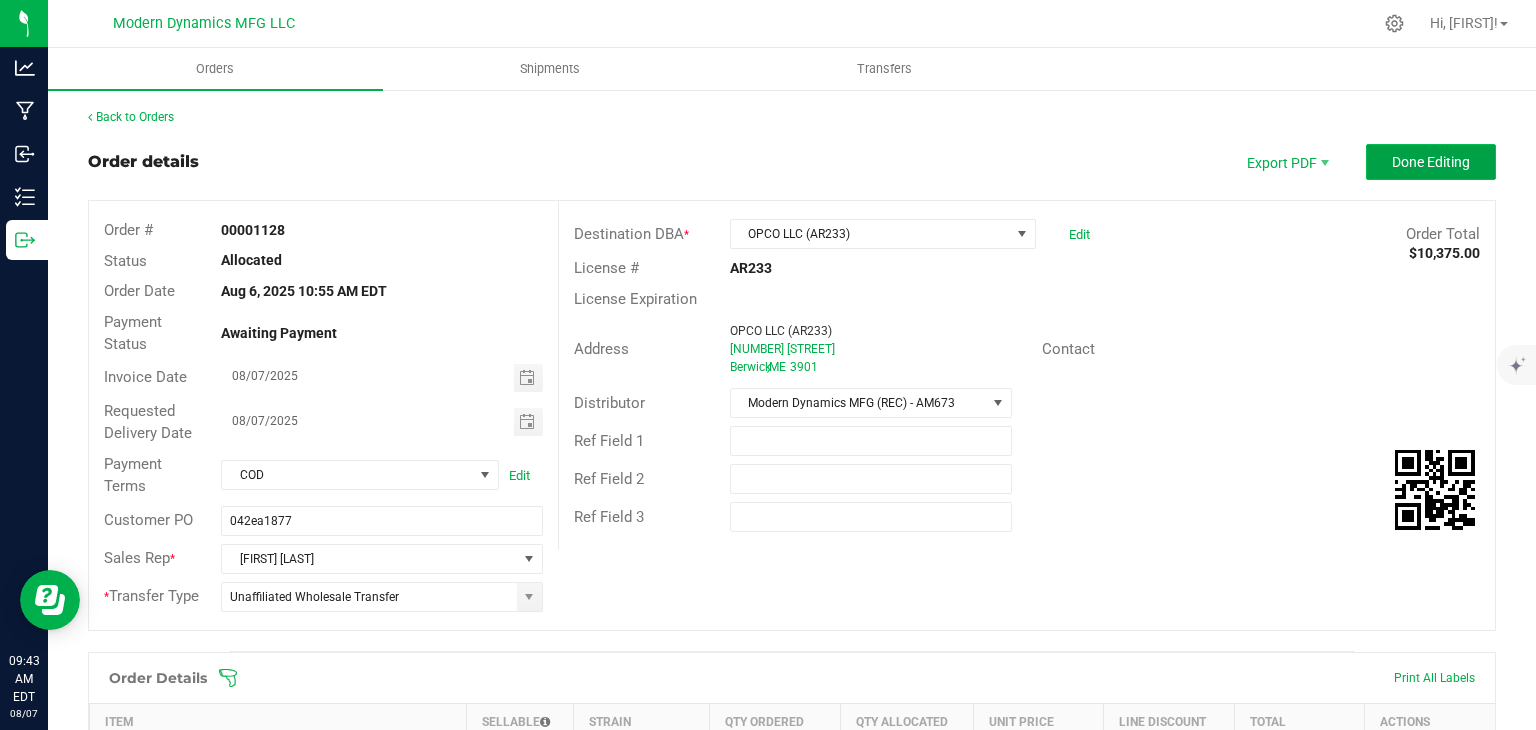 click on "Done Editing" at bounding box center [1431, 162] 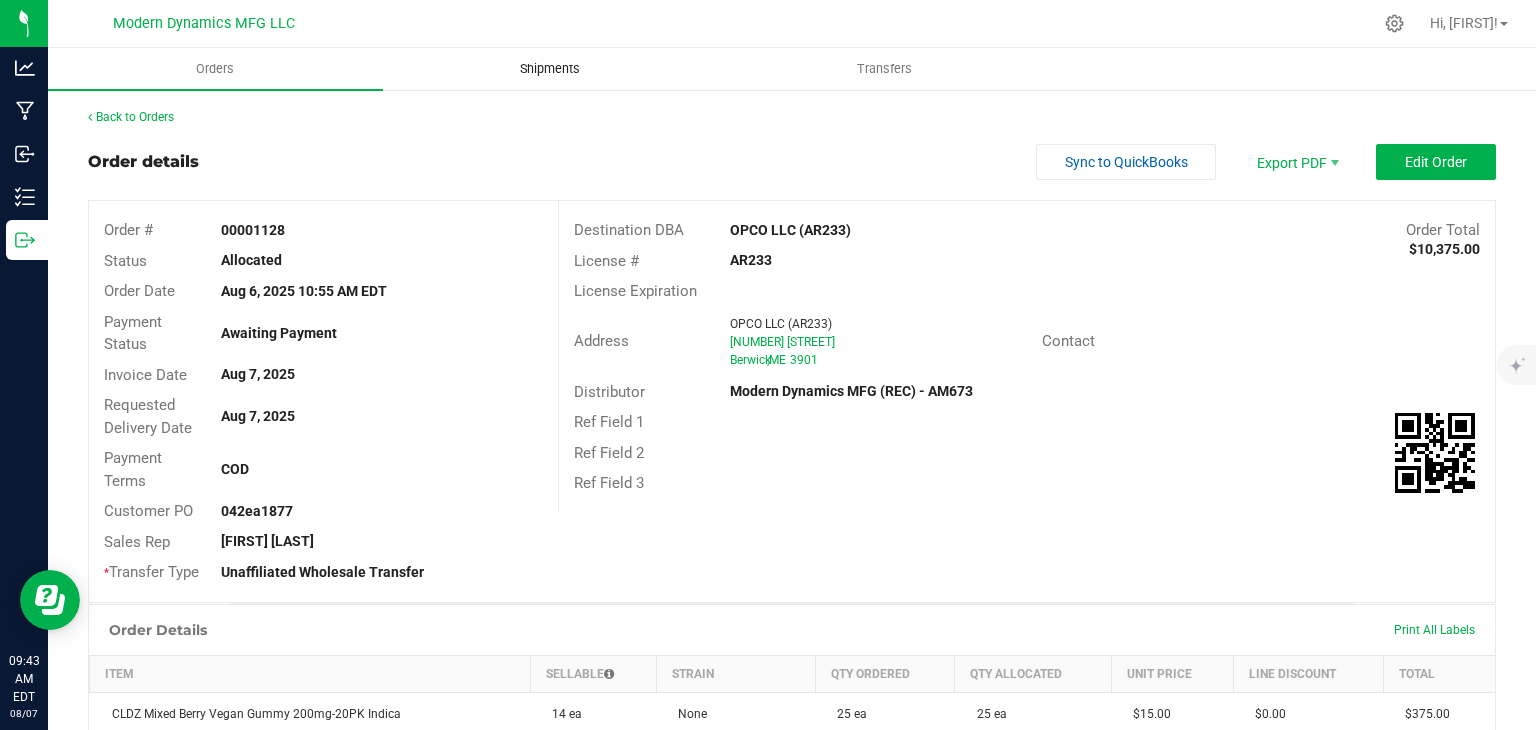 click on "Shipments" at bounding box center [550, 69] 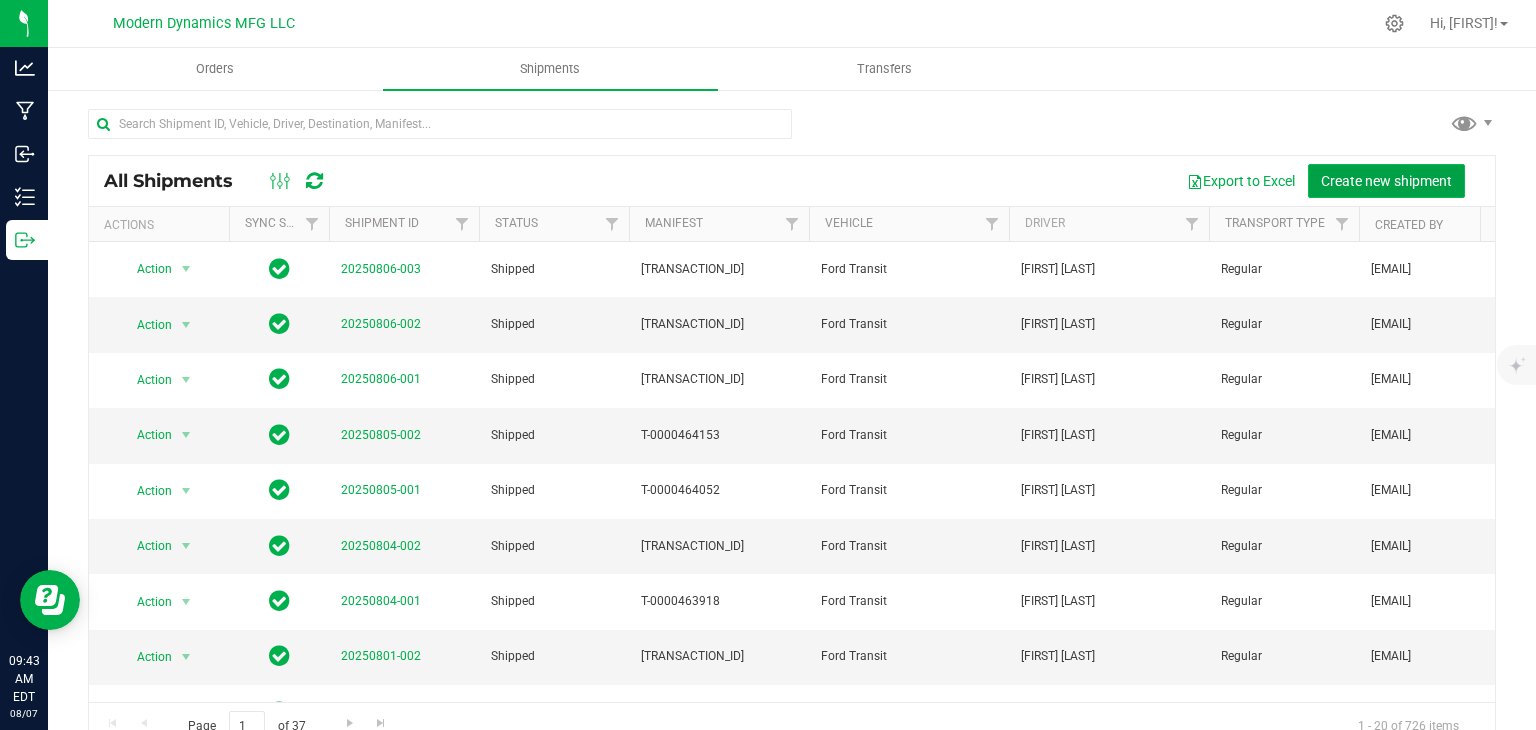 click on "Create new shipment" at bounding box center [1386, 181] 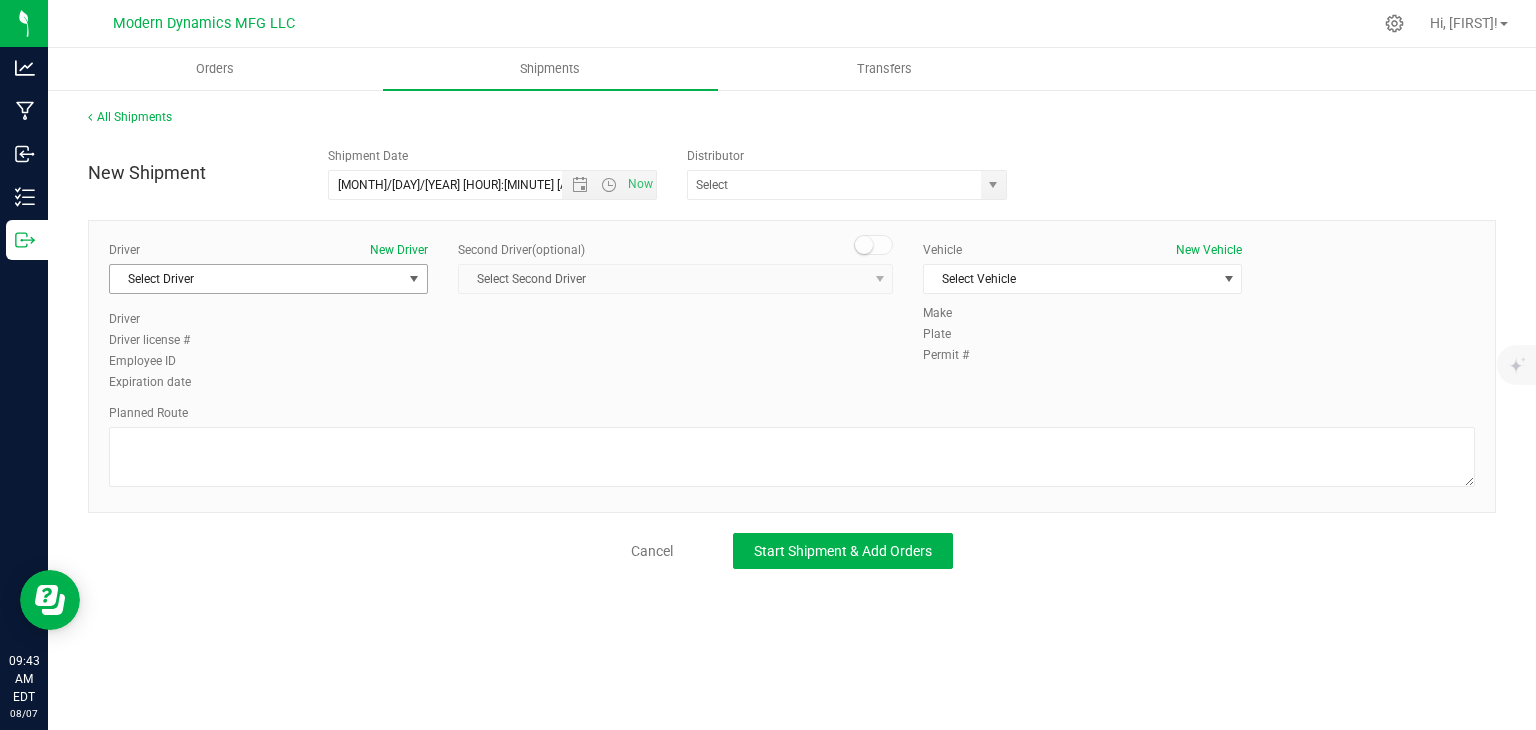 click on "Select Driver" at bounding box center [256, 279] 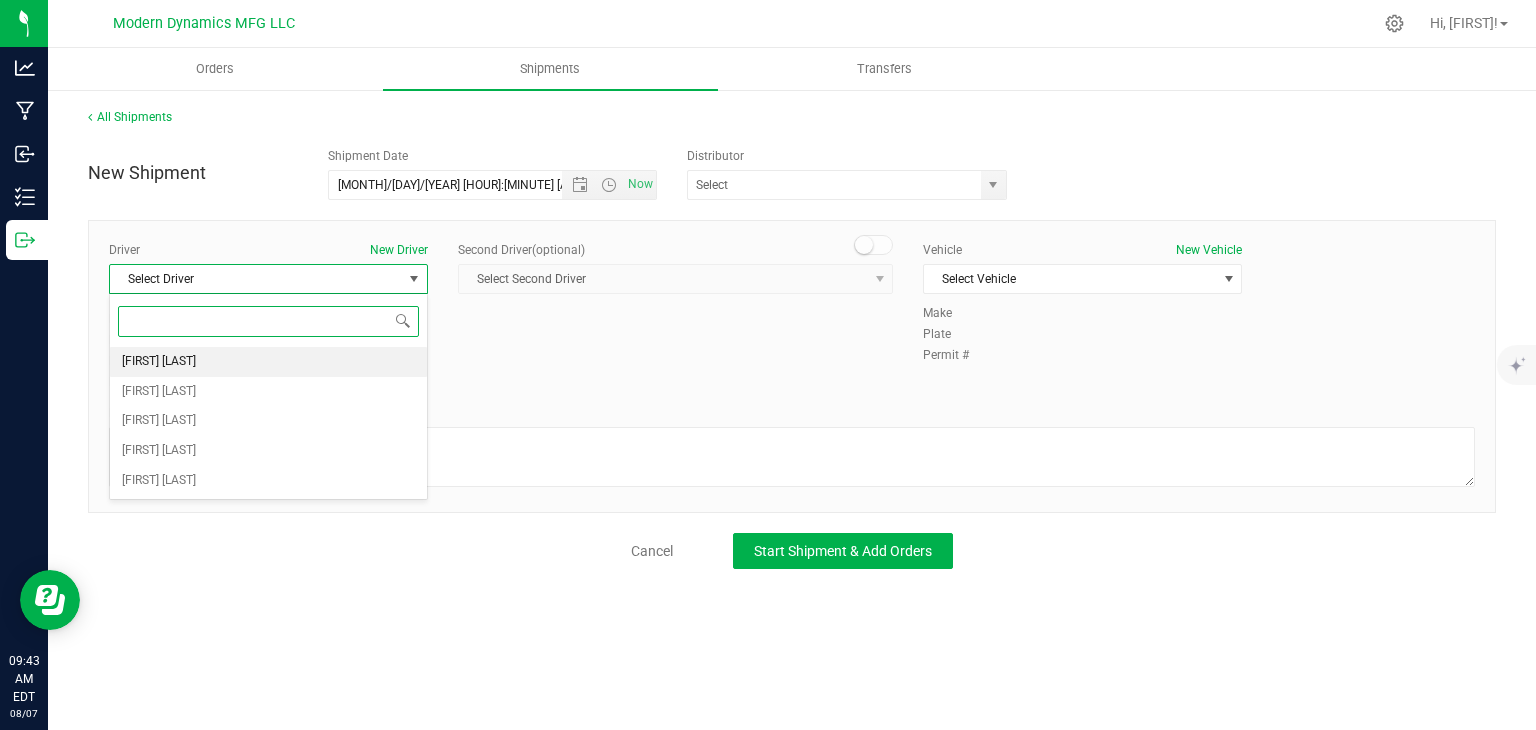 drag, startPoint x: 301, startPoint y: 346, endPoint x: 401, endPoint y: 366, distance: 101.98039 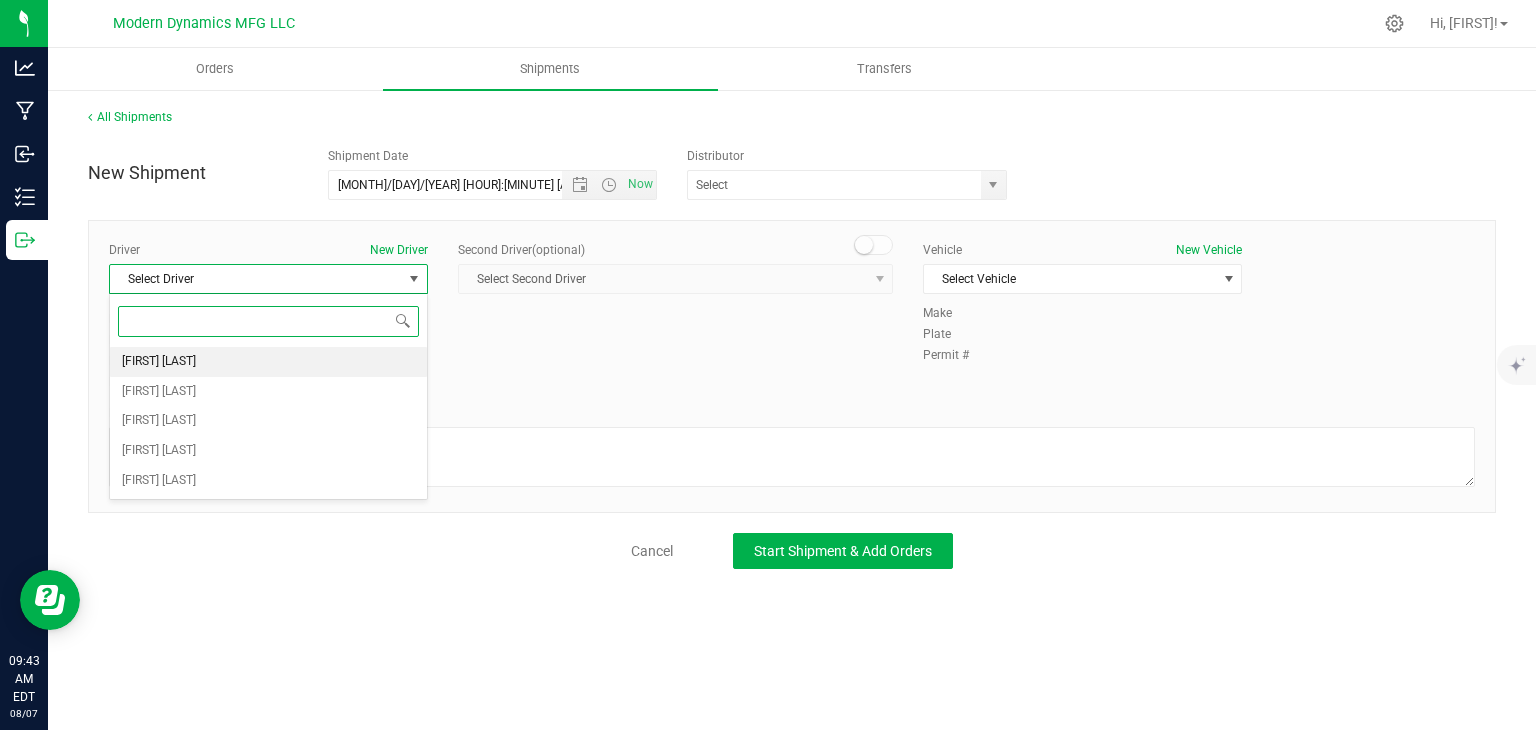 click on "[FIRST] [LAST]" at bounding box center (268, 362) 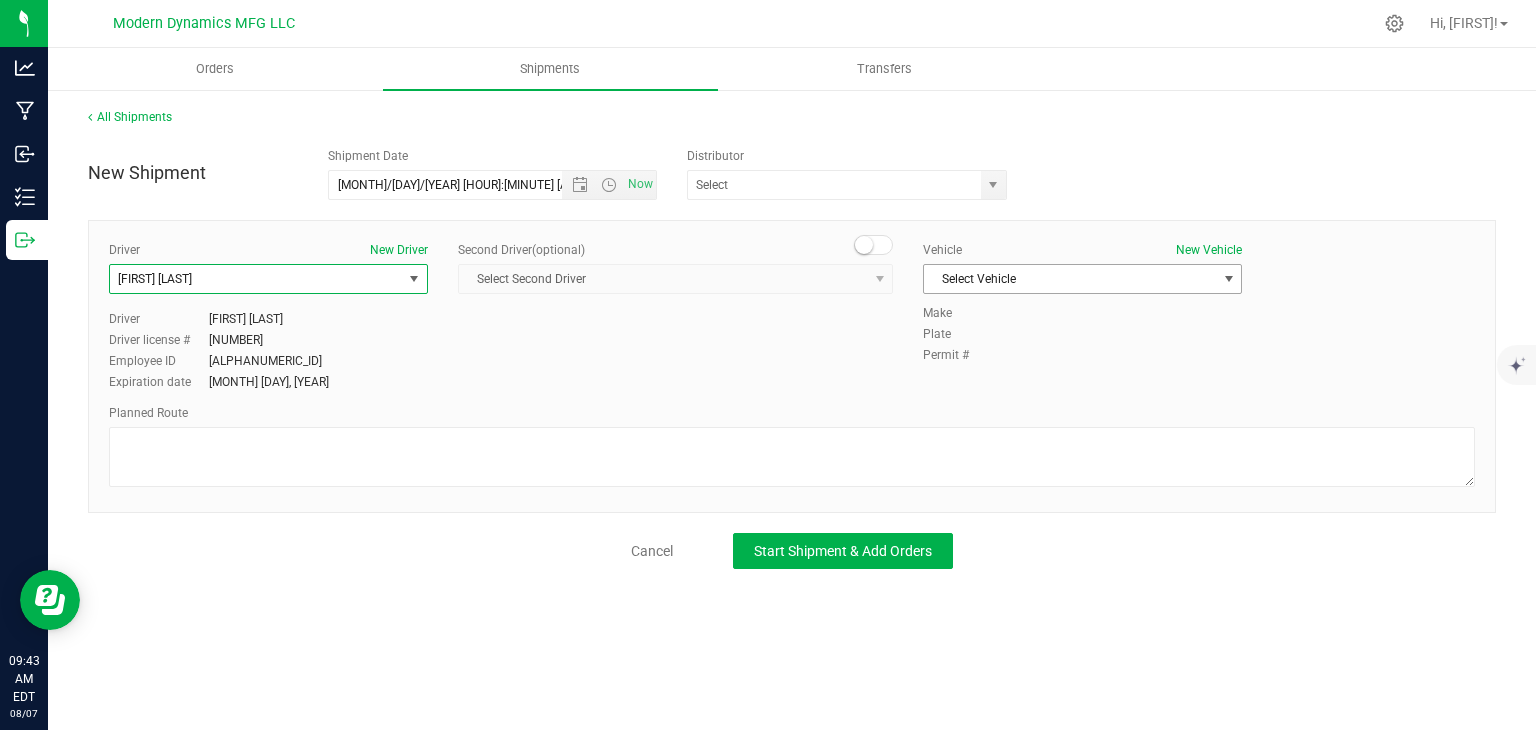 click on "Select Vehicle" at bounding box center (1070, 279) 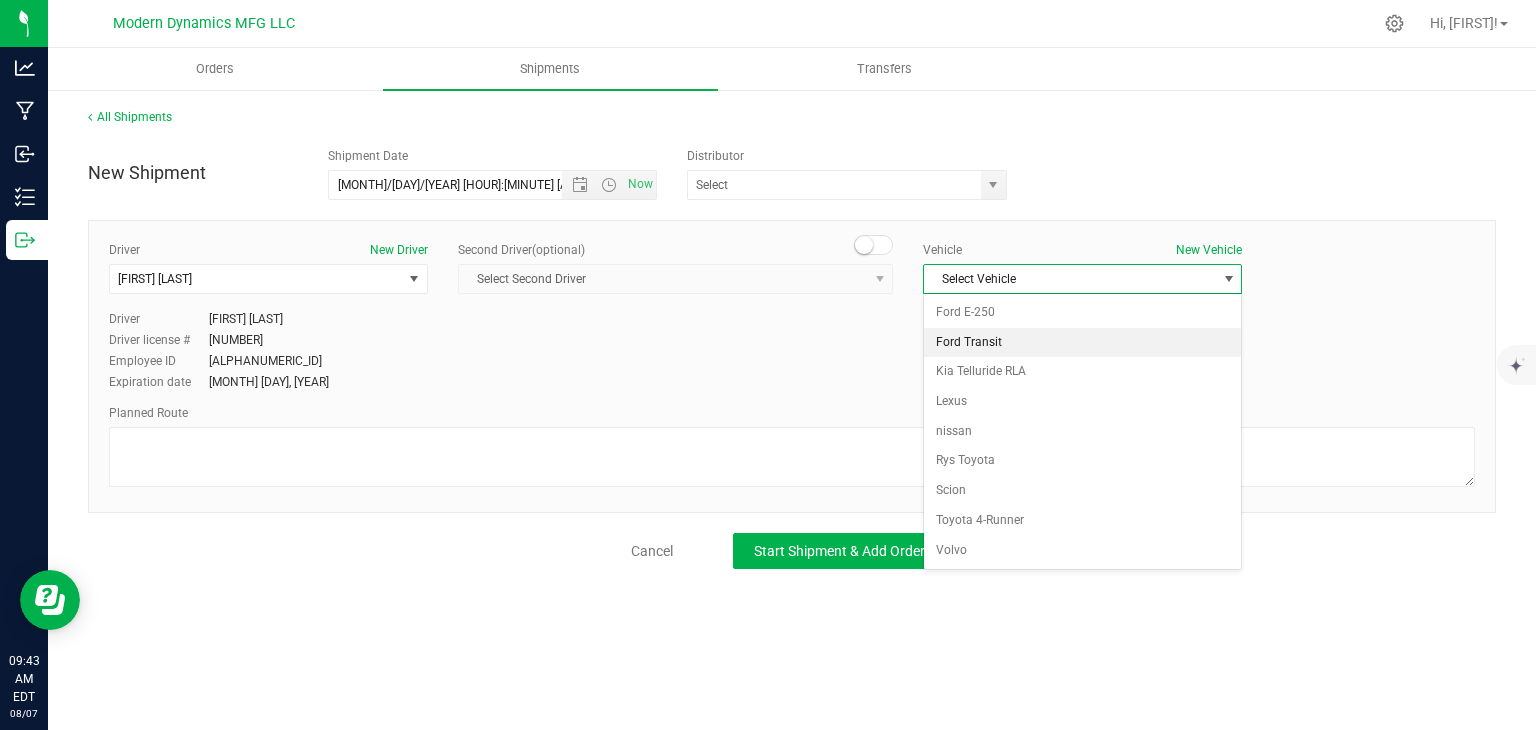 click on "Ford Transit" at bounding box center (1082, 343) 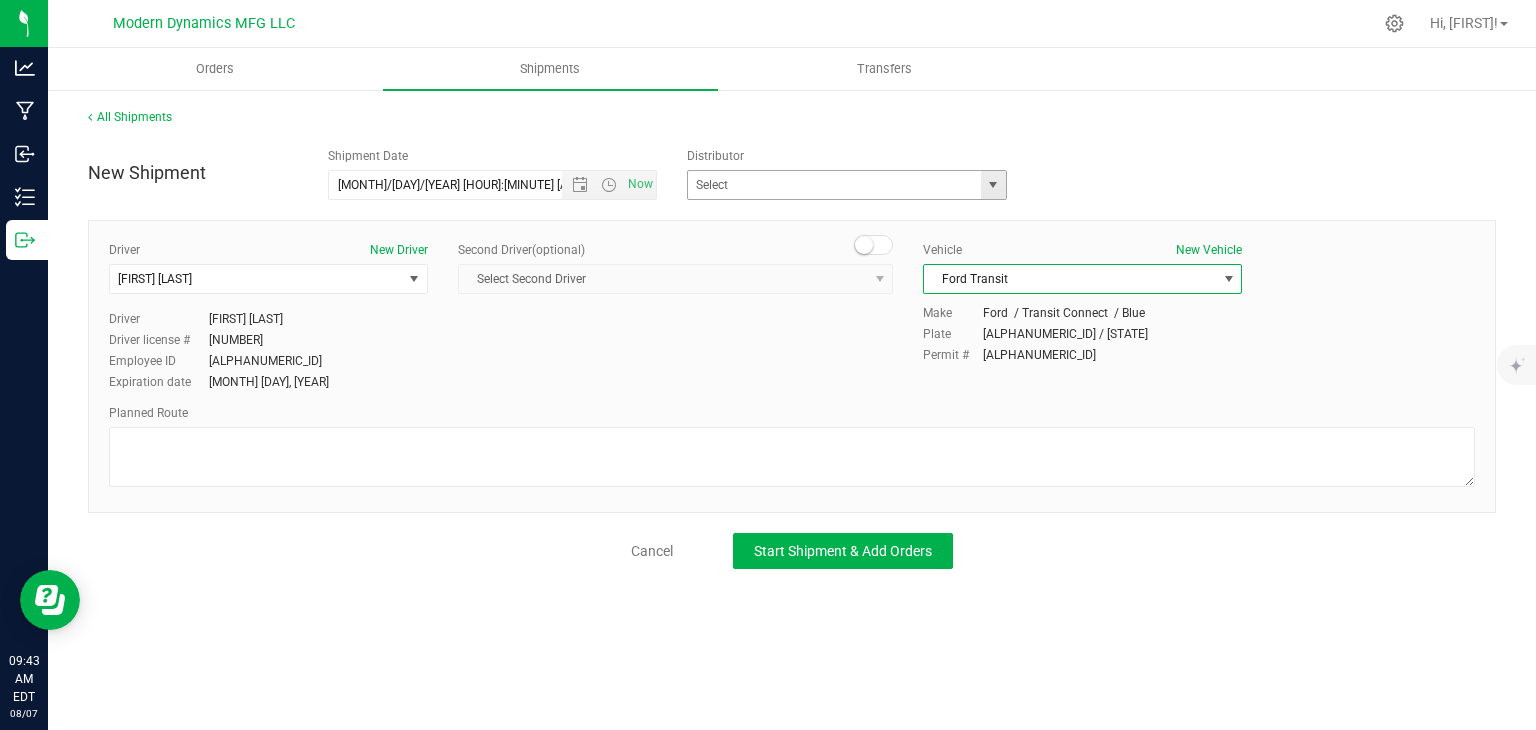click at bounding box center (993, 185) 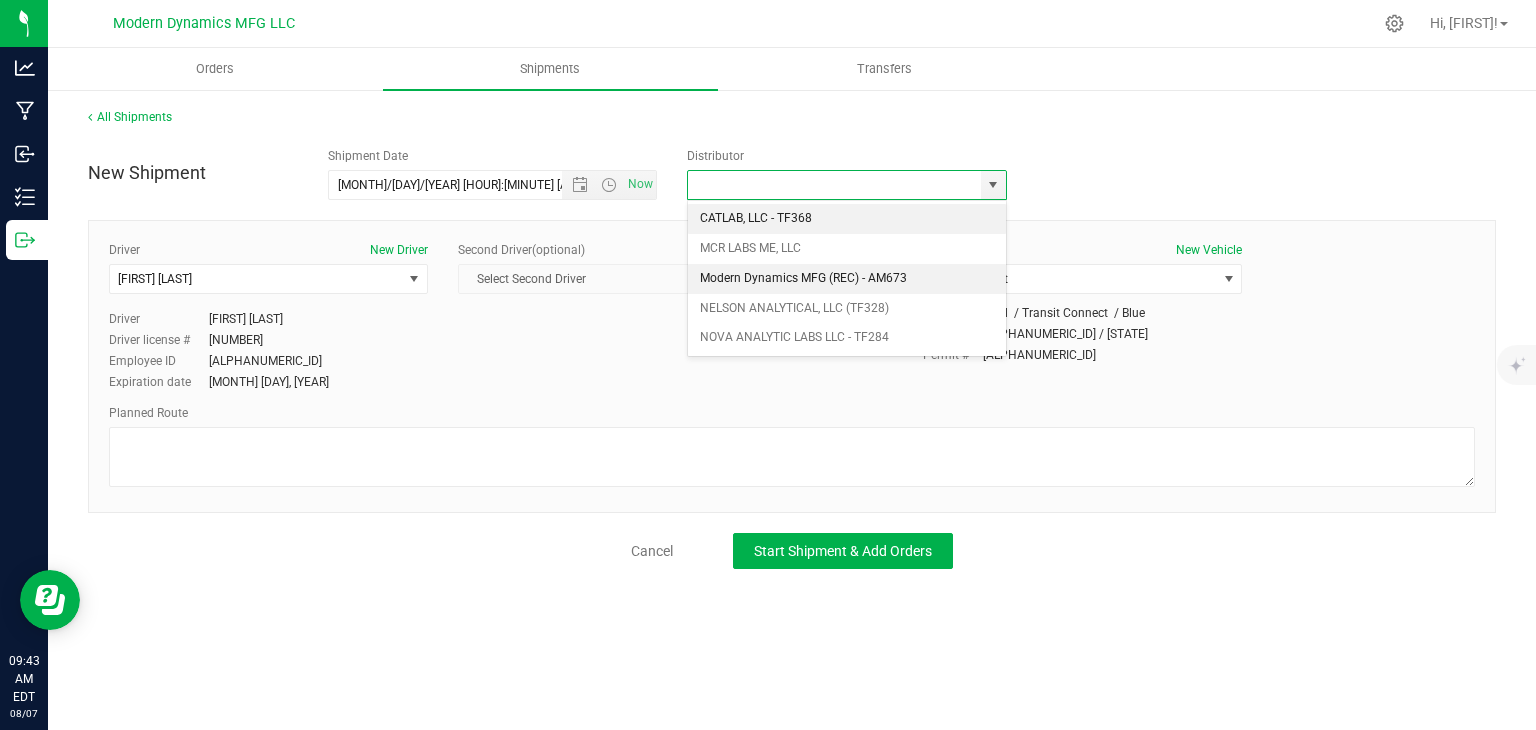 click on "Modern Dynamics MFG (REC) - AM673" at bounding box center (847, 279) 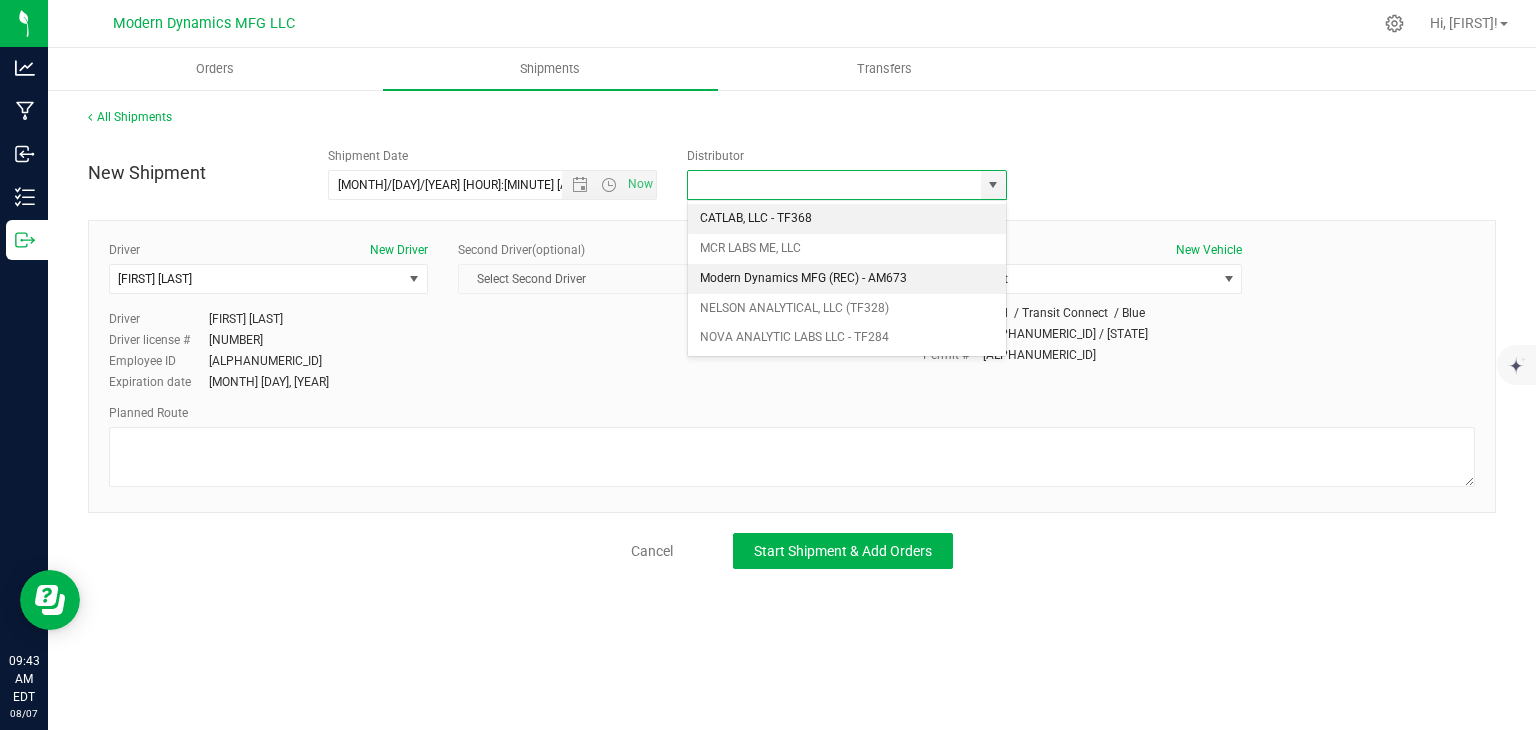 type on "Modern Dynamics MFG (REC) - AM673" 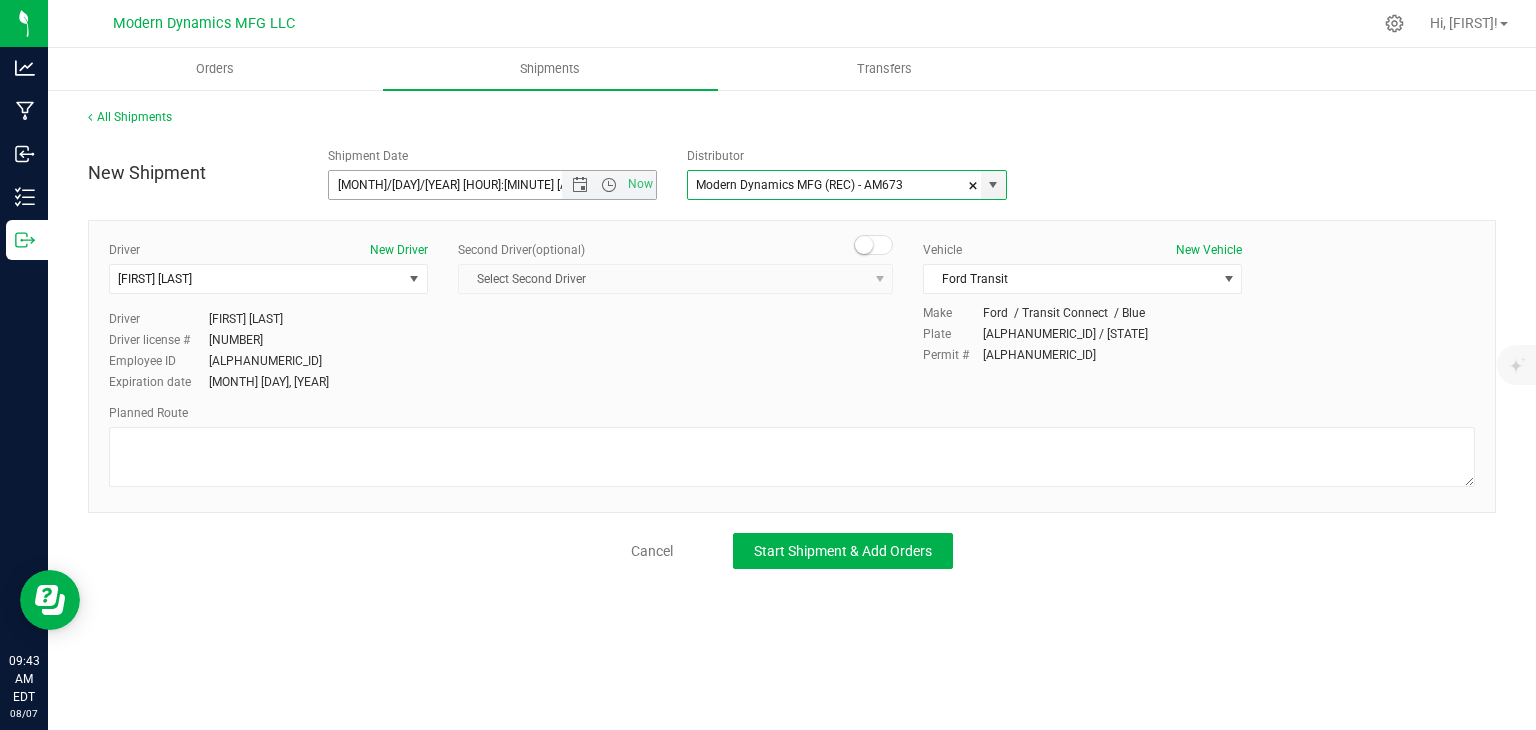 click on "[MONTH]/[DAY]/[YEAR] [HOUR]:[MINUTE] [AM/PM]" at bounding box center (463, 185) 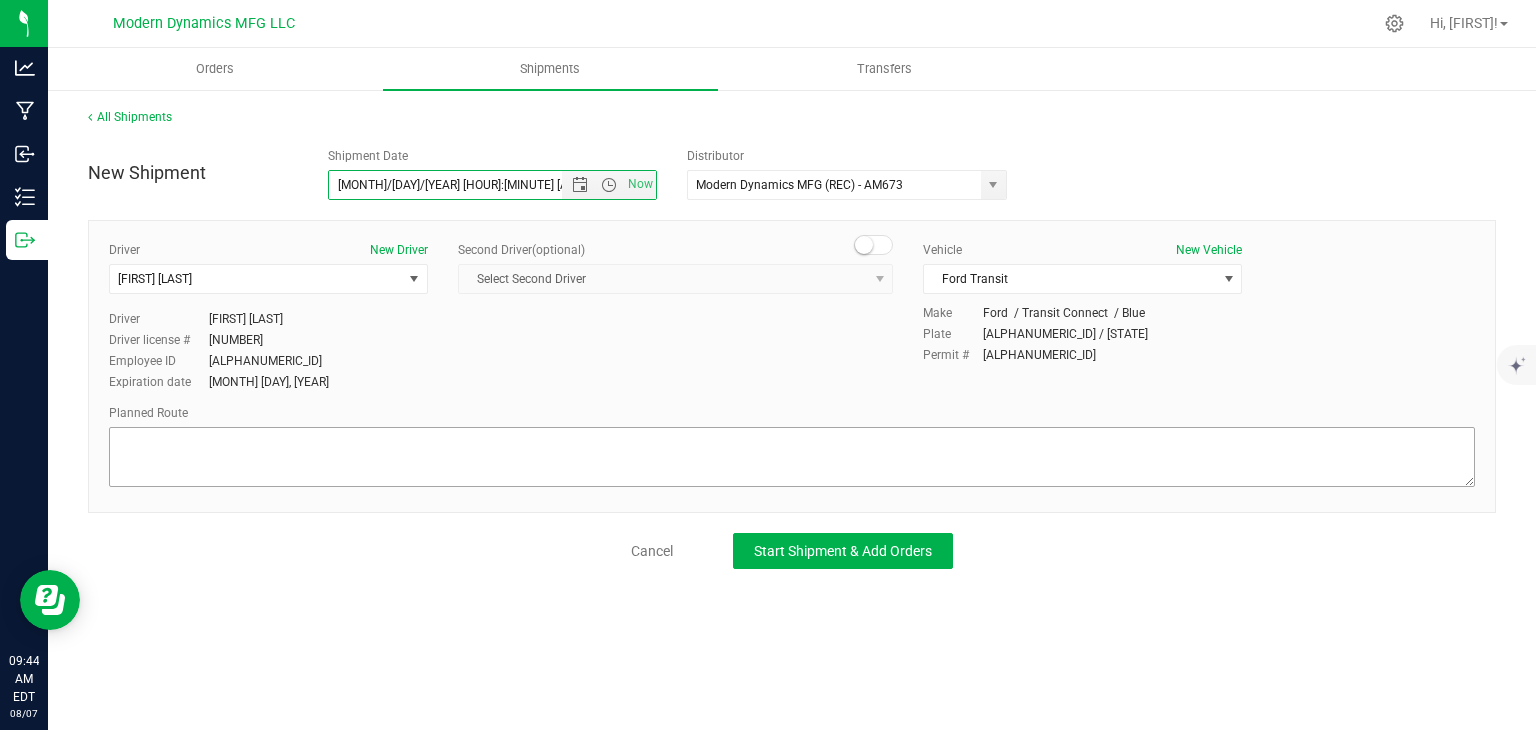 type on "[MONTH]/[DAY]/[YEAR] [HOUR]:[MINUTE] [AM/PM]" 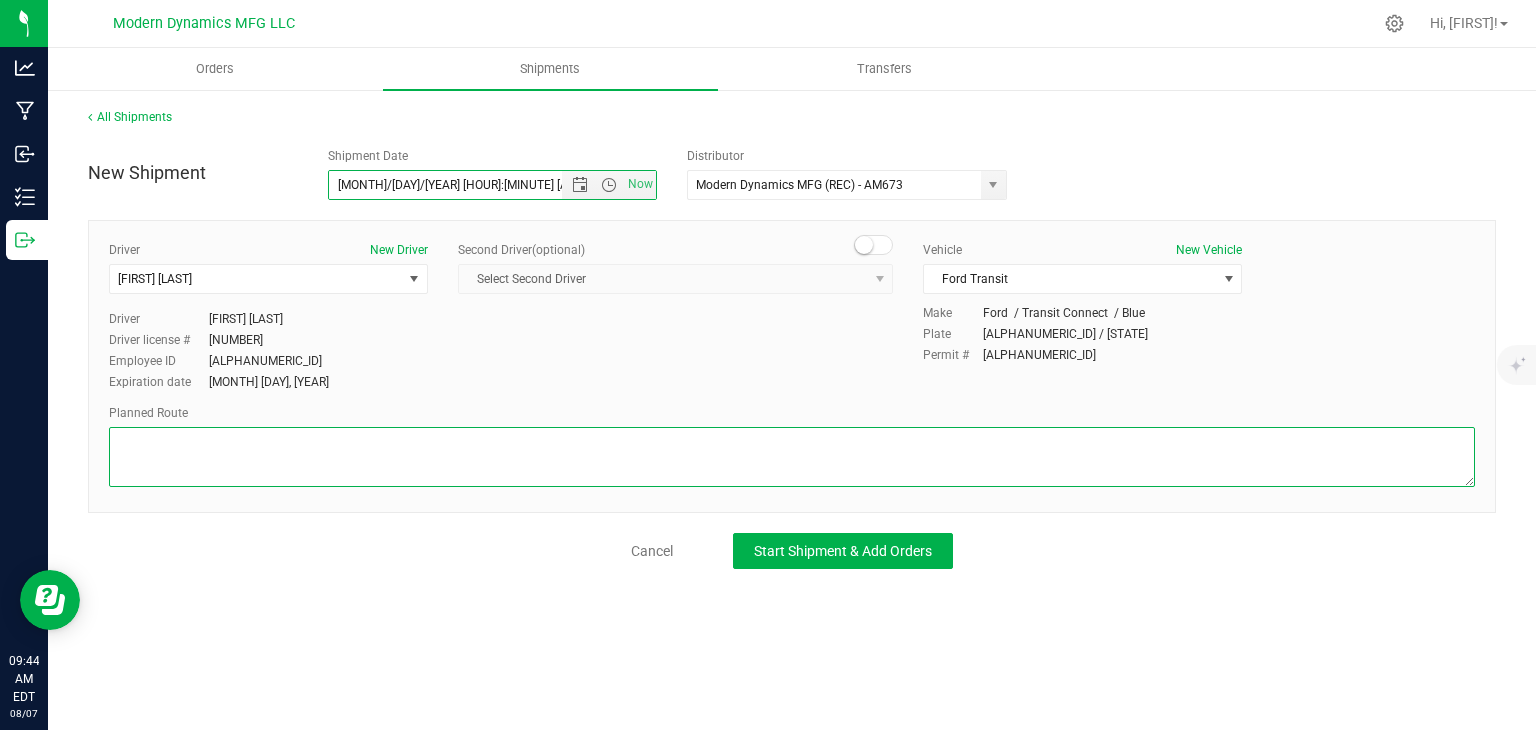 click at bounding box center (792, 457) 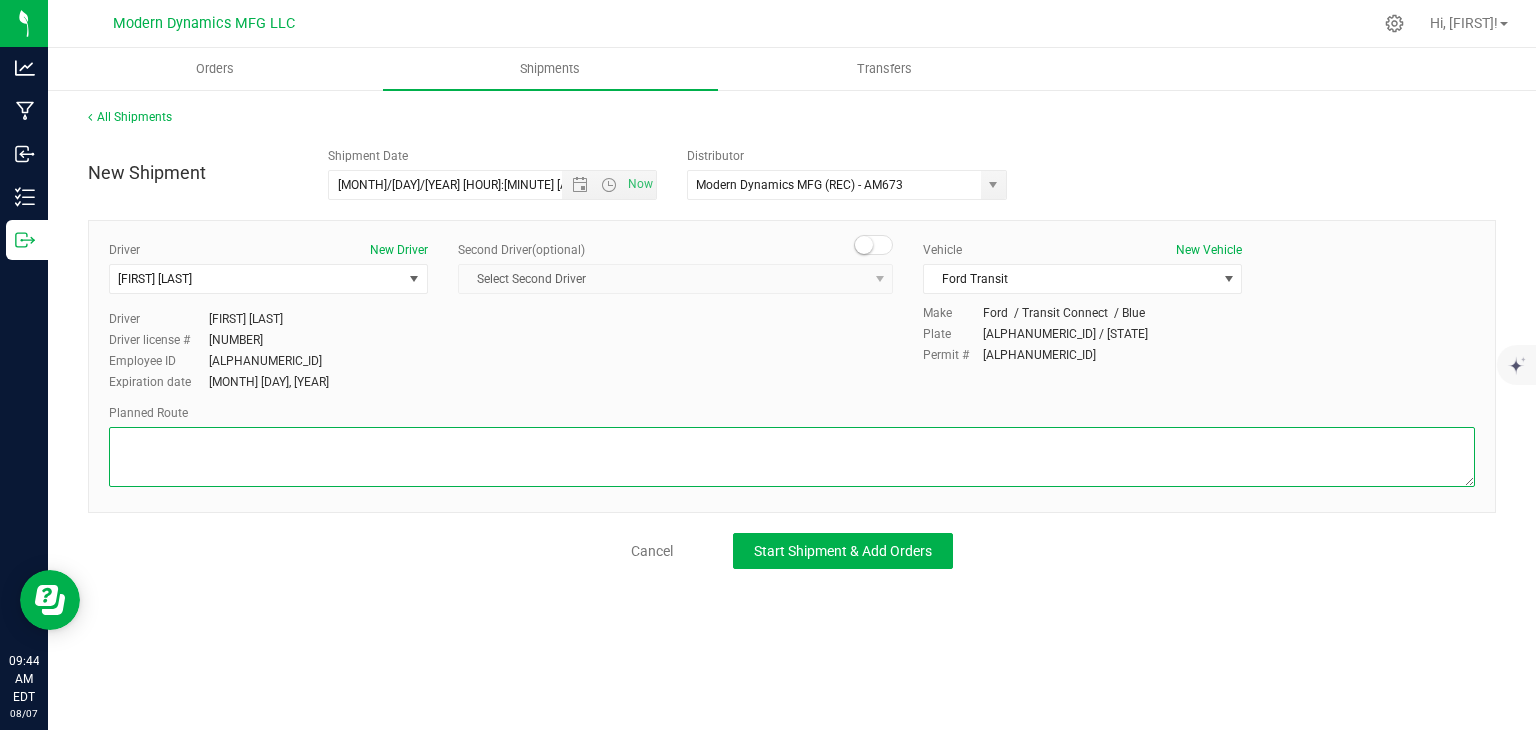 paste on "[NUMBER] [STREET]
[CITY], [STATE] [POSTAL_CODE]

Take [CITY] Connector to I-95 S
4 min (1.6 mi)

Follow I-95 S and State Rte 9 W to ME-4 S/Elm St in North Berwick
22 min (20.0 mi)
Continue straight onto ME-4 S
 Continue to follow ME-4 S
 Destination will be on the right

6 min (4.6 mi)
Kind Farms Reserve
3 Kind Farms Wy, [CITY], [STATE] [POSTAL_CODE]" 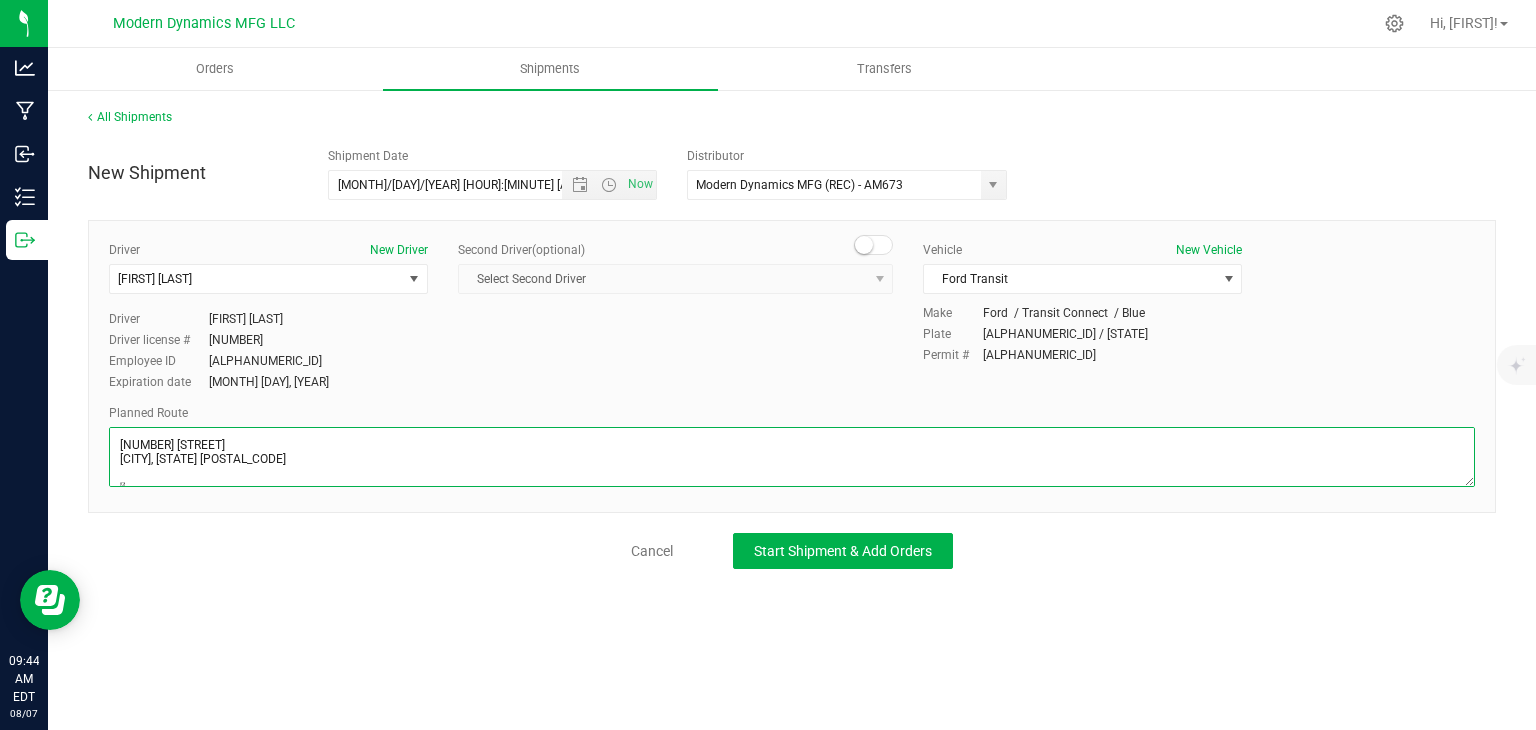 scroll, scrollTop: 211, scrollLeft: 0, axis: vertical 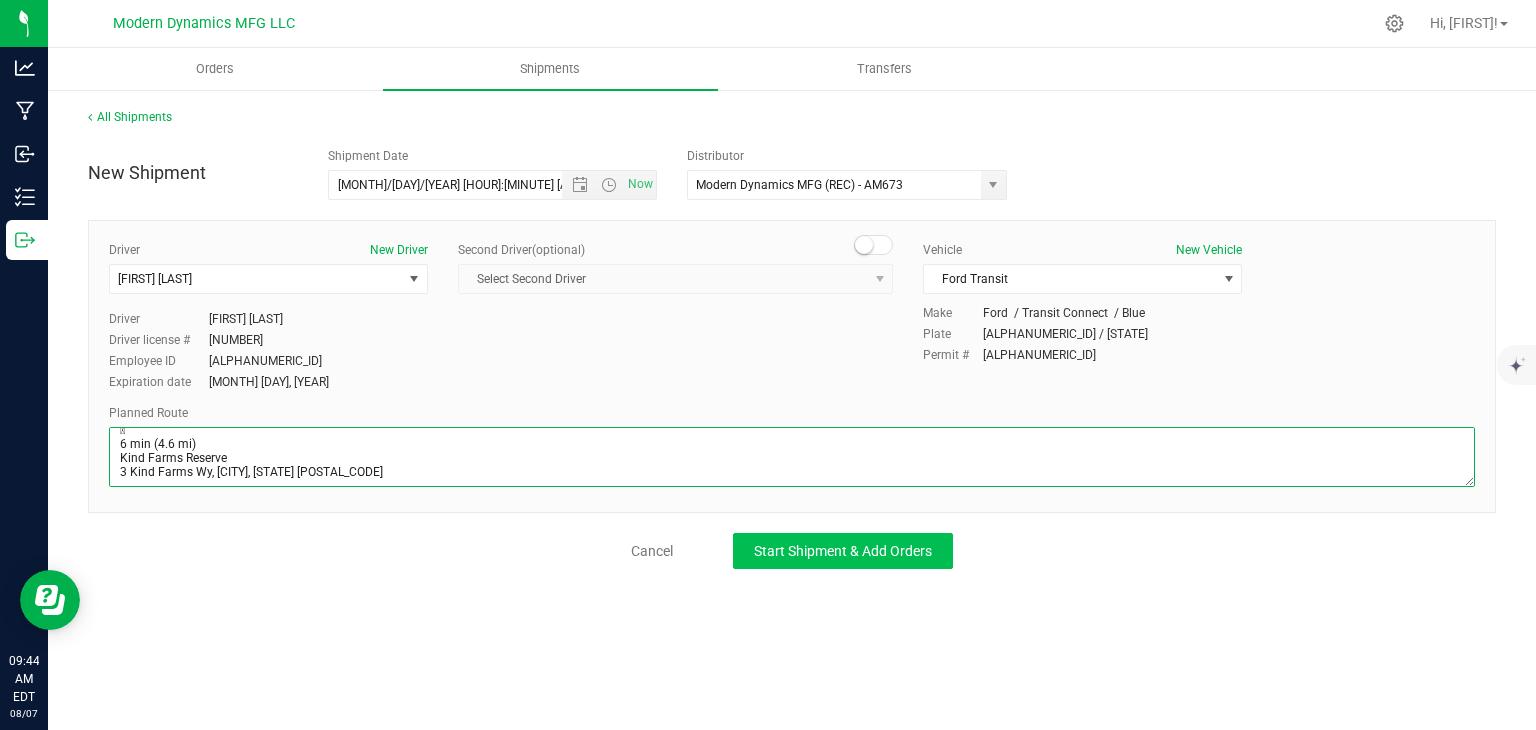 type on "[NUMBER] [STREET]
[CITY], [STATE] [POSTAL_CODE]

Take [CITY] Connector to I-95 S
4 min (1.6 mi)

Follow I-95 S and State Rte 9 W to ME-4 S/Elm St in North Berwick
22 min (20.0 mi)
Continue straight onto ME-4 S
 Continue to follow ME-4 S
 Destination will be on the right

6 min (4.6 mi)
Kind Farms Reserve
3 Kind Farms Wy, [CITY], [STATE] [POSTAL_CODE]" 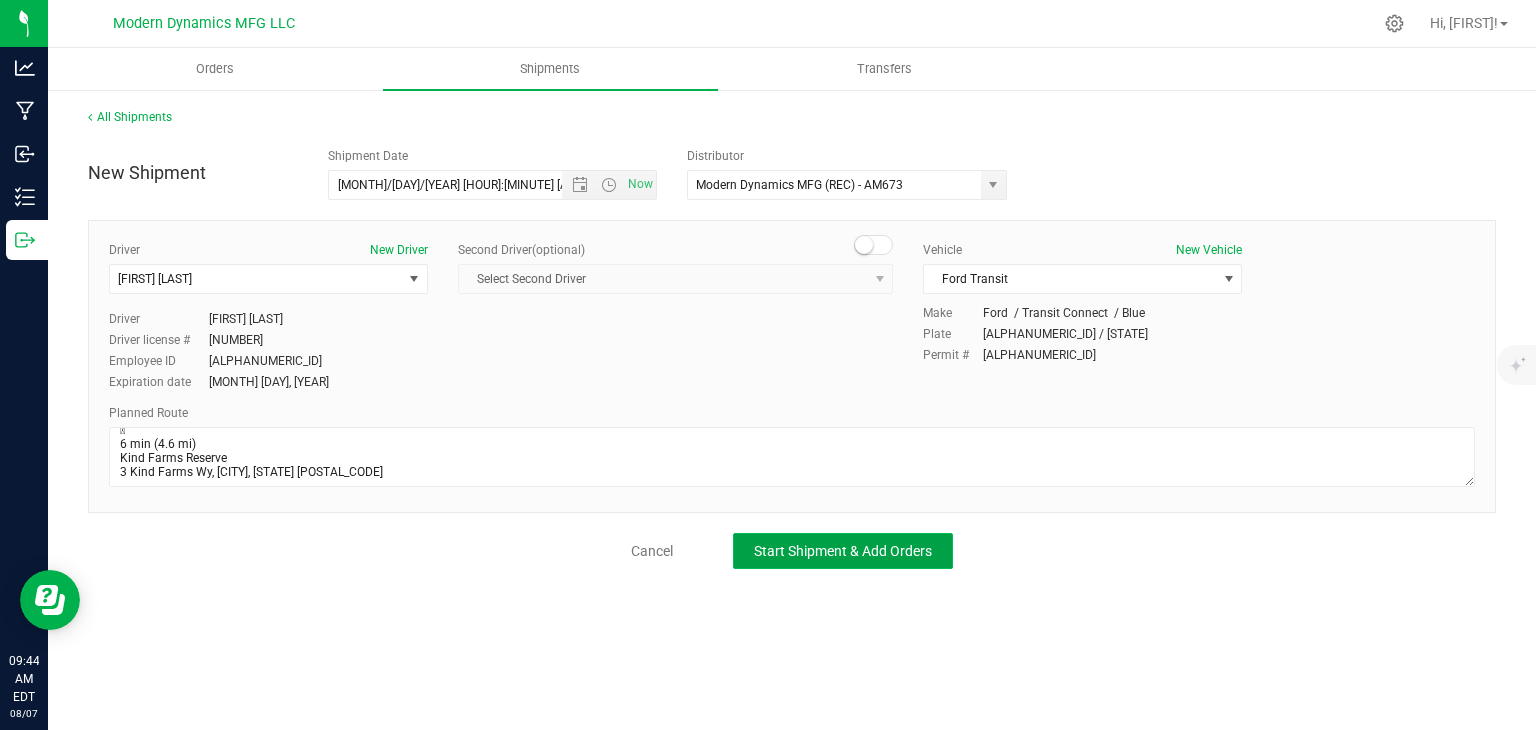 click on "Start Shipment & Add Orders" 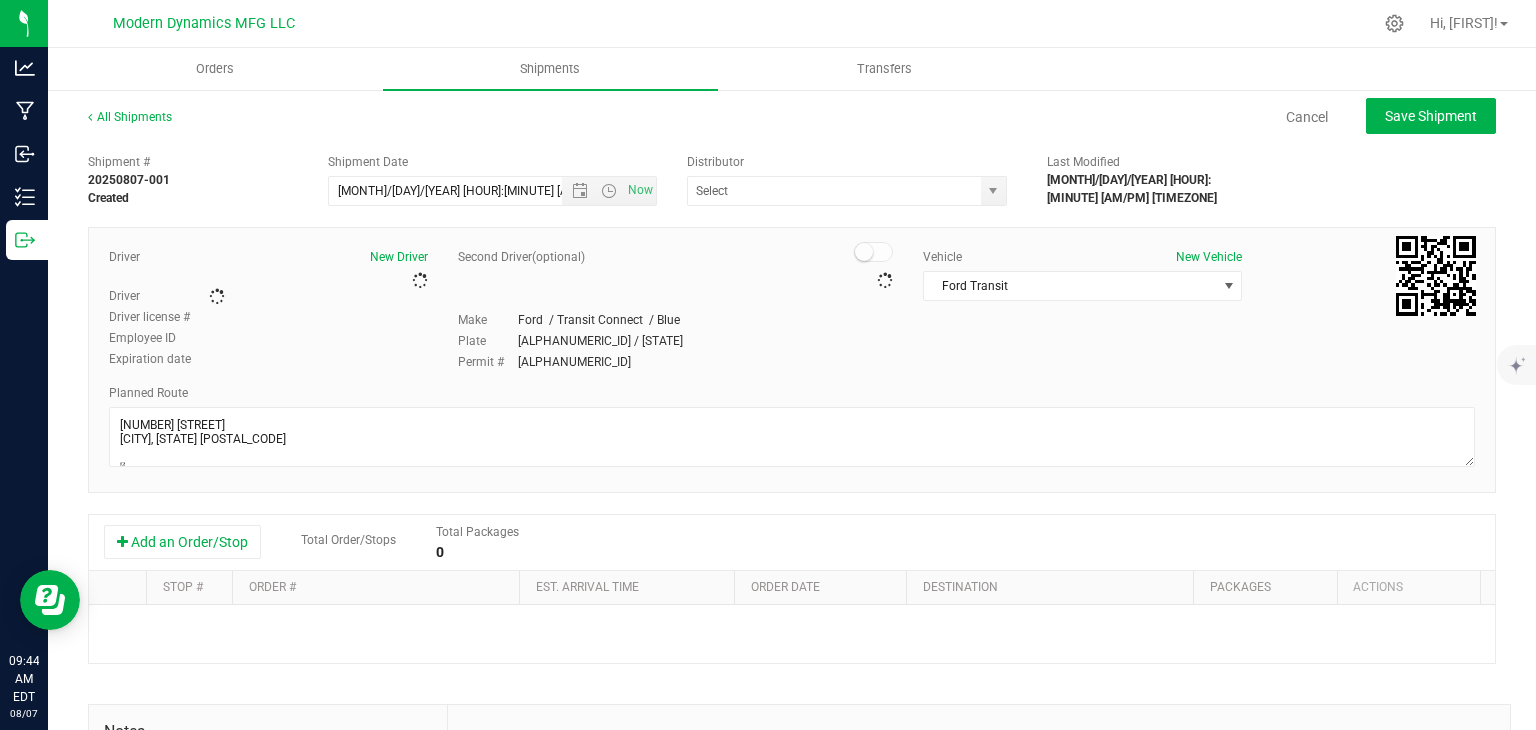 type on "Modern Dynamics MFG (REC) - AM673" 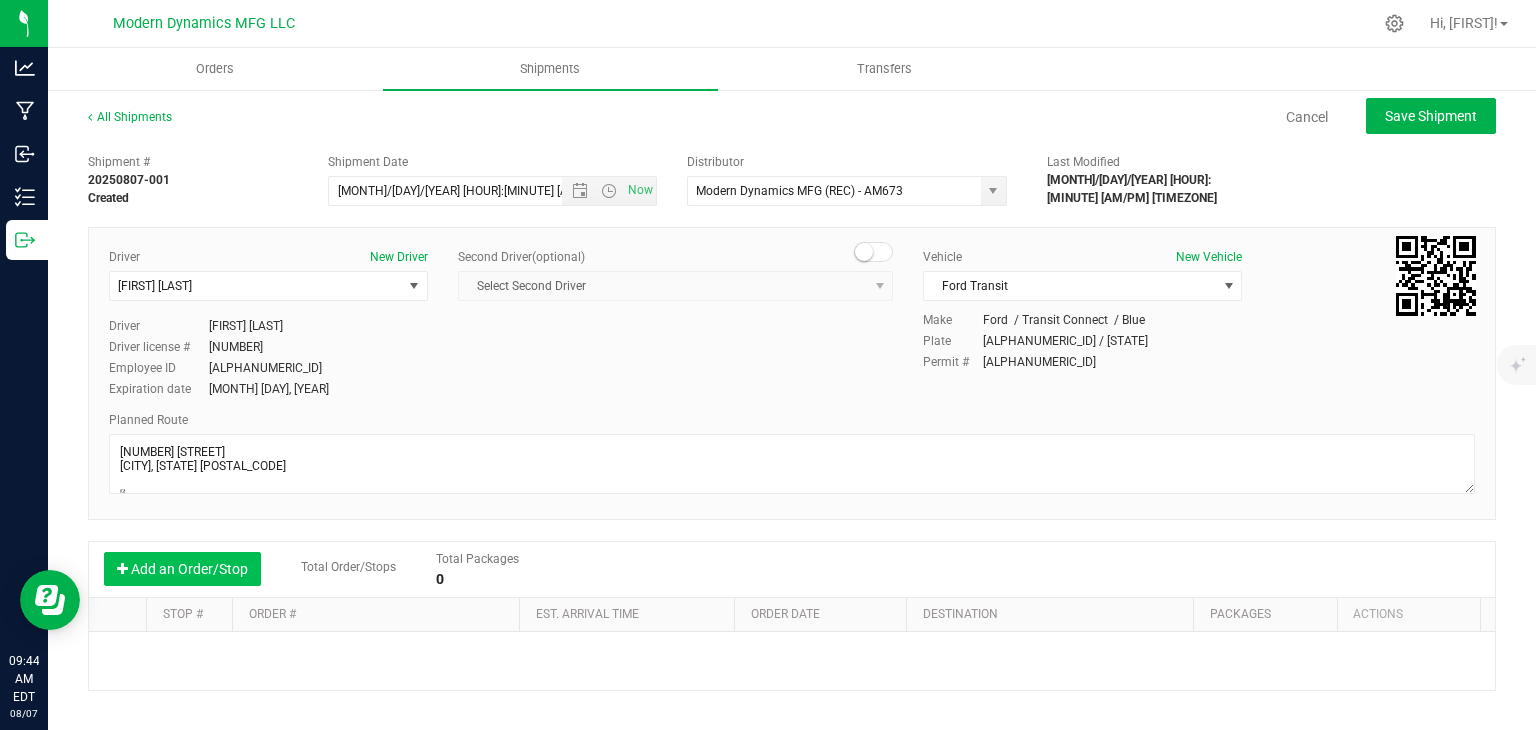 click on "Add an Order/Stop" at bounding box center [182, 569] 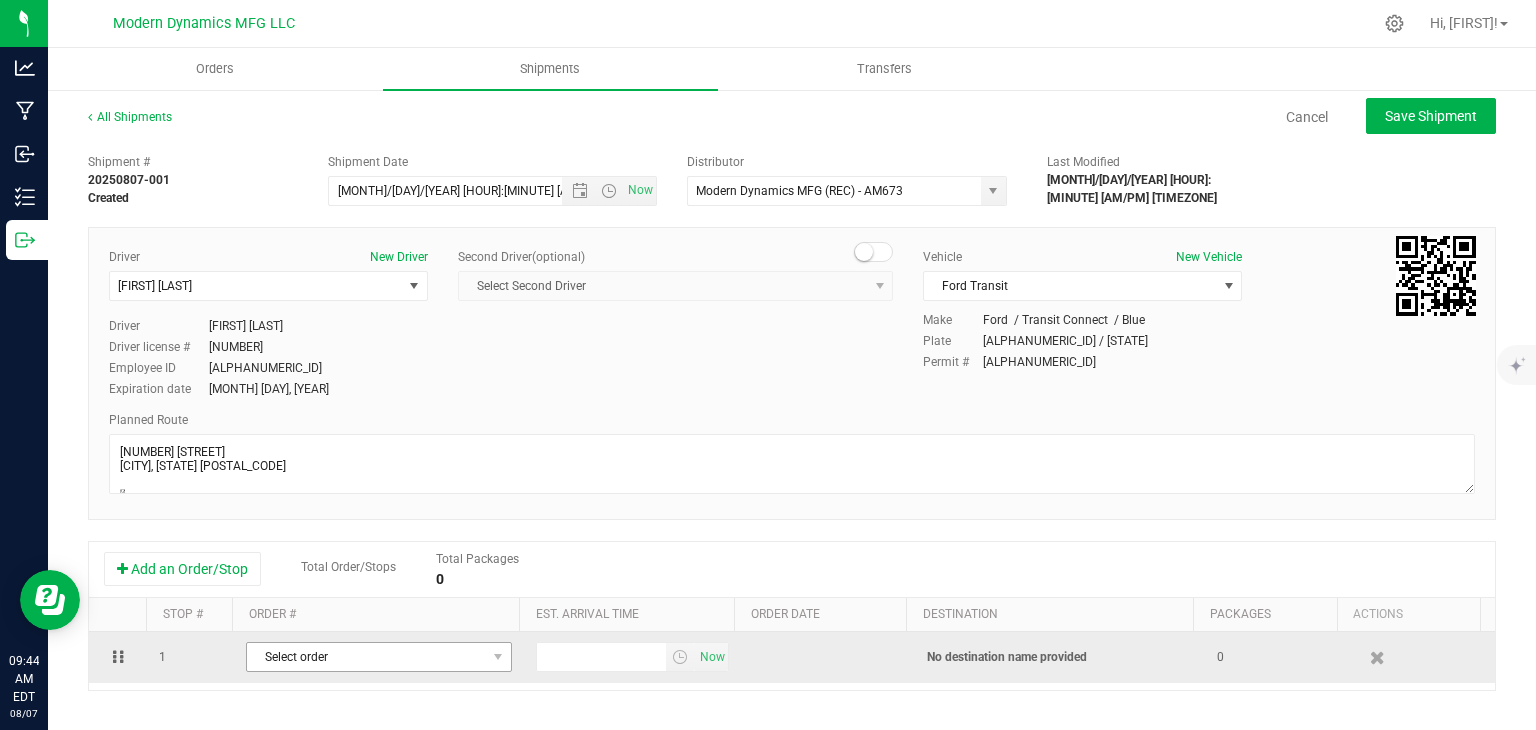 click on "Select order" at bounding box center [366, 657] 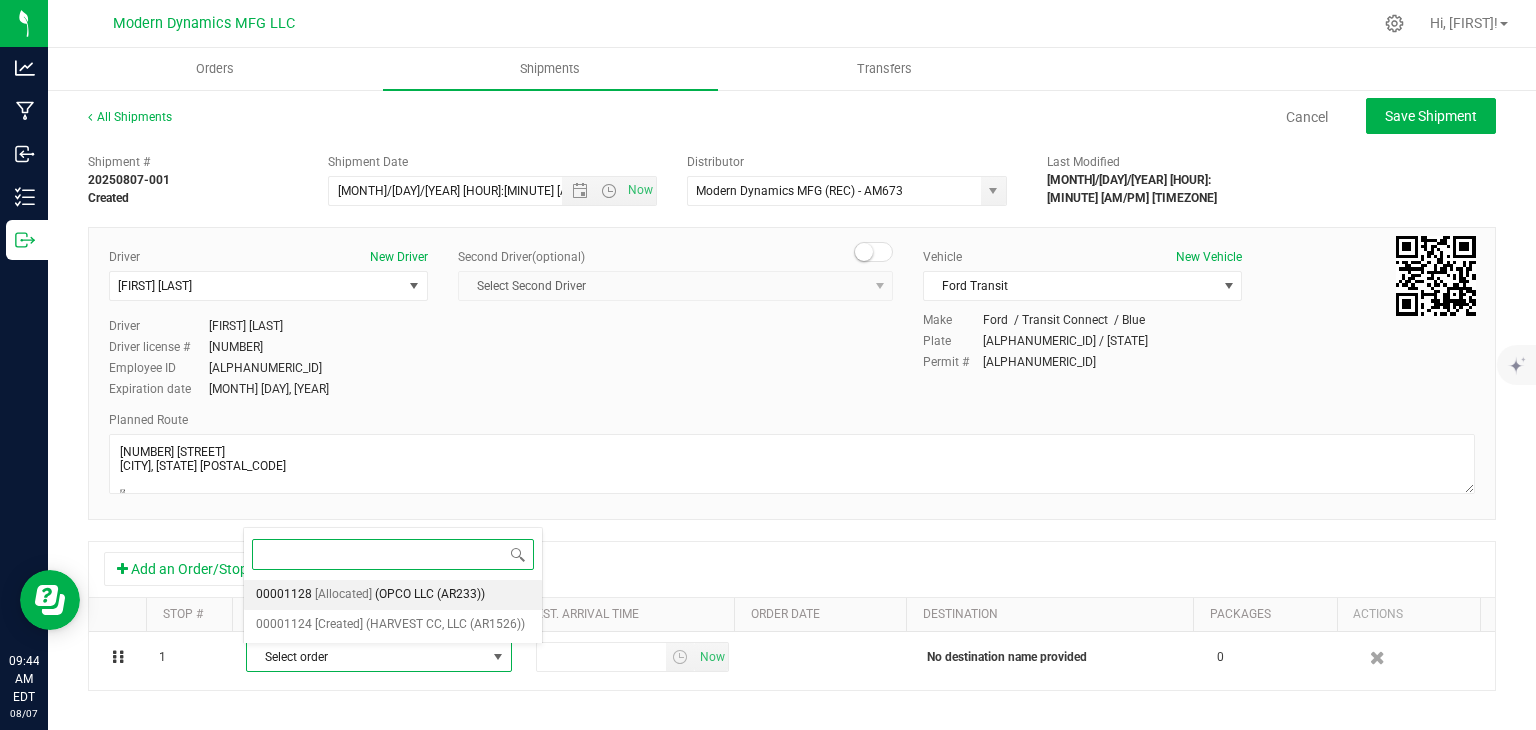 click on "[Allocated]" at bounding box center [343, 595] 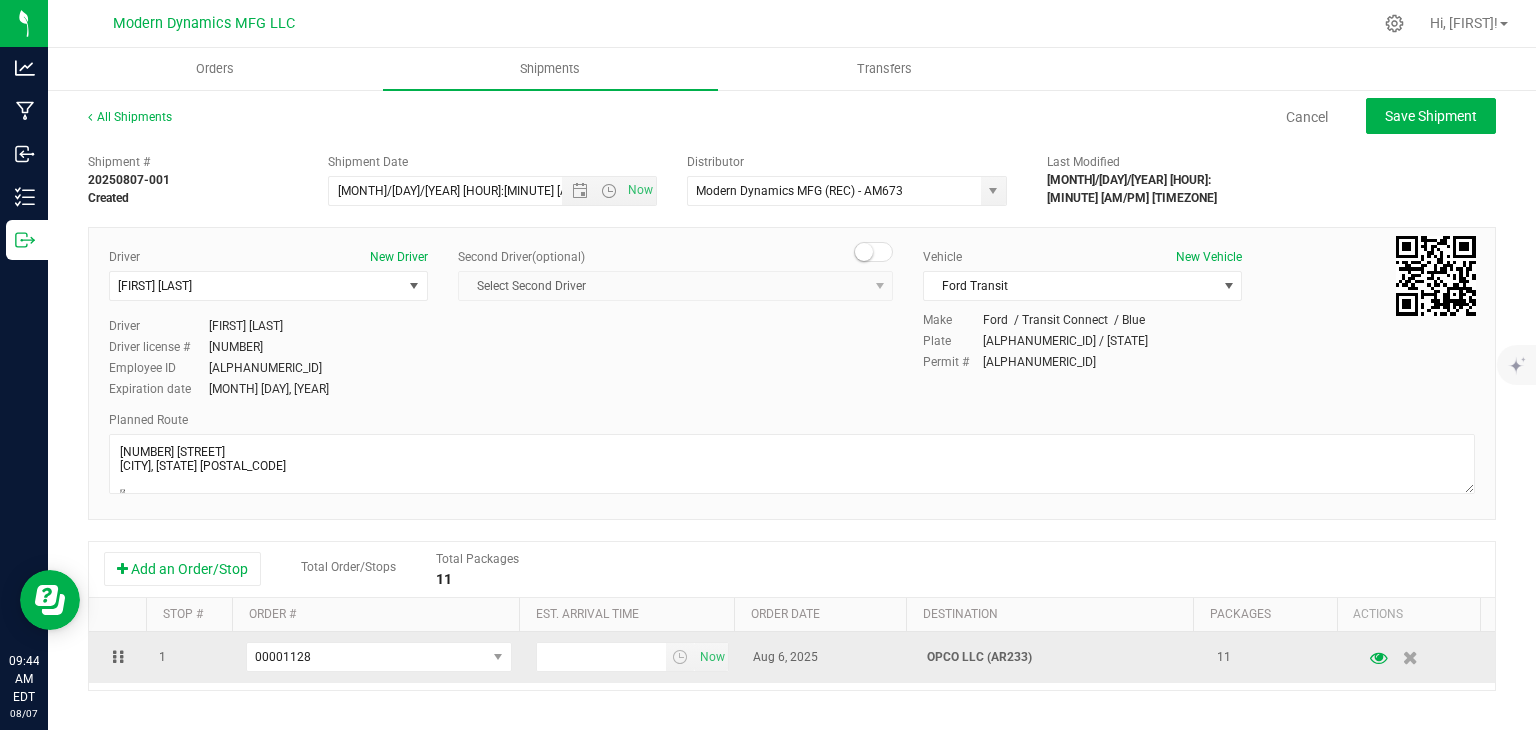 click on "Now" at bounding box center [632, 657] 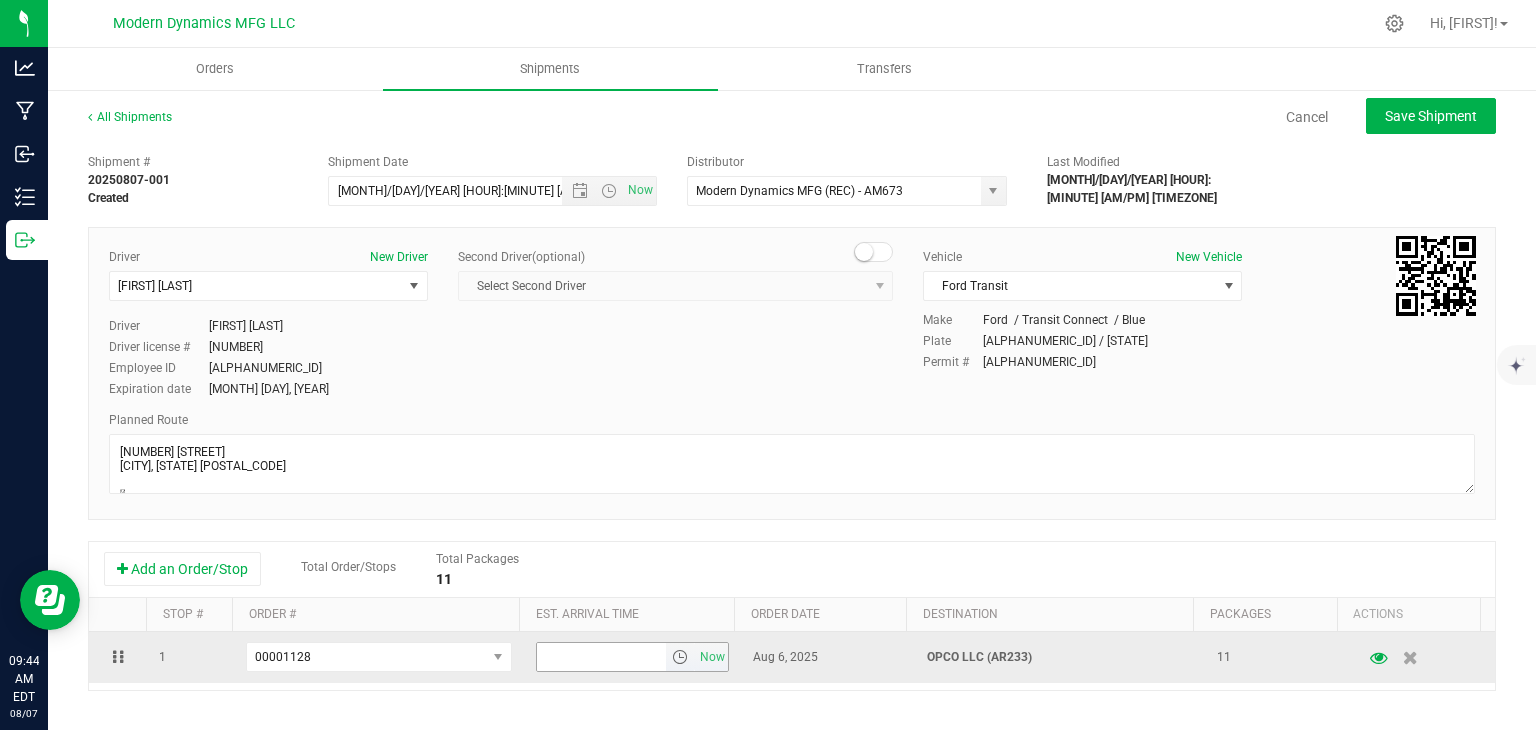 click at bounding box center (602, 657) 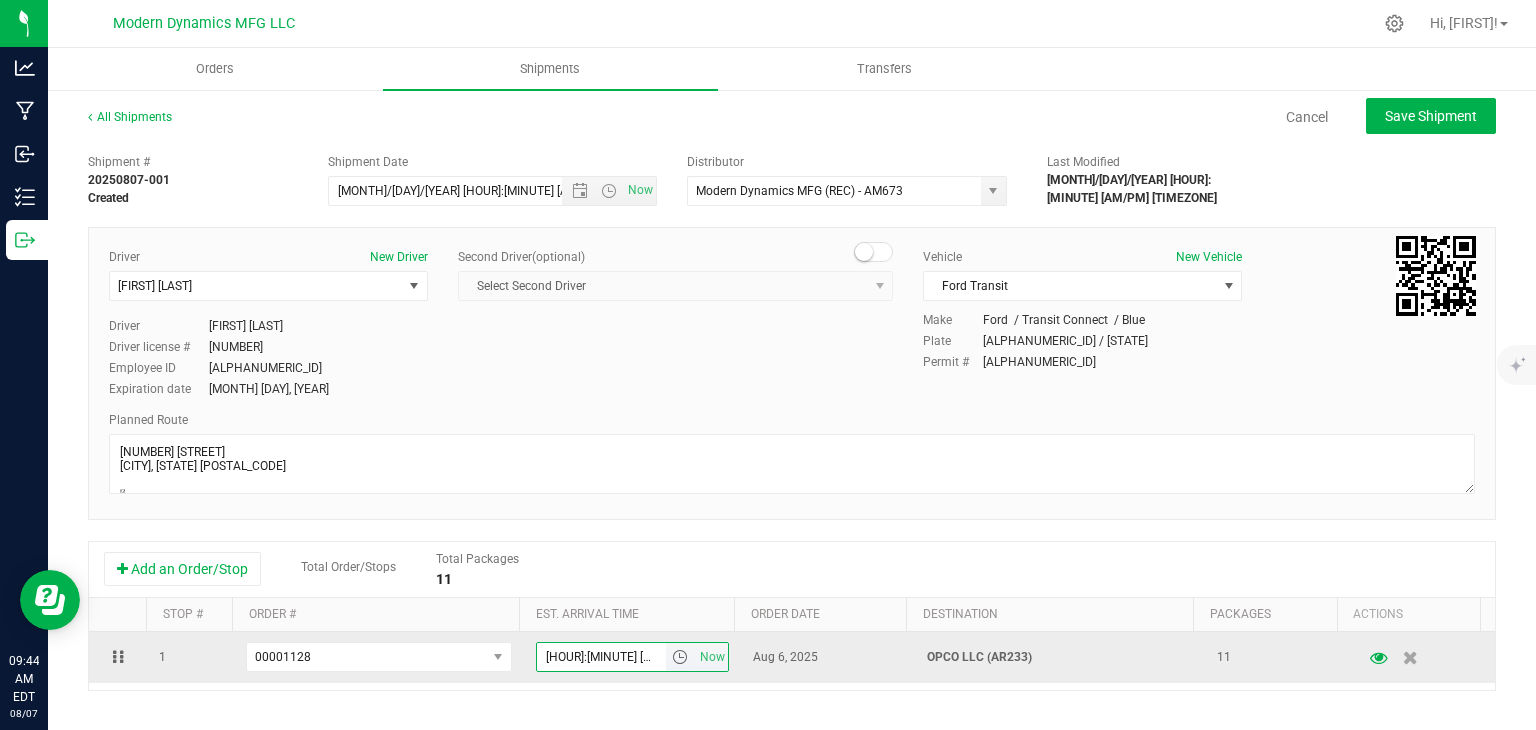 type on "10:25 AM" 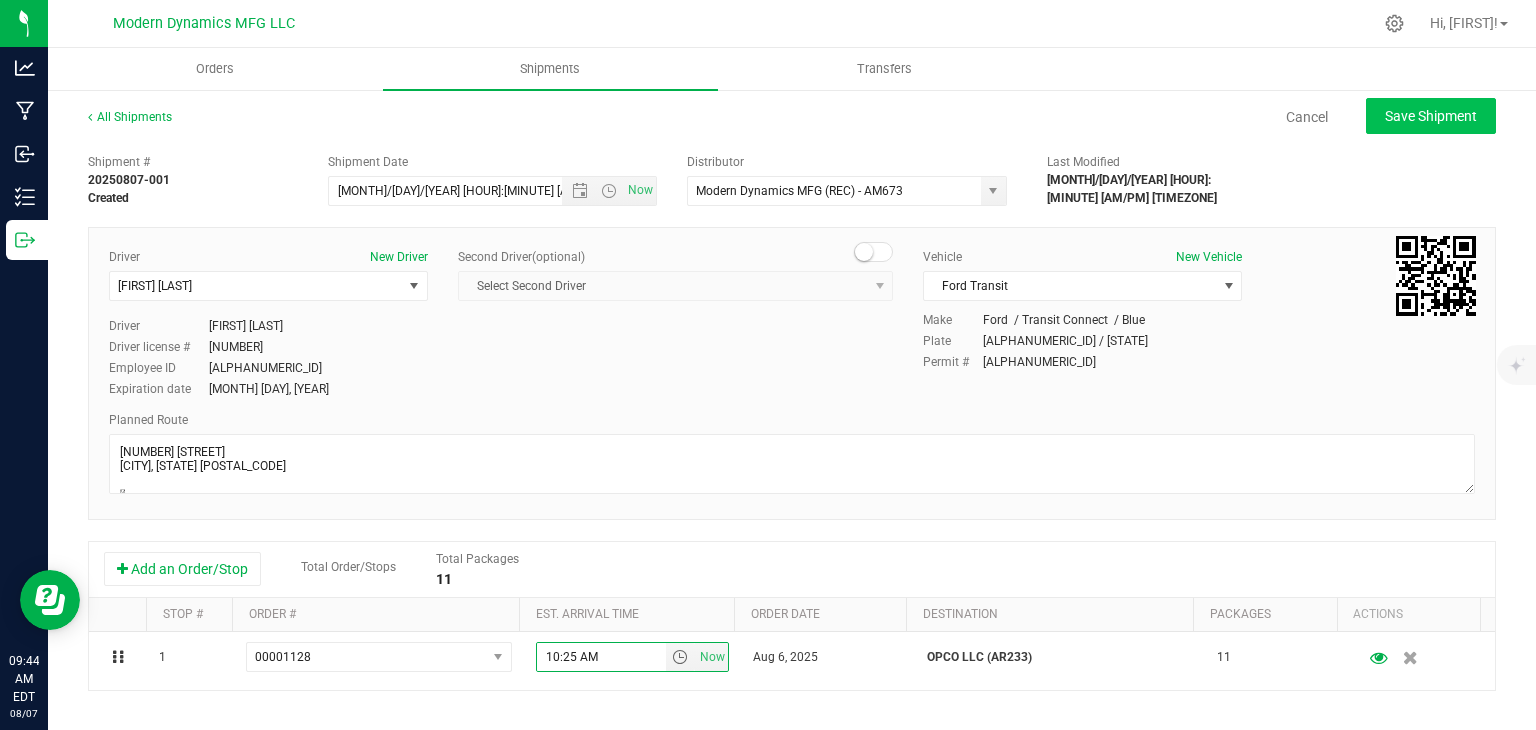 click on "All Shipments
Cancel
Save Shipment
Shipment #
[YEAR][MONTH][DAY]-[NUMBER]
Created
Shipment Date
[MONTH]/[DAY]/[YEAR] [HOUR]:[MINUTE] [AM/PM]
Now
Distributor
Modern DynamicsMFG (REC) - AM673 CATLAB, LLC - TF368 MCR LABS ME, LLC Modern DynamicsMFG (REC) - AM673 NELSON ANALYTICAL, LLC (TF328) NOVA ANALYTIC LABS LLC - TF284 d7e78b9999cfe1a85b96" at bounding box center [792, 554] 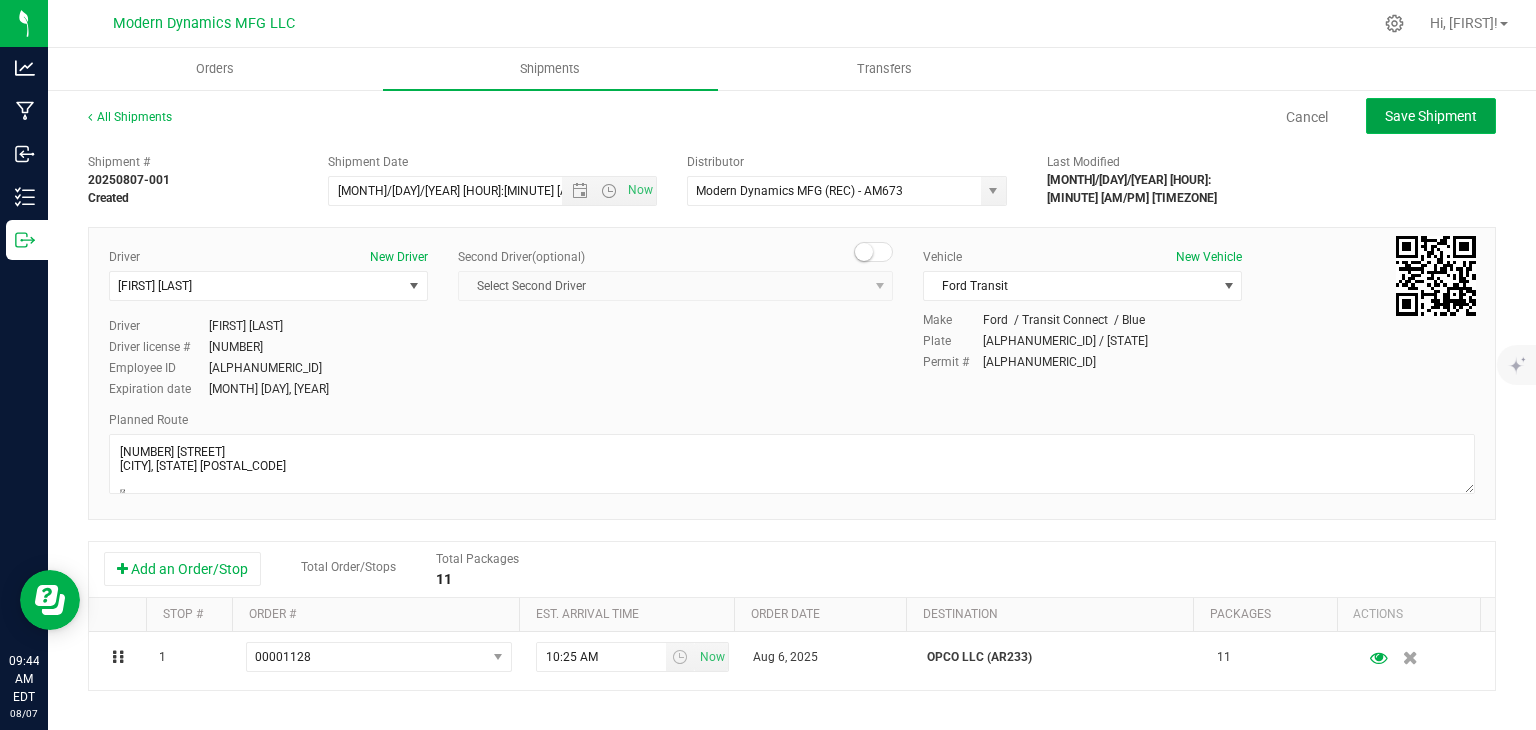 click on "Save Shipment" 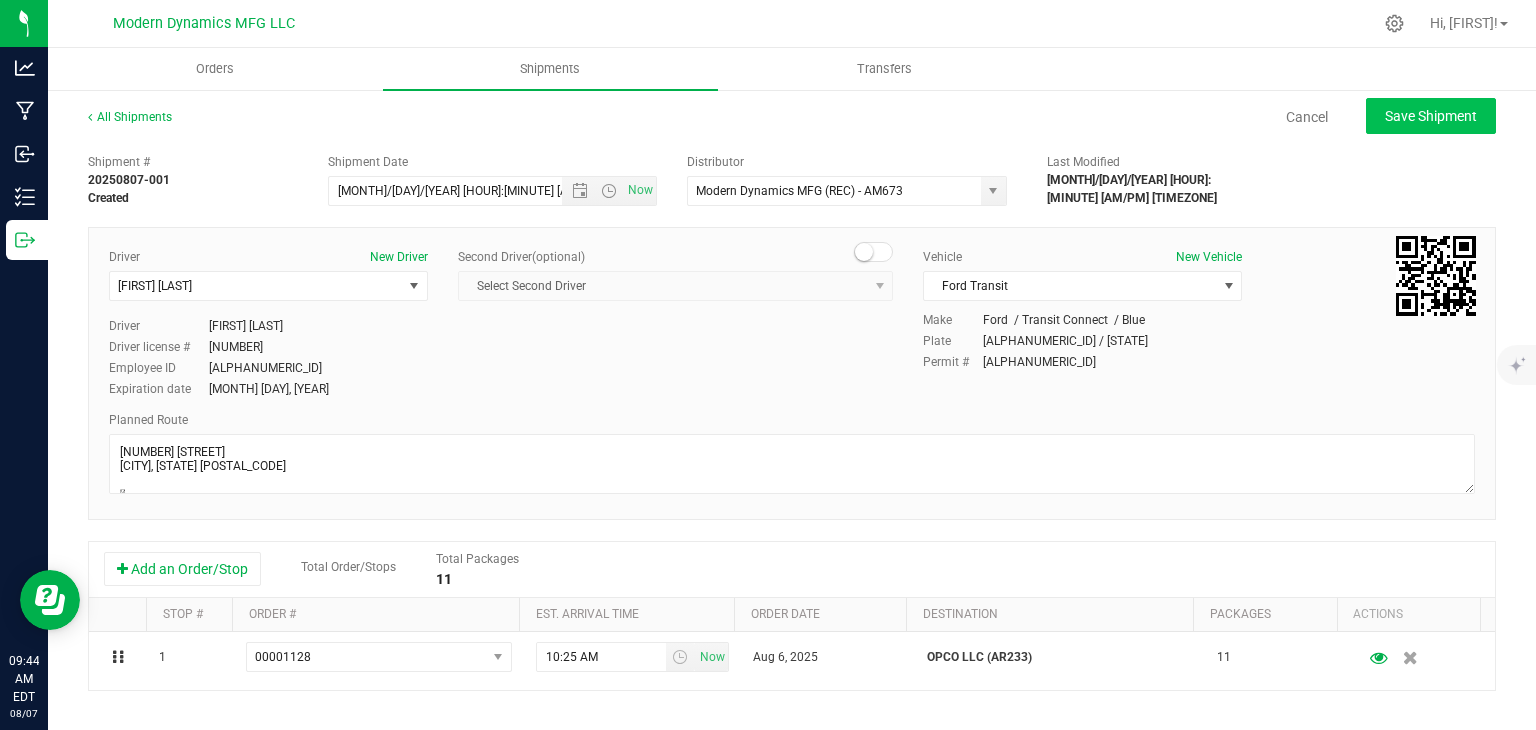 type on "[MONTH]/[DAY]/[YEAR] [HOUR]:[MINUTE] [AM/PM]" 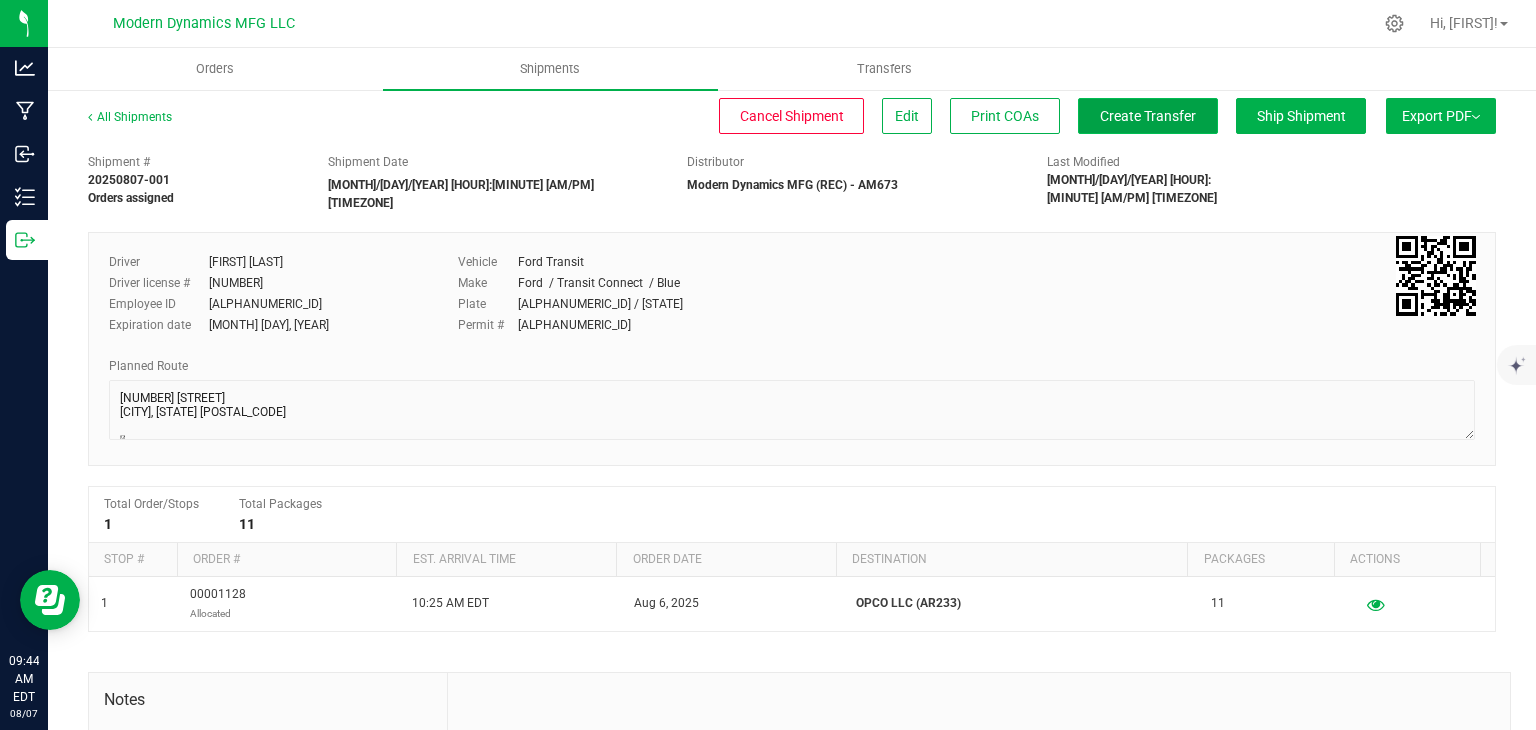 click on "Create Transfer" at bounding box center [1148, 116] 